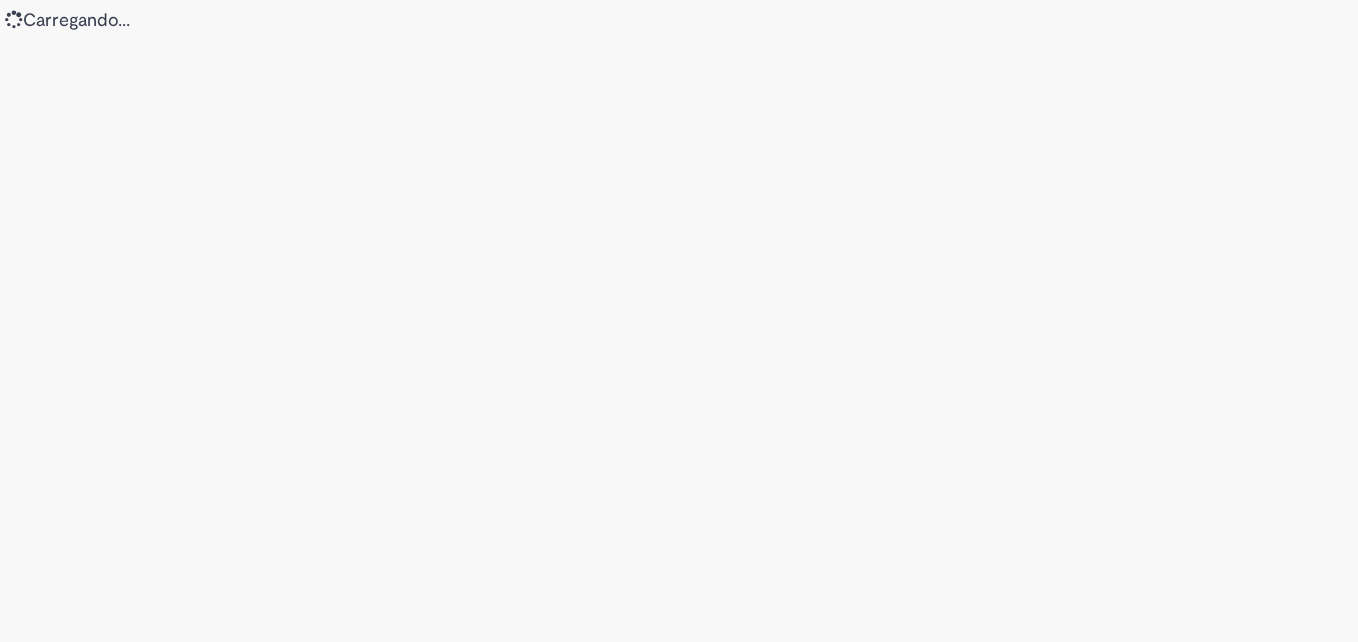 scroll, scrollTop: 0, scrollLeft: 0, axis: both 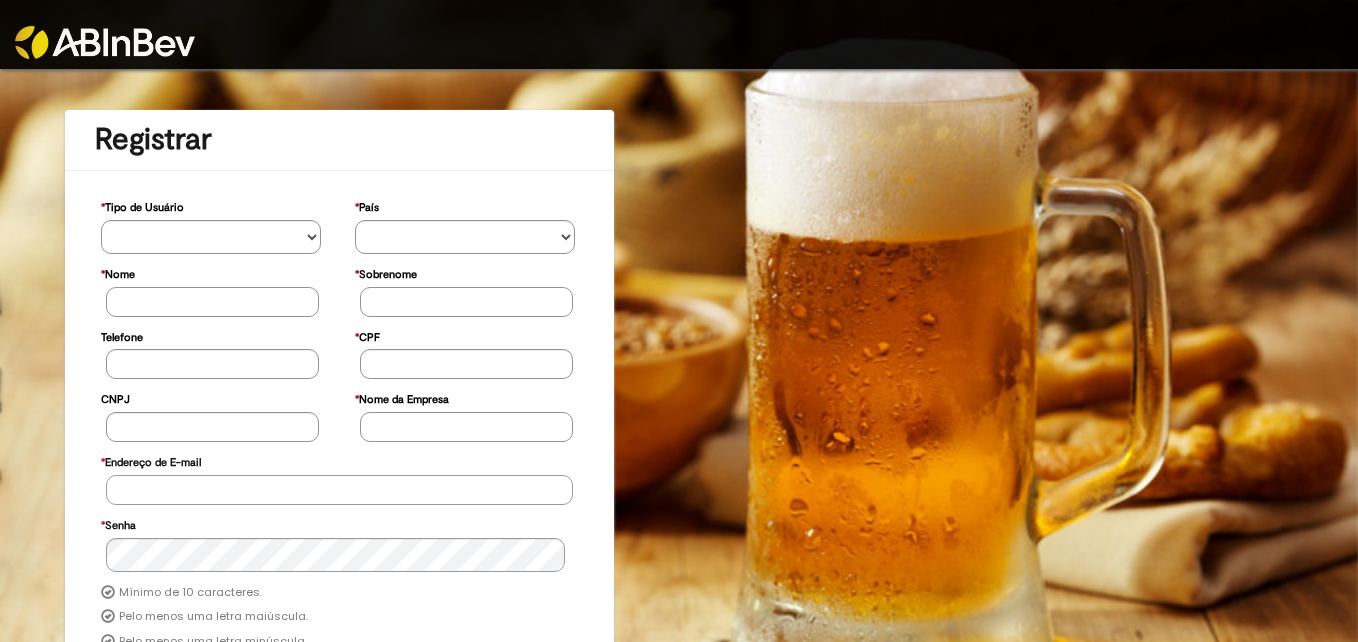 type on "**********" 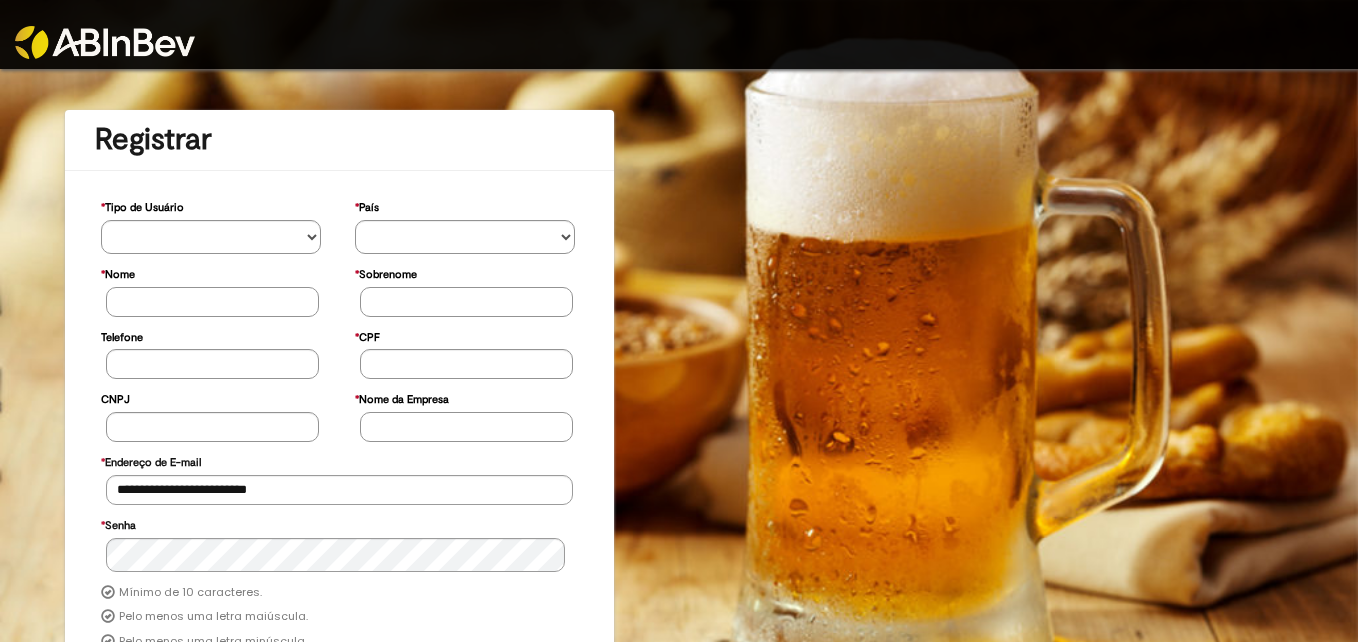 click at bounding box center [105, 42] 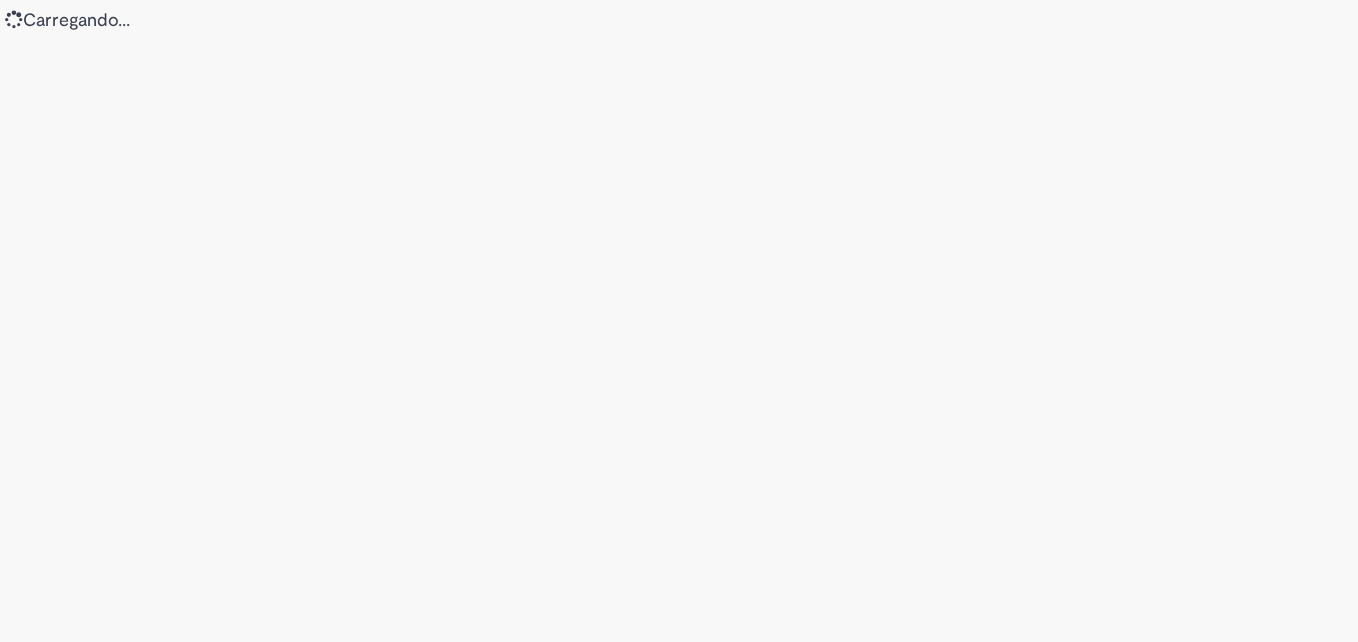 scroll, scrollTop: 0, scrollLeft: 0, axis: both 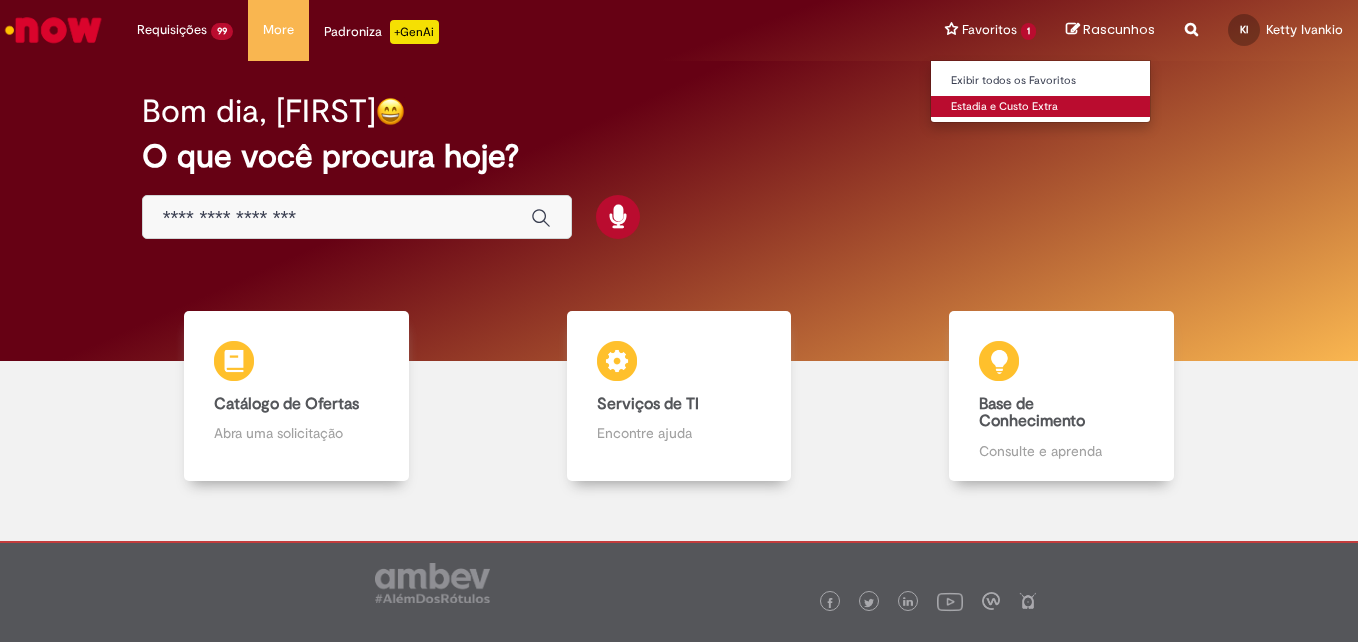 click on "Estadia e Custo Extra" at bounding box center (1041, 107) 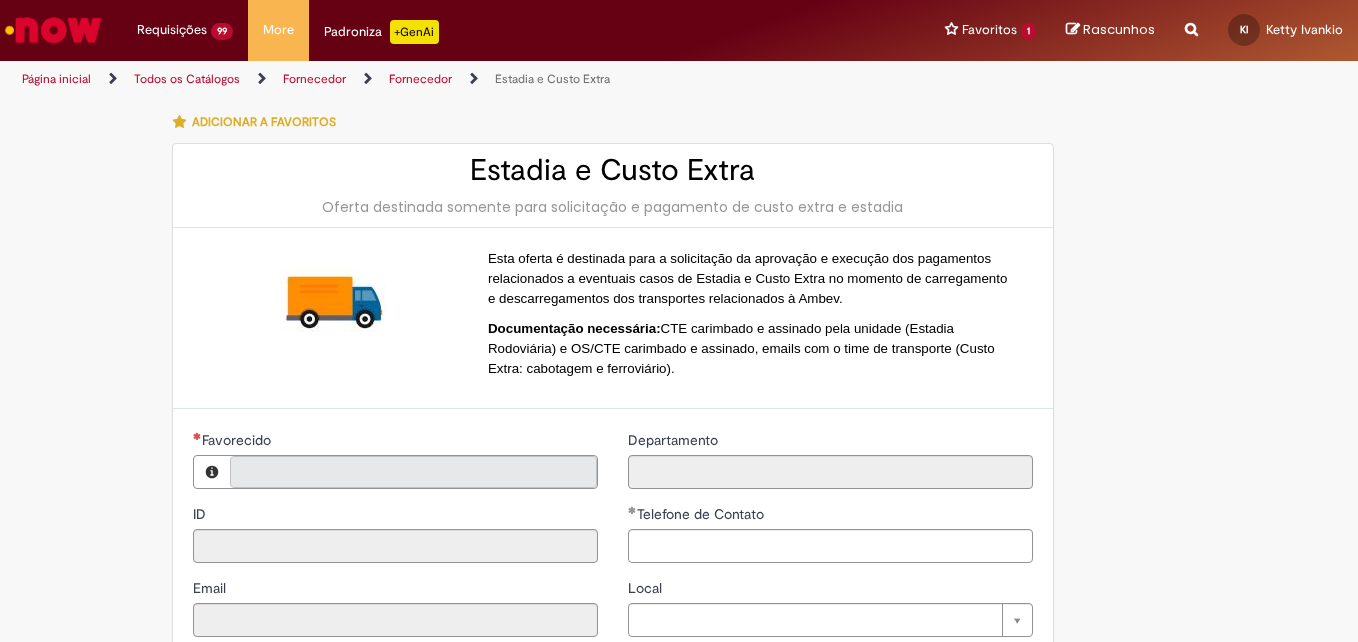 type on "**********" 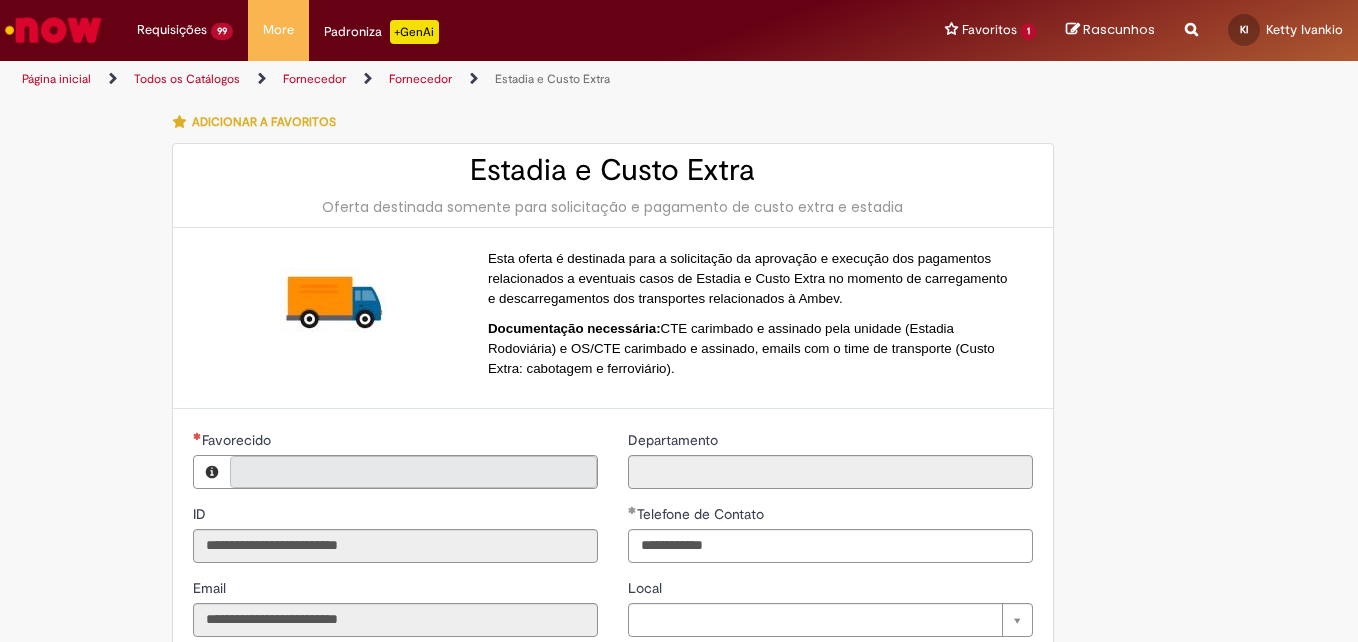 type on "**********" 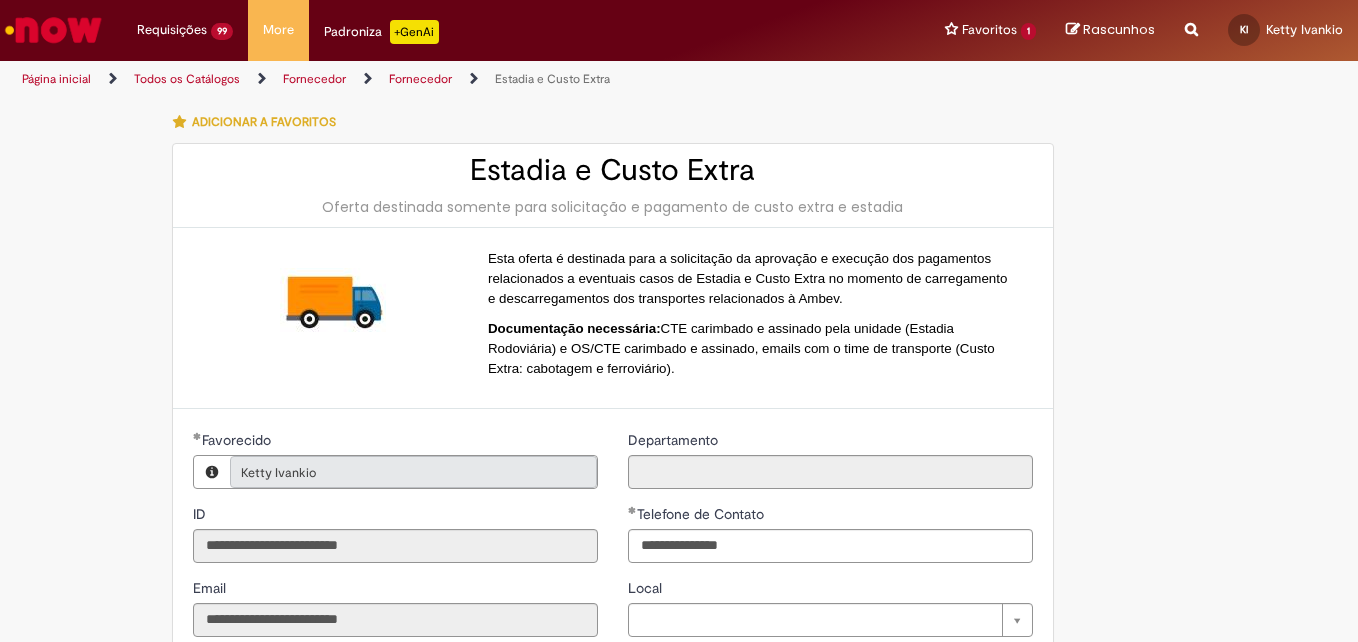 type on "**********" 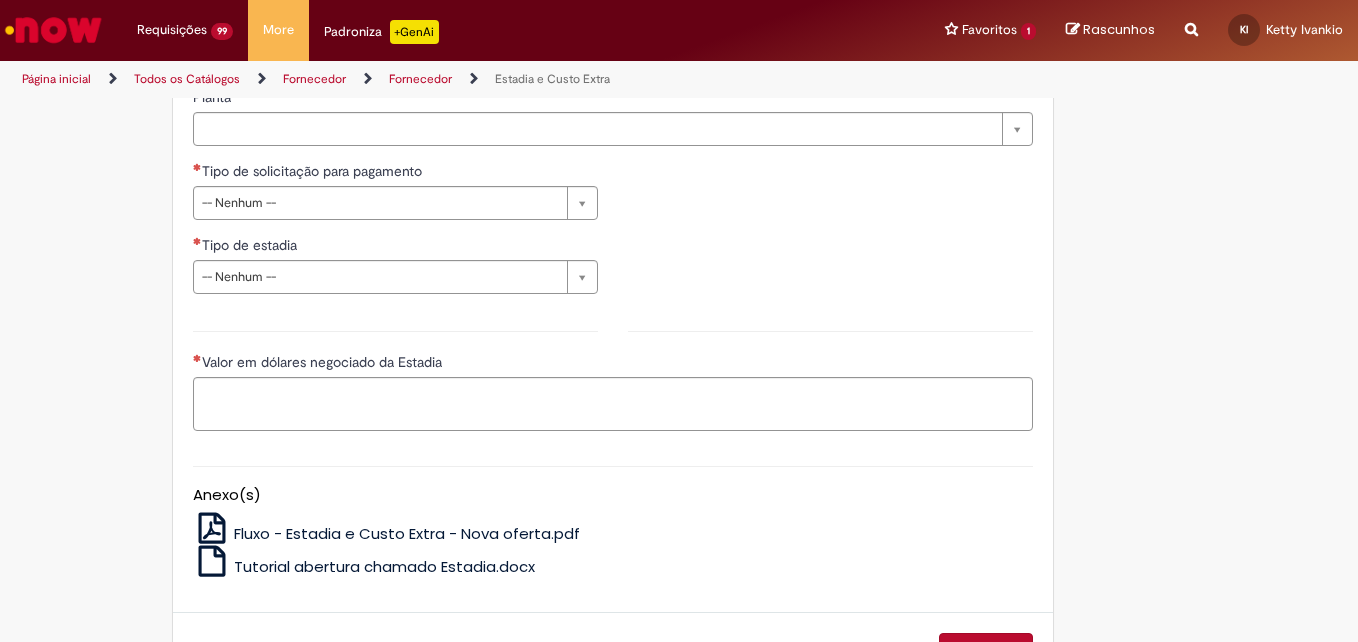 scroll, scrollTop: 600, scrollLeft: 0, axis: vertical 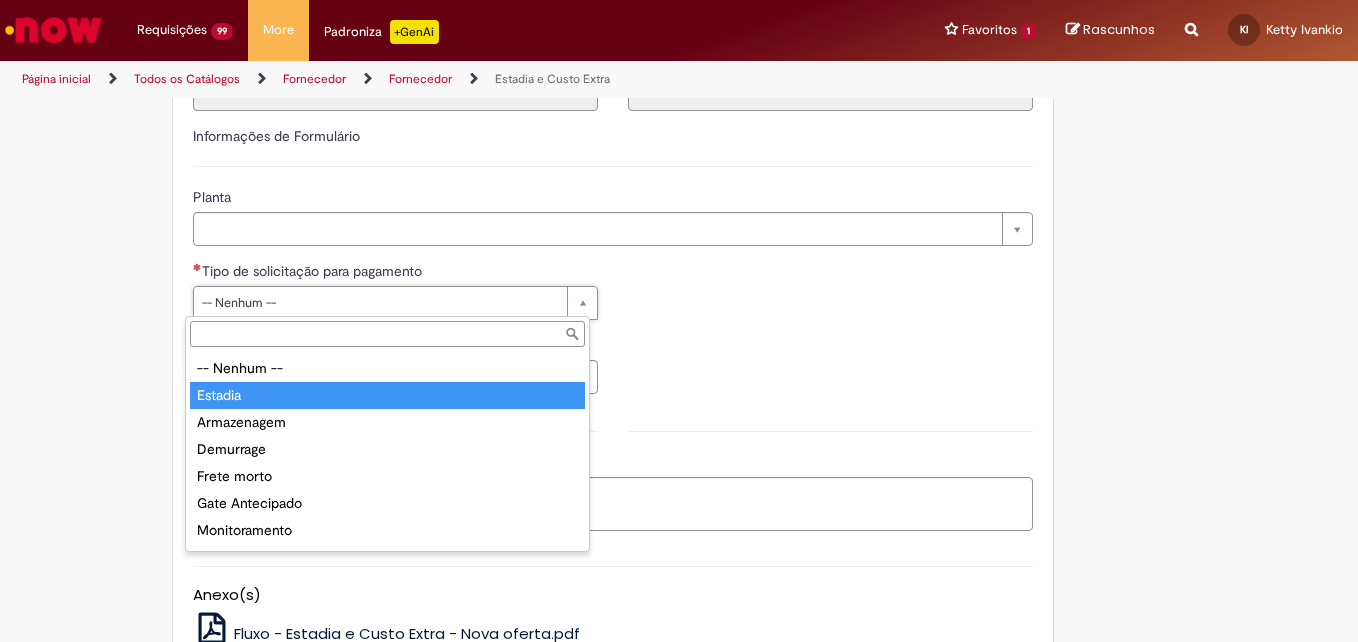 type on "*******" 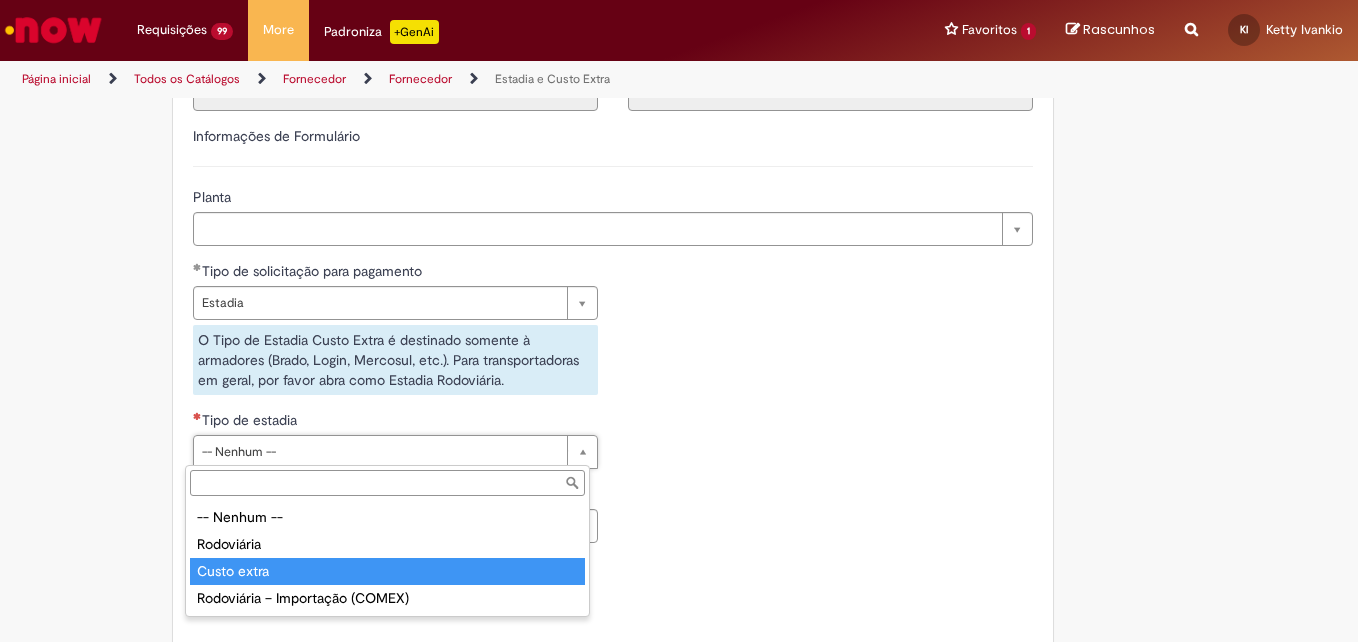 type on "**********" 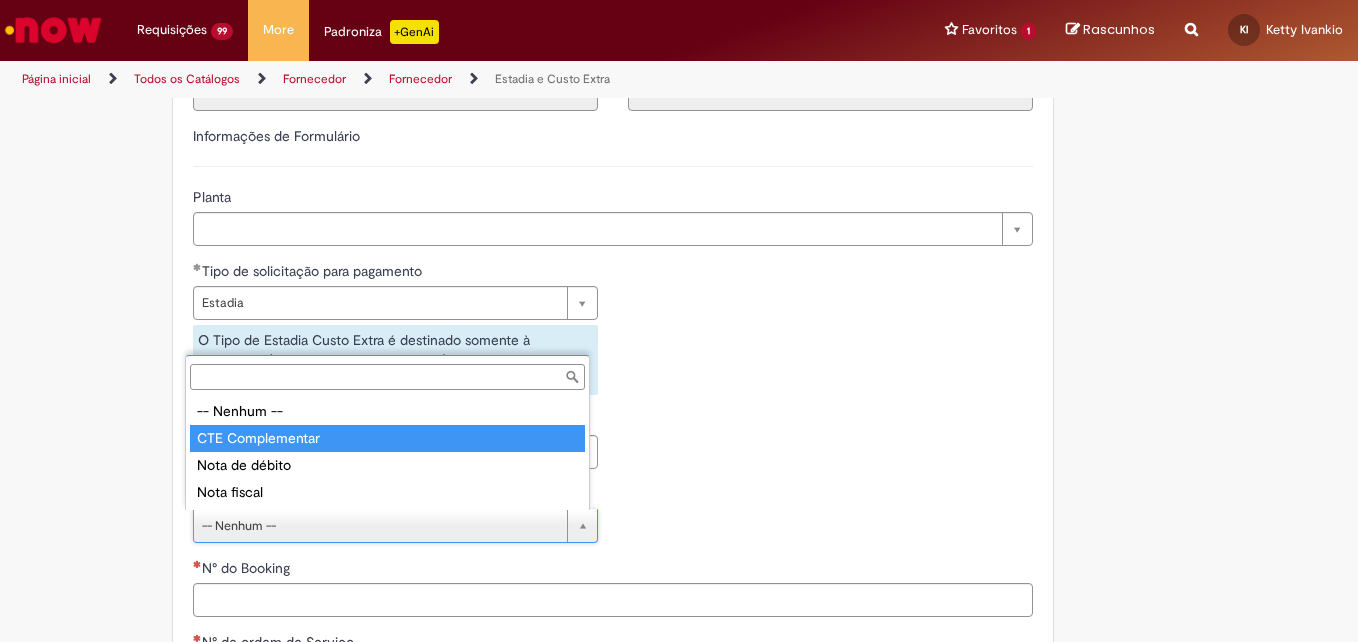 type on "**********" 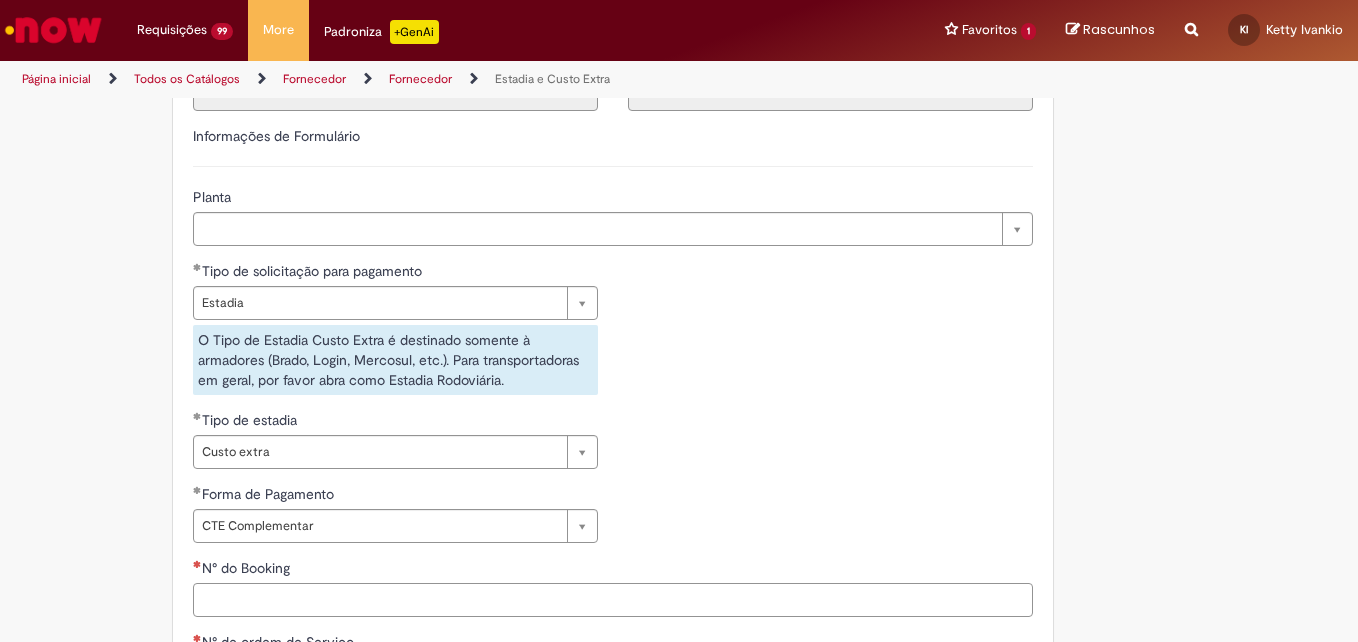 drag, startPoint x: 230, startPoint y: 607, endPoint x: 422, endPoint y: 494, distance: 222.78465 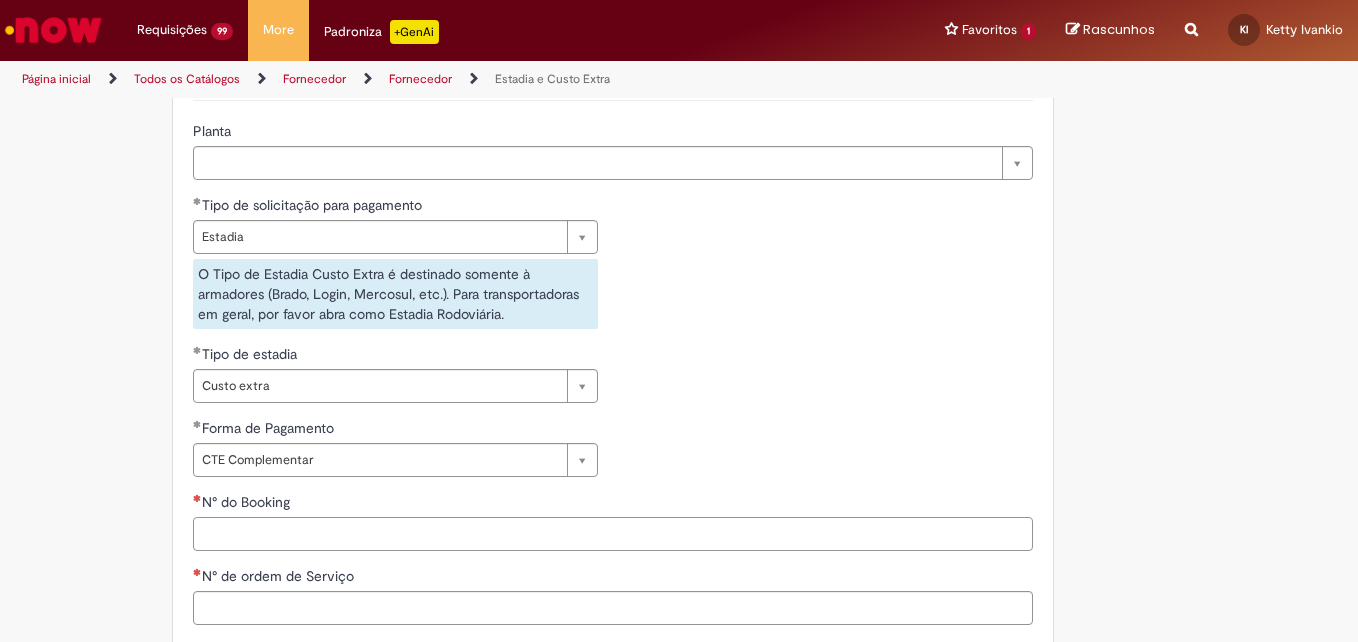 scroll, scrollTop: 1000, scrollLeft: 0, axis: vertical 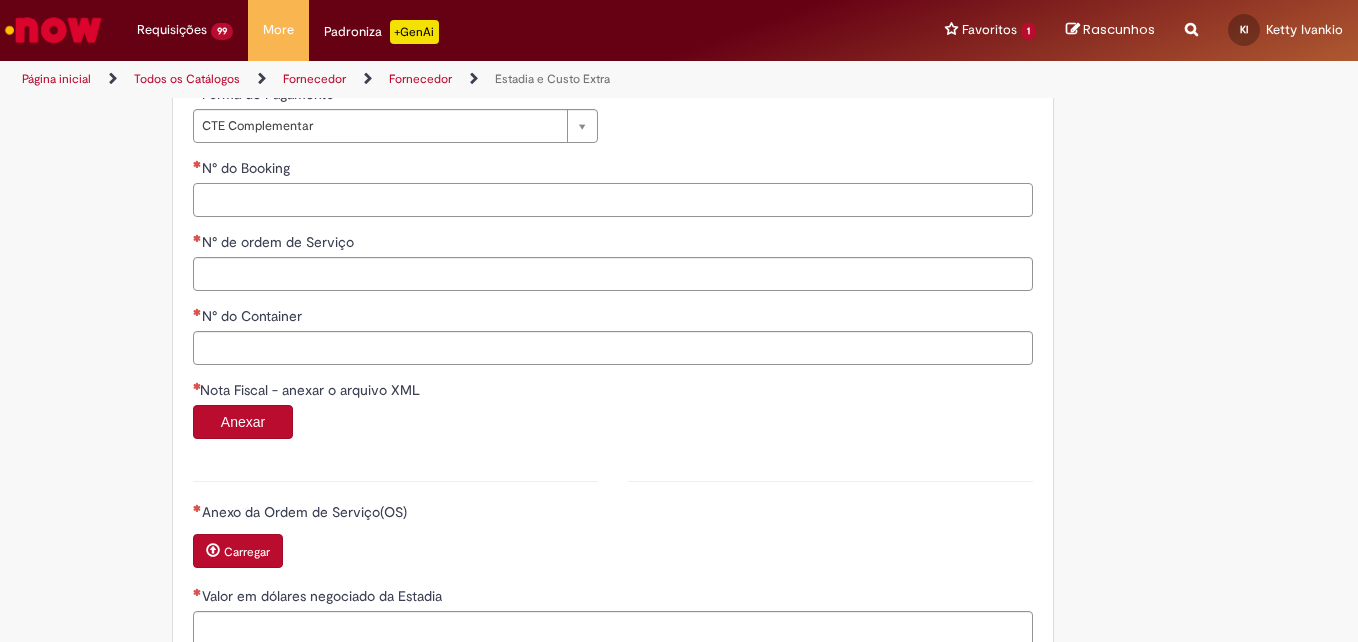 paste on "**********" 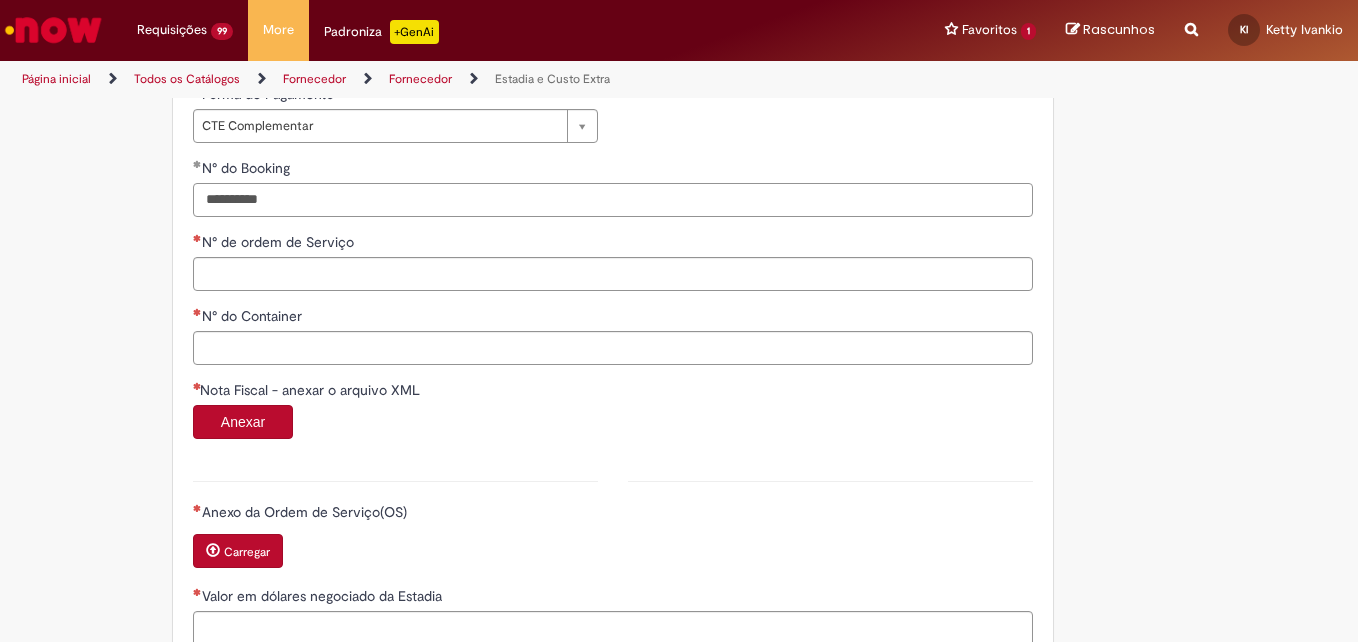 type on "**********" 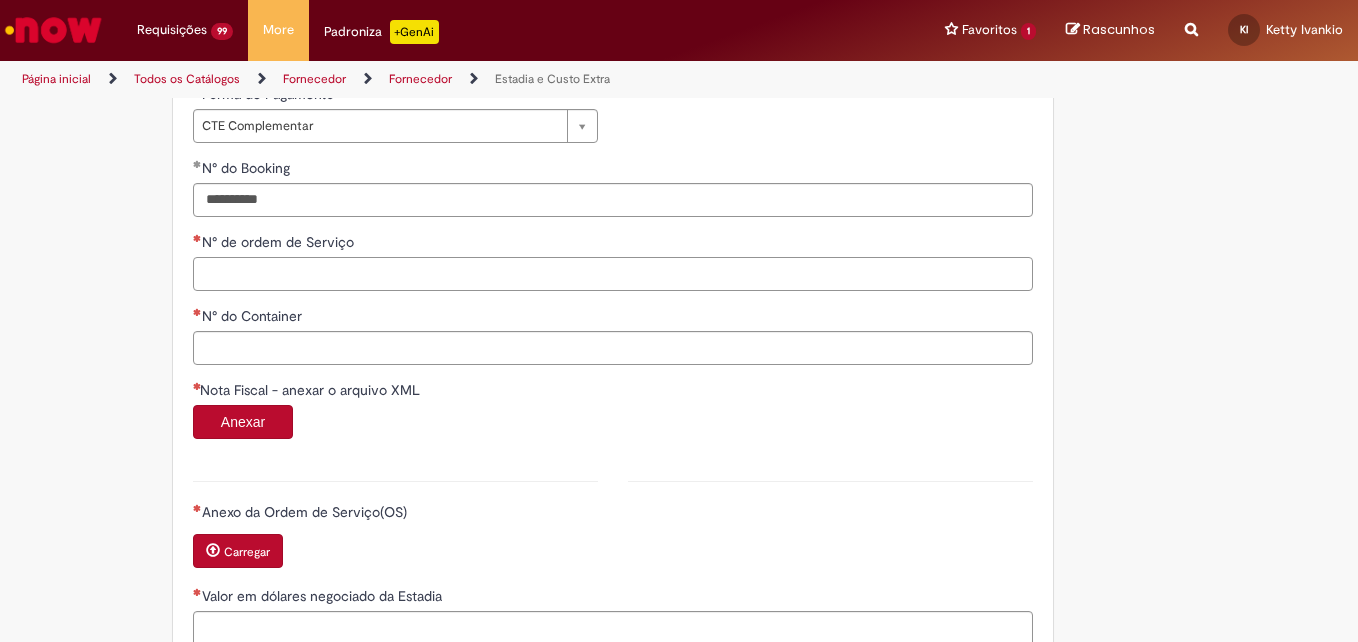 paste on "*******" 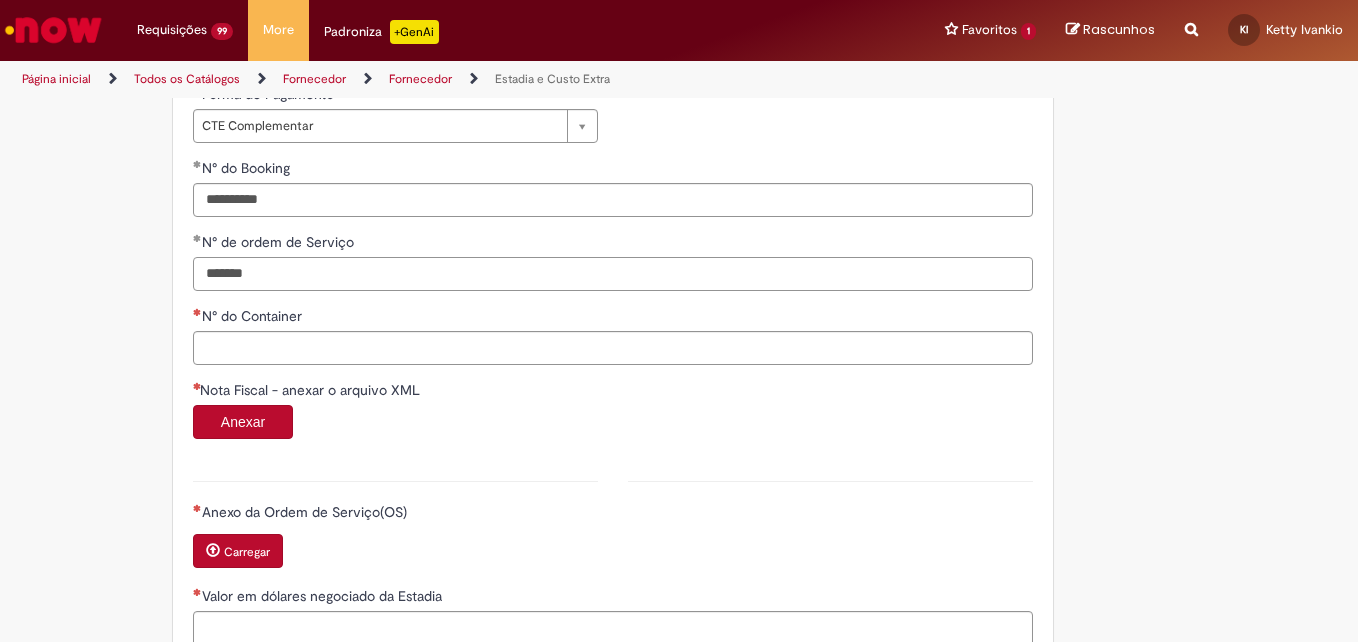 type on "*******" 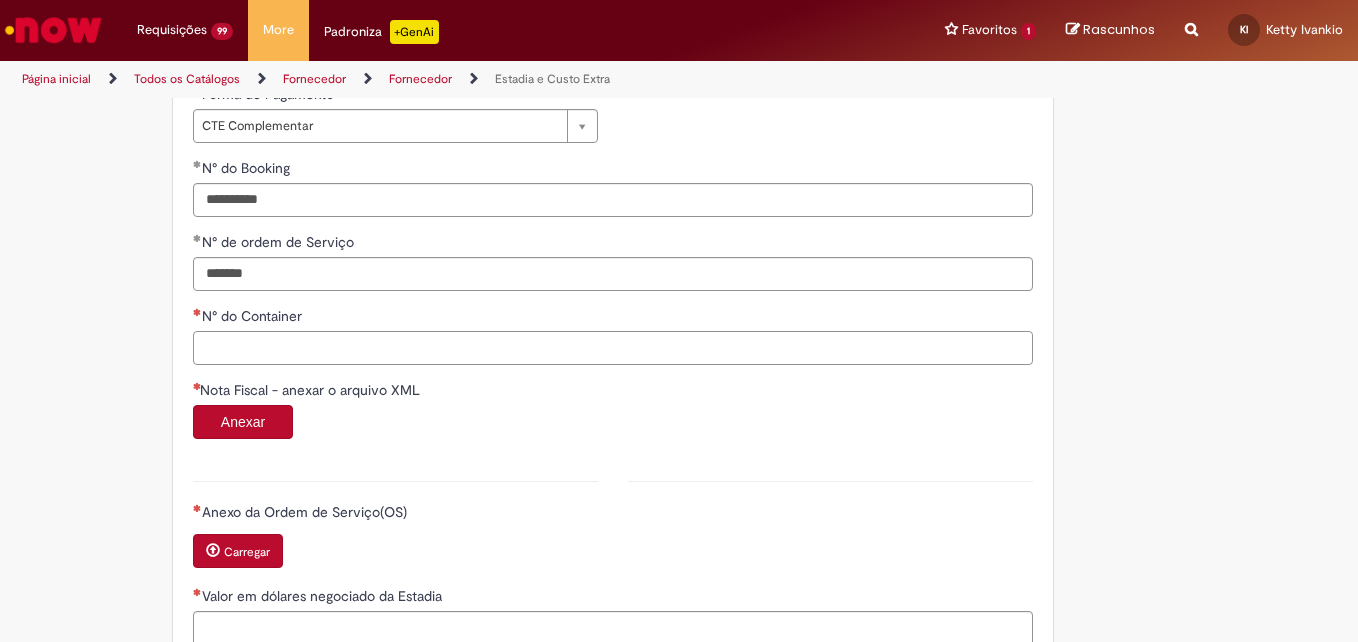 paste on "**********" 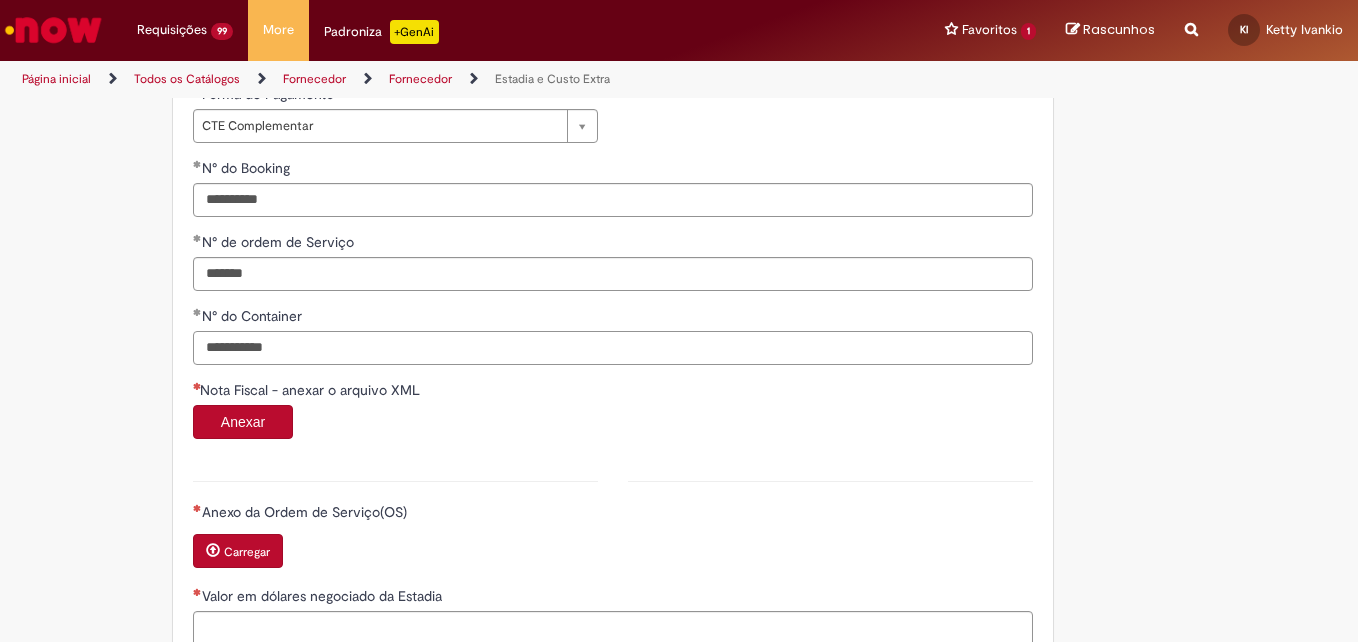 type on "**********" 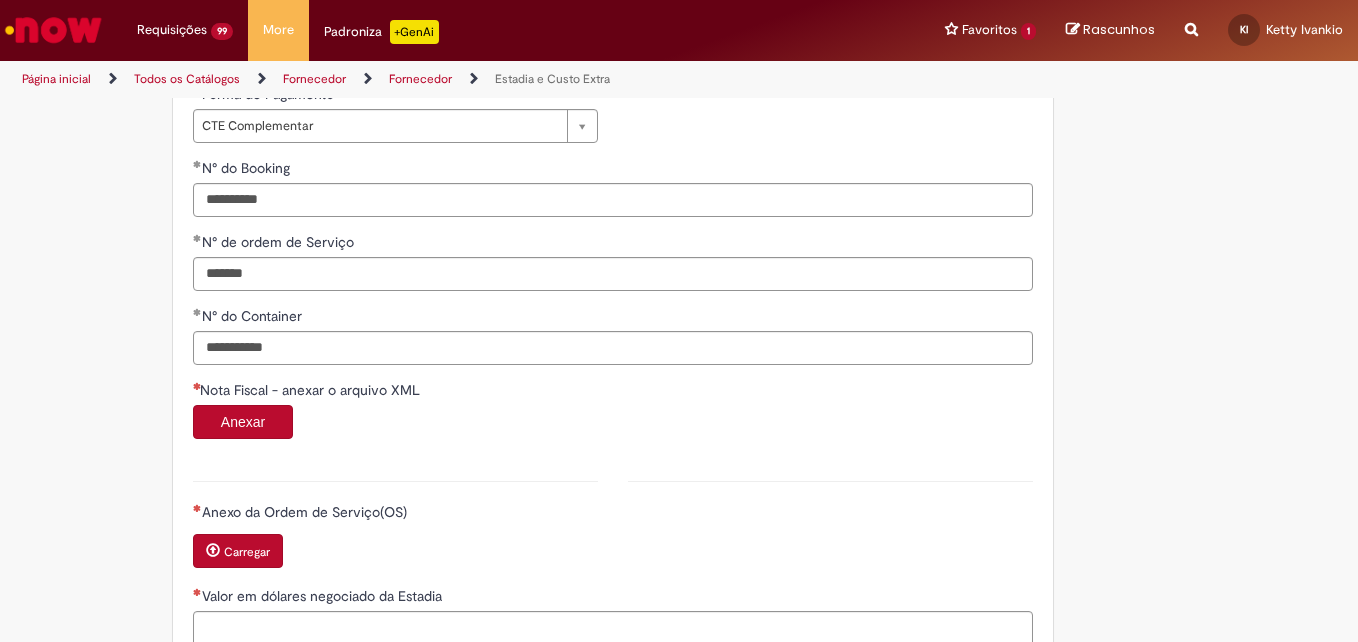 type 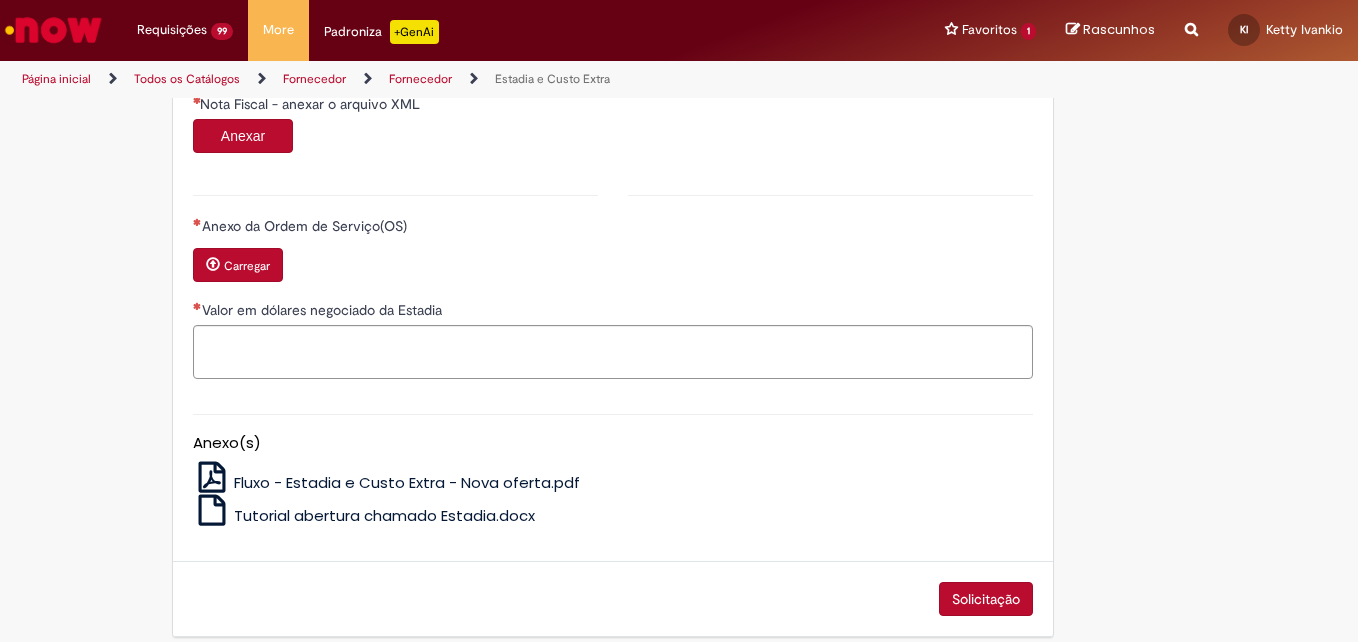 scroll, scrollTop: 1304, scrollLeft: 0, axis: vertical 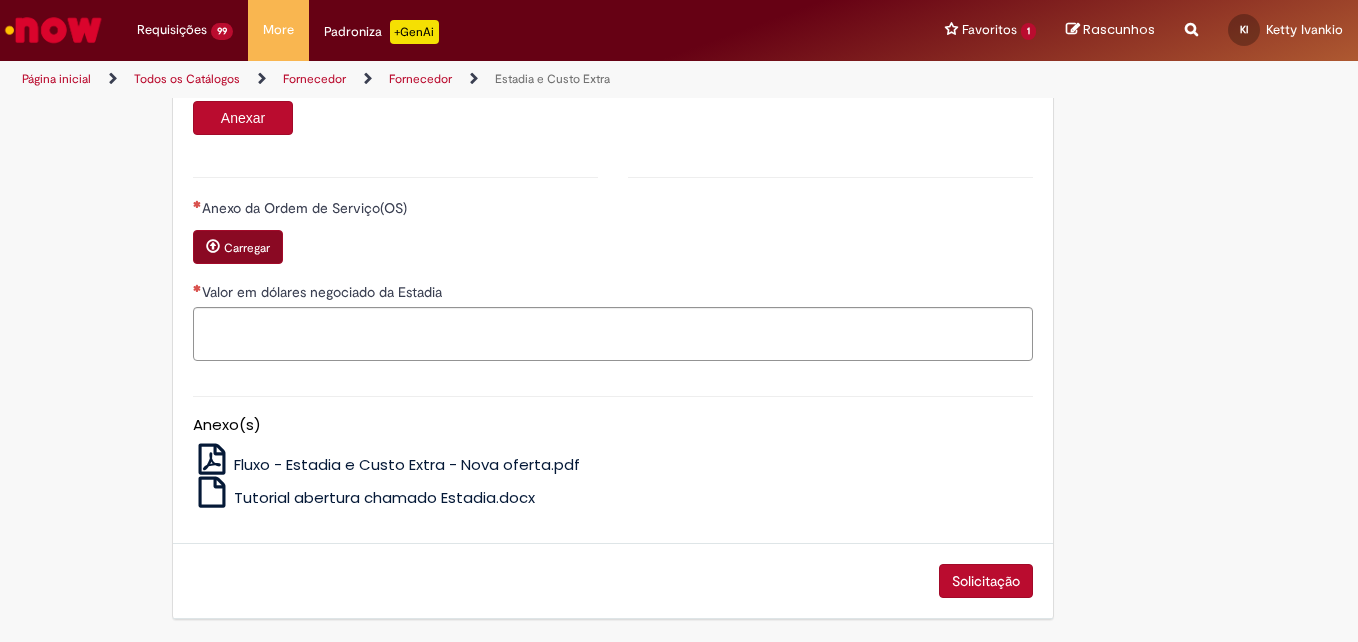 click on "Carregar" at bounding box center [240, 249] 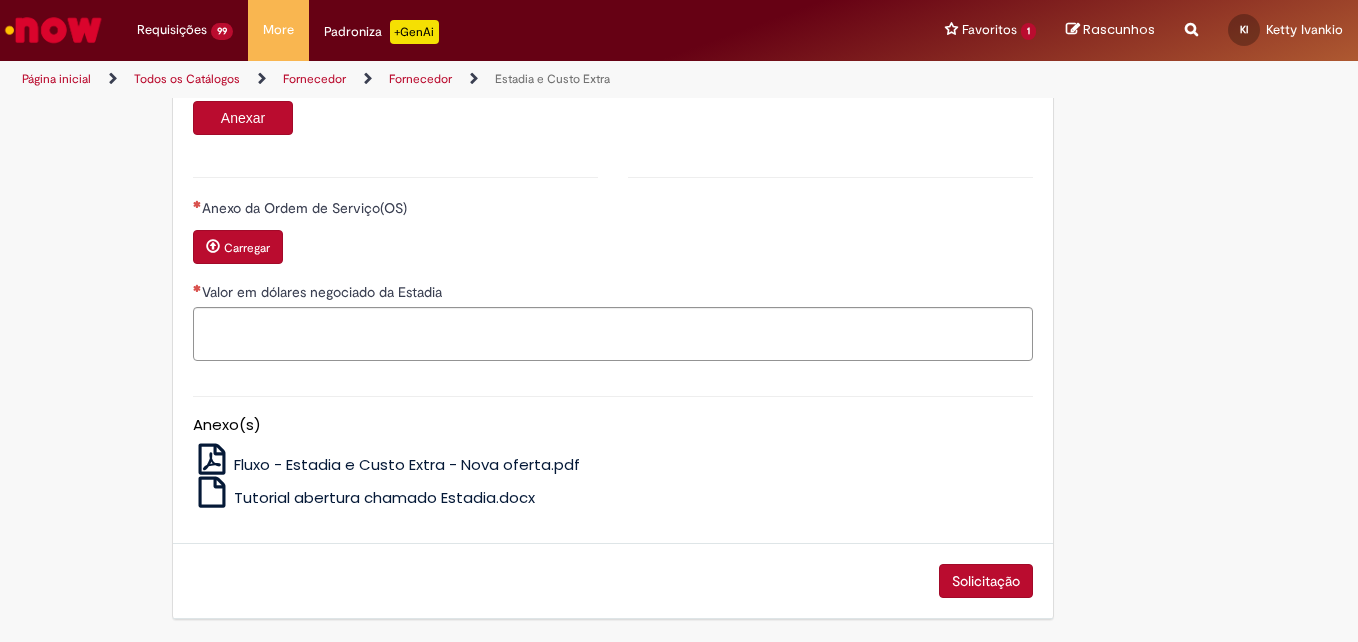 click on "Carregar" at bounding box center [247, 248] 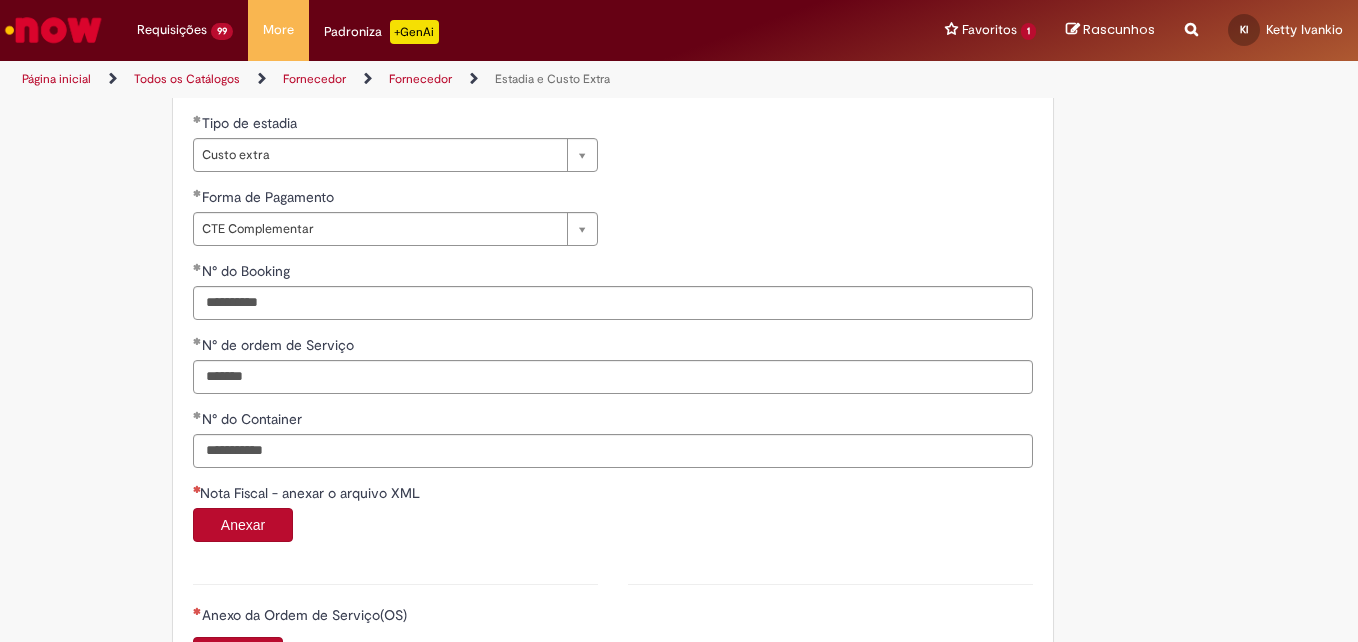 scroll, scrollTop: 904, scrollLeft: 0, axis: vertical 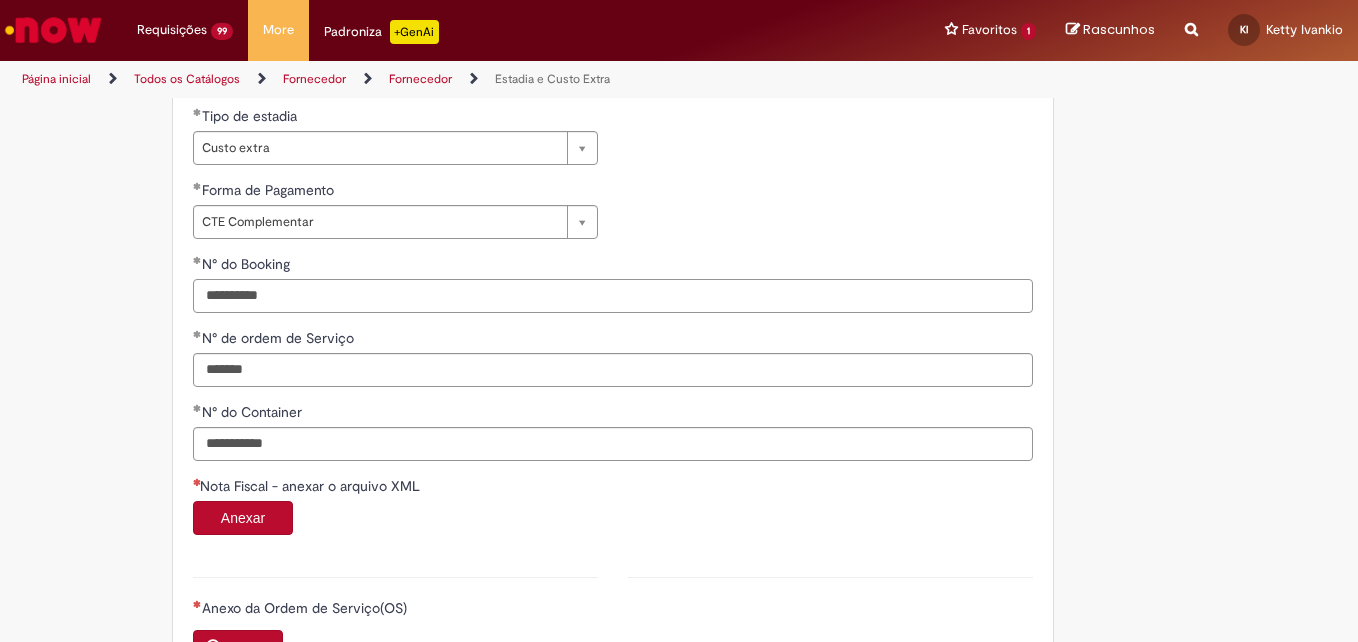 click on "Estadia e Custo Extra
[TIME_REFERENCE] [TIME_REFERENCE]  [REFERENCE_NUMBER]
Estadia e Custo Extra
cerca de uma hora atrás cerca de uma hora atrás  [REFERENCE_NUMBER]
Estadia e Custo Extra
17h atrás 17 horas atrás  [REFERENCE_NUMBER]
Estadia e Custo Extra
18h atrás 18 horas atrás  [REFERENCE_NUMBER]
Estadia e Custo Extra
18h atrás 18 horas atrás  [REFERENCE_NUMBER]
Estadia e Custo Extra
18h atrás 18 horas atrás  [REFERENCE_NUMBER]
Estadia e Custo Extra
18h atrás 18 horas atrás  [REFERENCE_NUMBER]
Estadia e Custo Extra
18h atrás 18 horas atrás  [REFERENCE_NUMBER]
Estadia e Custo Extra
18h atrás 18 horas atrás  [REFERENCE_NUMBER]
Estadia e Custo Extra
18h atrás 18 horas atrás  [REFERENCE_NUMBER]
Estadia e Custo Extra
18h atrás 18 horas atrás  [REFERENCE_NUMBER]
Estadia e Custo Extra" at bounding box center (679, 321) 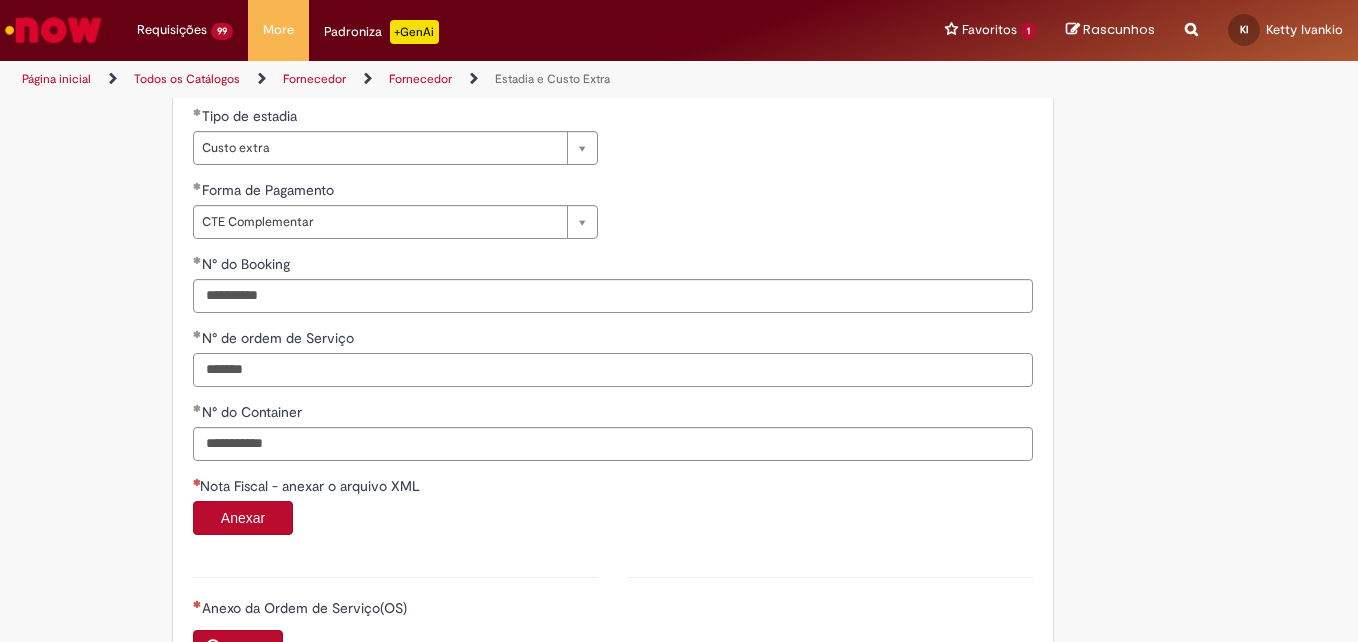 click on "Estadia e Custo Extra
[TIME_REFERENCE] [TIME_REFERENCE]  [REFERENCE_NUMBER]
Estadia e Custo Extra
cerca de uma hora atrás cerca de uma hora atrás  [REFERENCE_NUMBER]
Estadia e Custo Extra
17h atrás 17 horas atrás  [REFERENCE_NUMBER]
Estadia e Custo Extra
18h atrás 18 horas atrás  [REFERENCE_NUMBER]
Estadia e Custo Extra
18h atrás 18 horas atrás  [REFERENCE_NUMBER]
Estadia e Custo Extra
18h atrás 18 horas atrás  [REFERENCE_NUMBER]
Estadia e Custo Extra
18h atrás 18 horas atrás  [REFERENCE_NUMBER]
Estadia e Custo Extra
18h atrás 18 horas atrás  [REFERENCE_NUMBER]
Estadia e Custo Extra
18h atrás 18 horas atrás  [REFERENCE_NUMBER]
Estadia e Custo Extra
18h atrás 18 horas atrás  [REFERENCE_NUMBER]
Estadia e Custo Extra
18h atrás 18 horas atrás  [REFERENCE_NUMBER]
Estadia e Custo Extra" at bounding box center (679, 321) 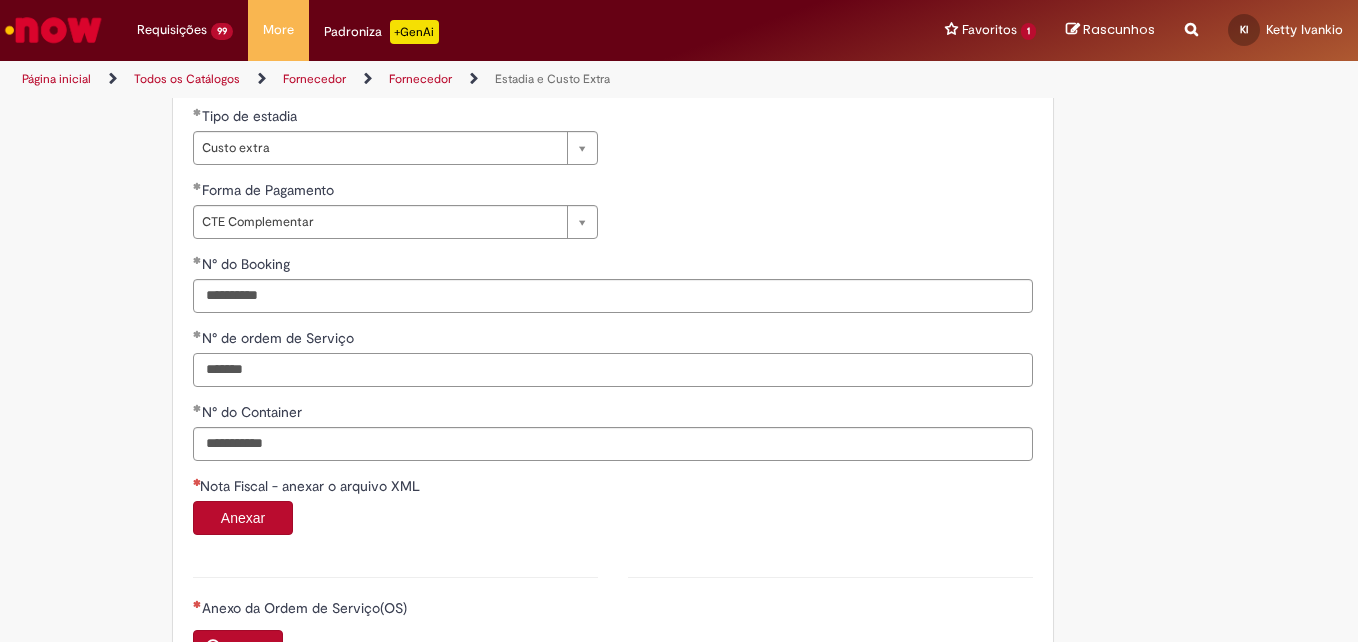 paste 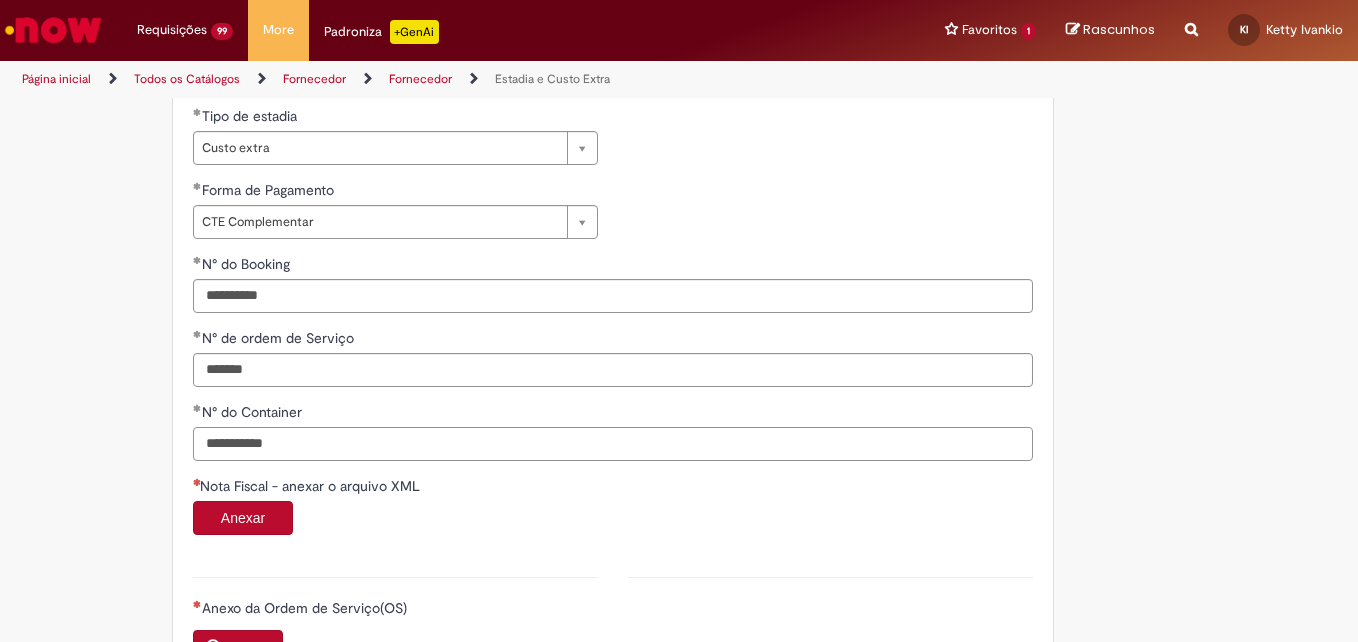 paste 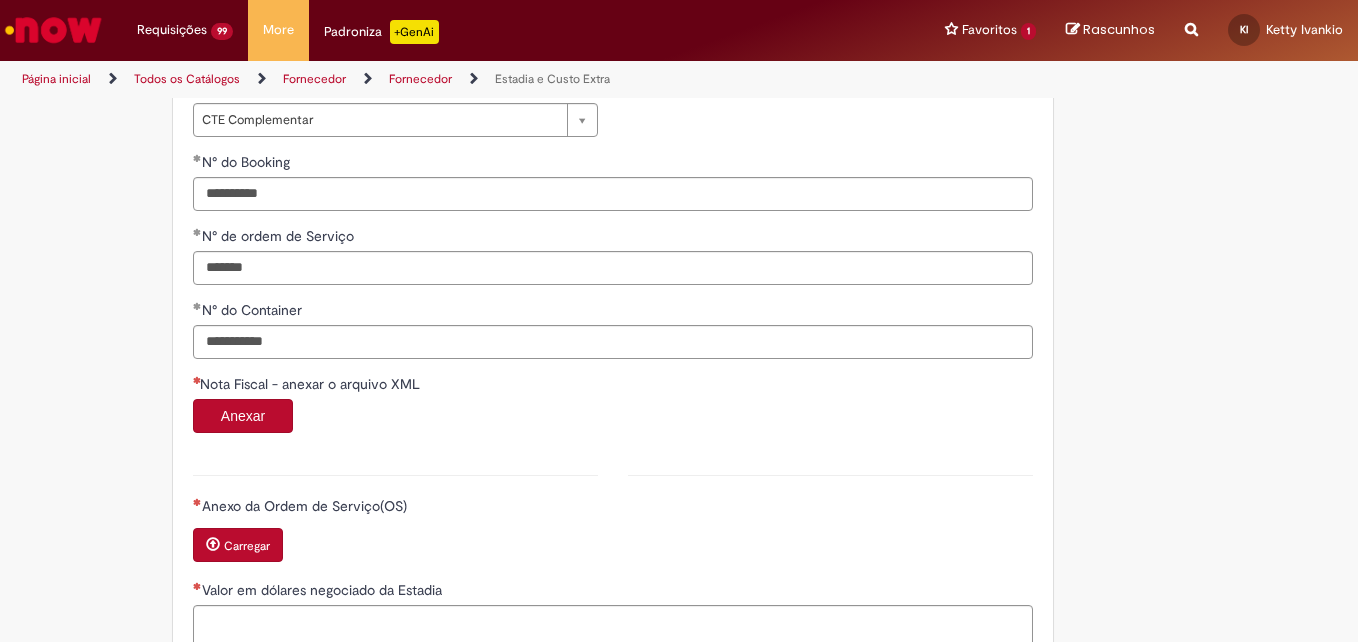 scroll, scrollTop: 1104, scrollLeft: 0, axis: vertical 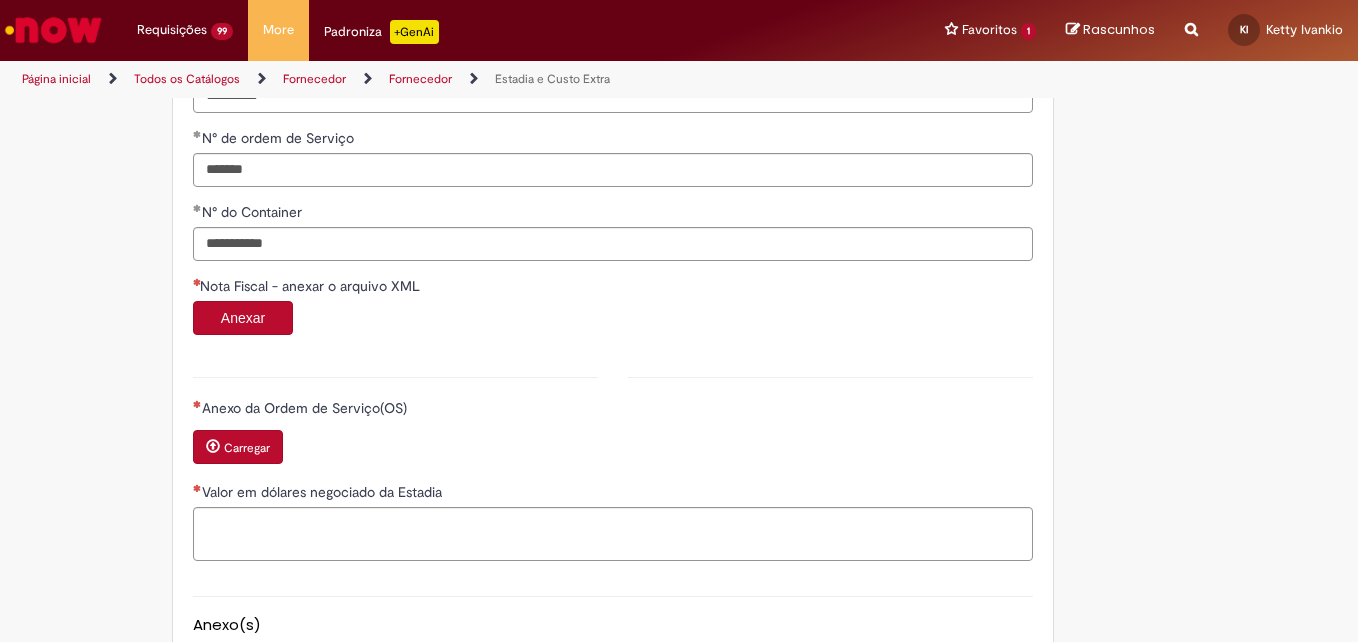 click on "Carregar" at bounding box center [247, 448] 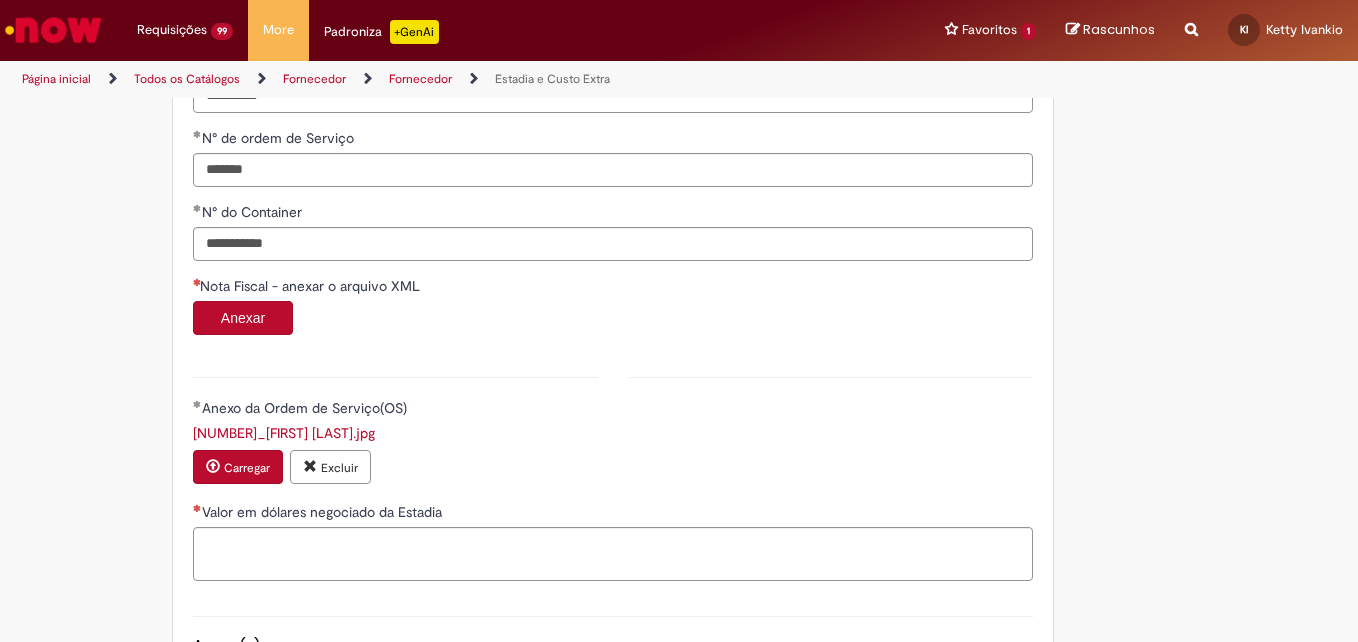 click on "Anexar" at bounding box center (243, 318) 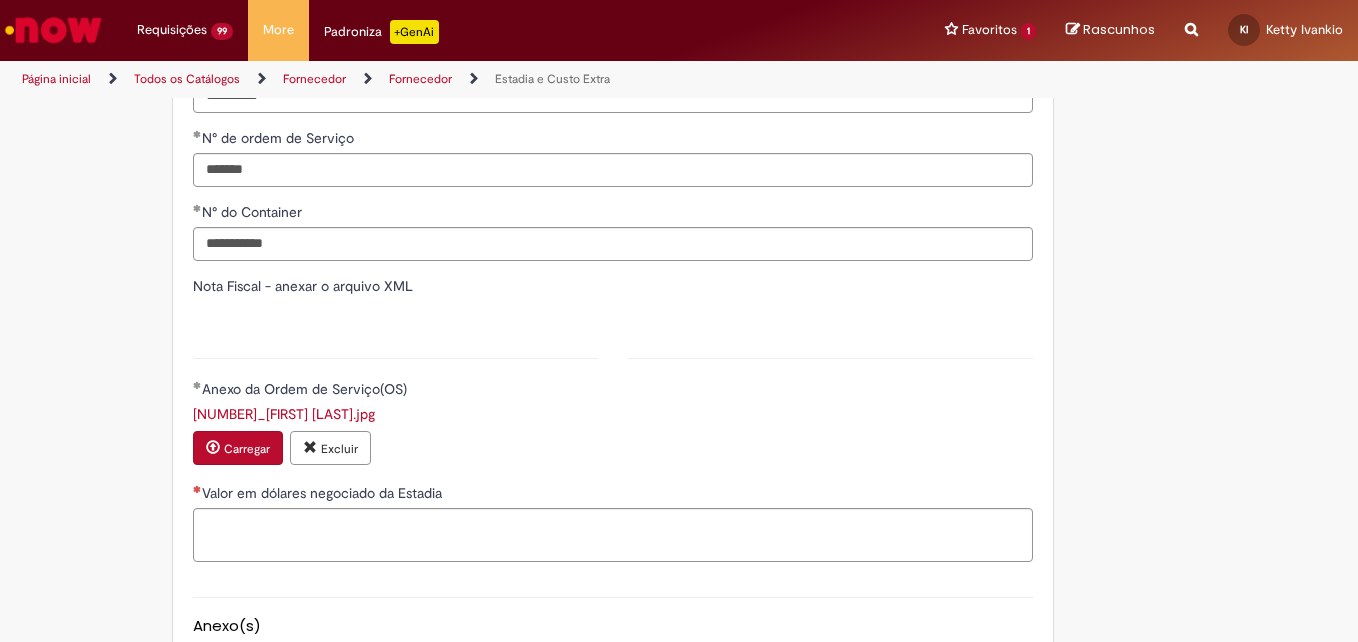 type on "*******" 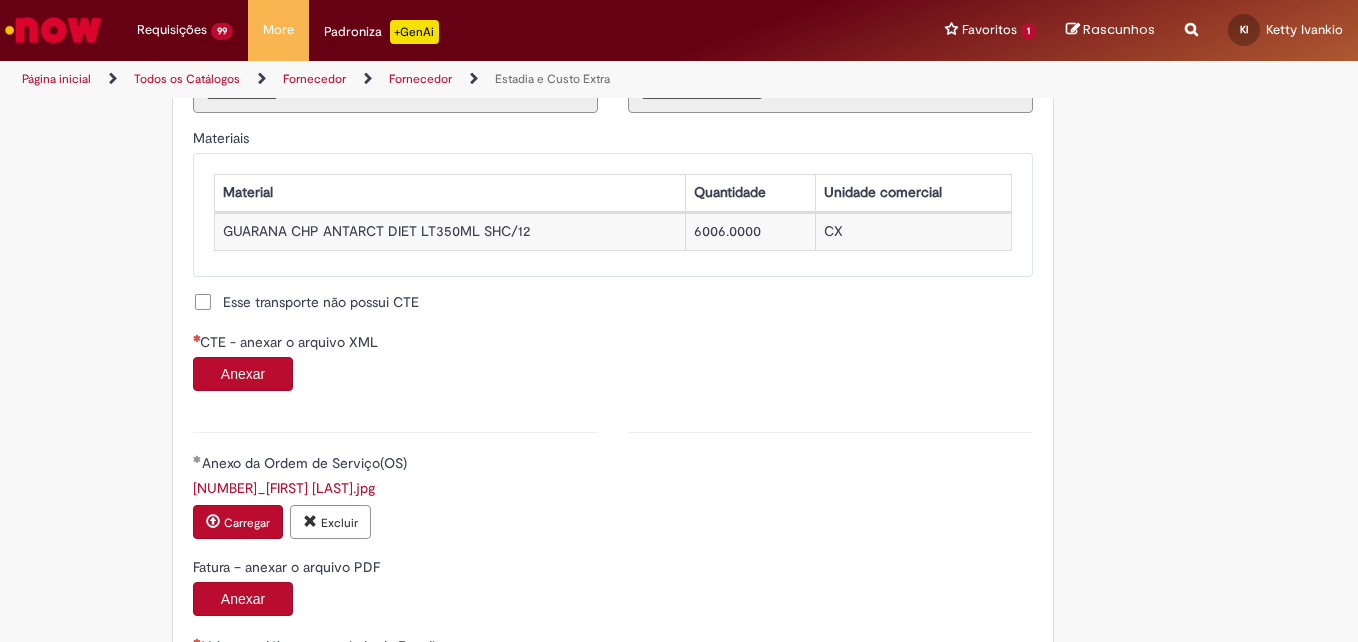 scroll, scrollTop: 1904, scrollLeft: 0, axis: vertical 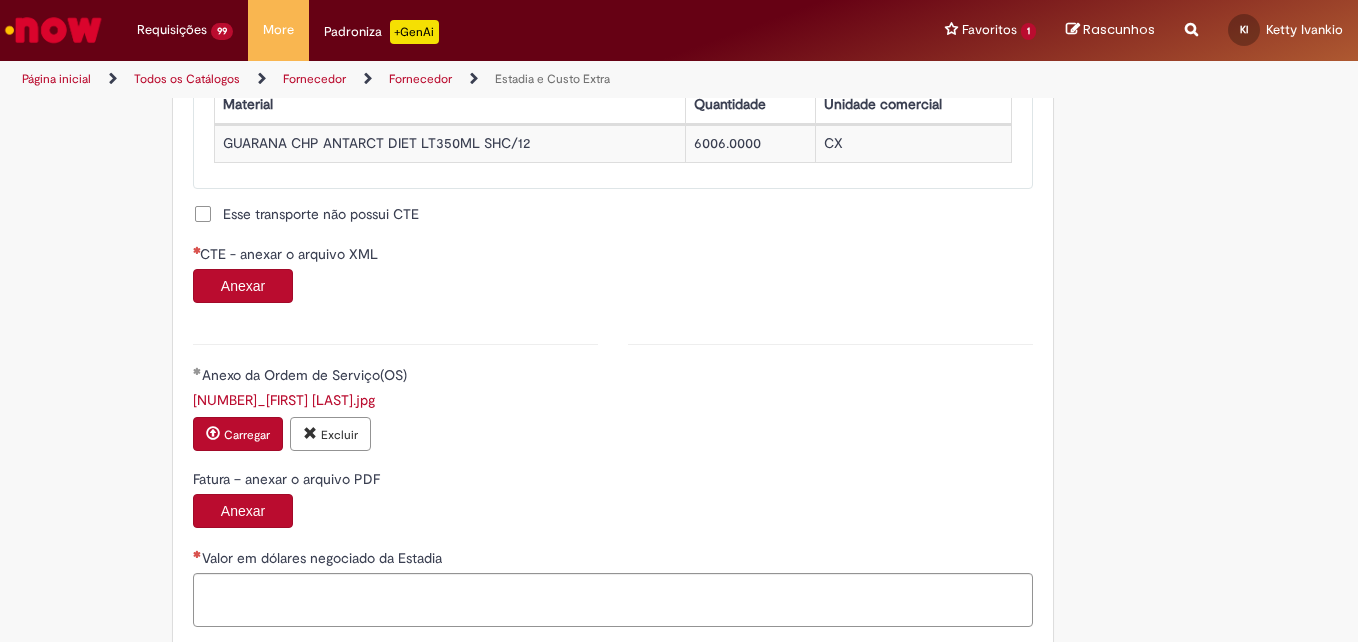 click on "Anexar" at bounding box center [243, 286] 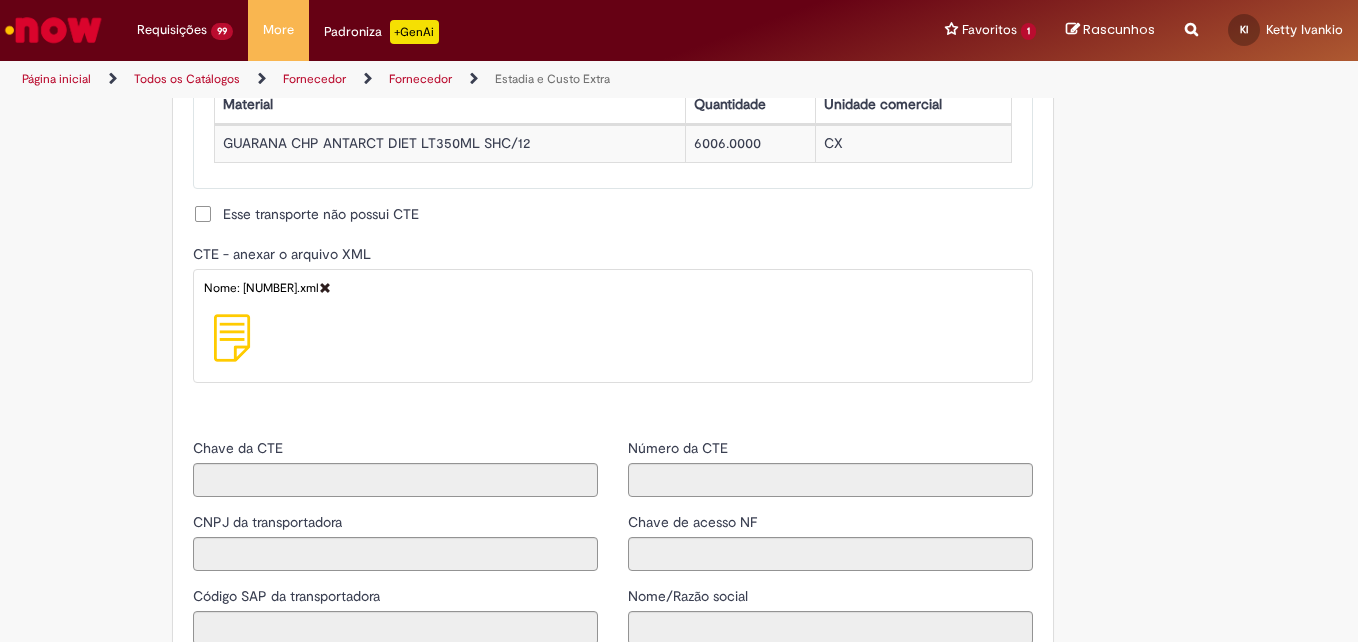 type on "**********" 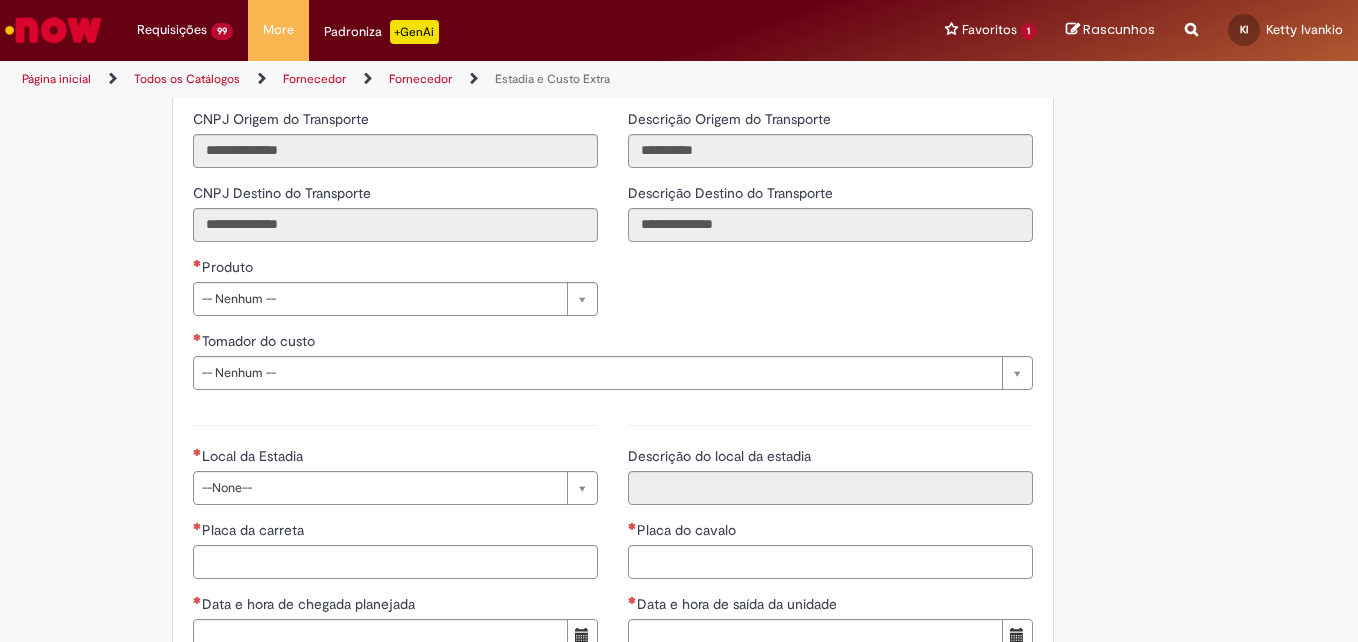 scroll, scrollTop: 2604, scrollLeft: 0, axis: vertical 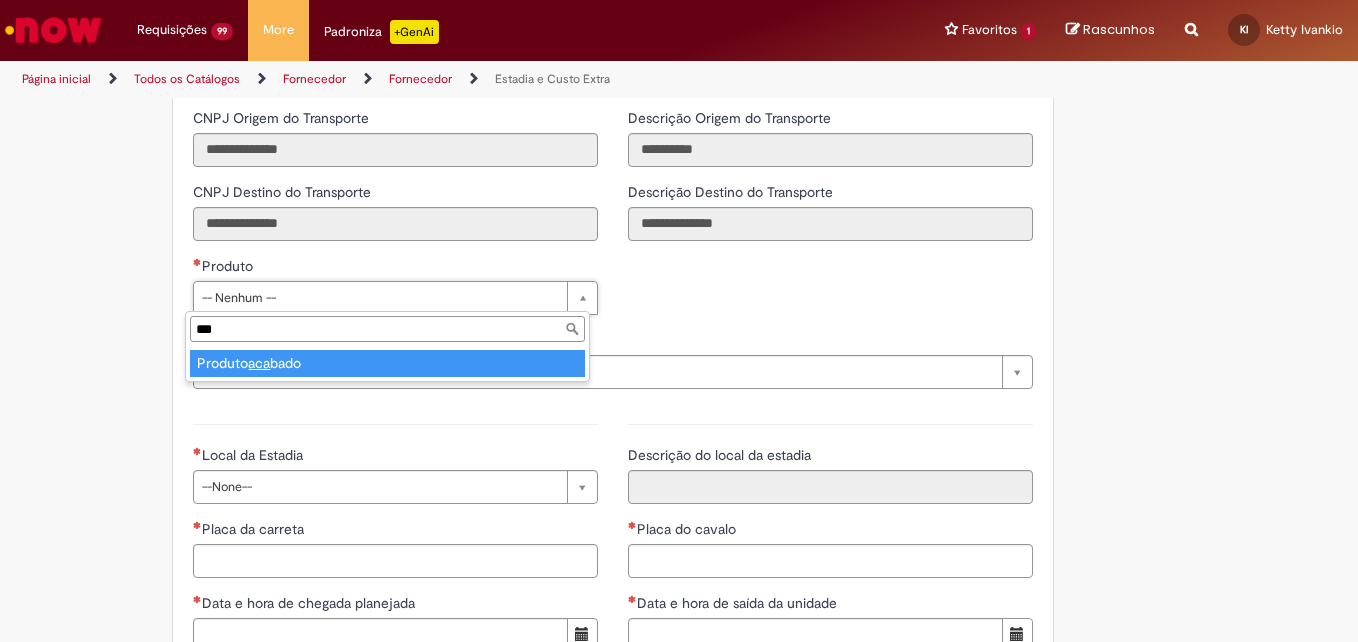 type on "****" 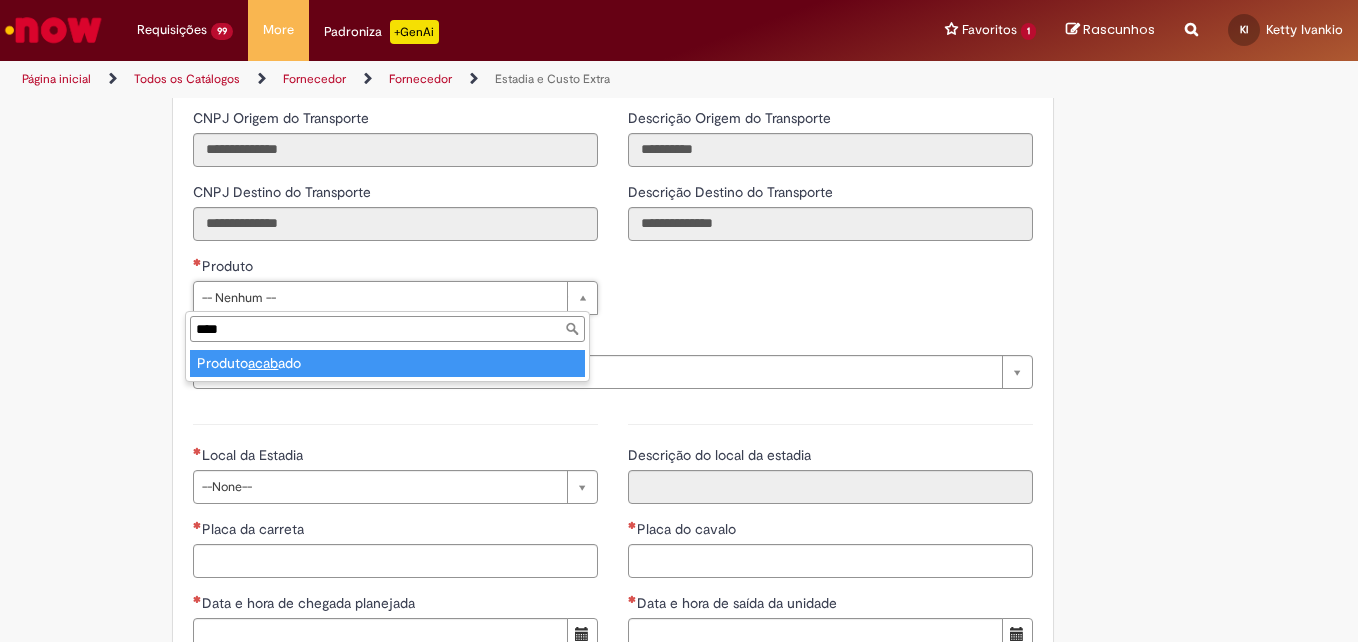 type on "**********" 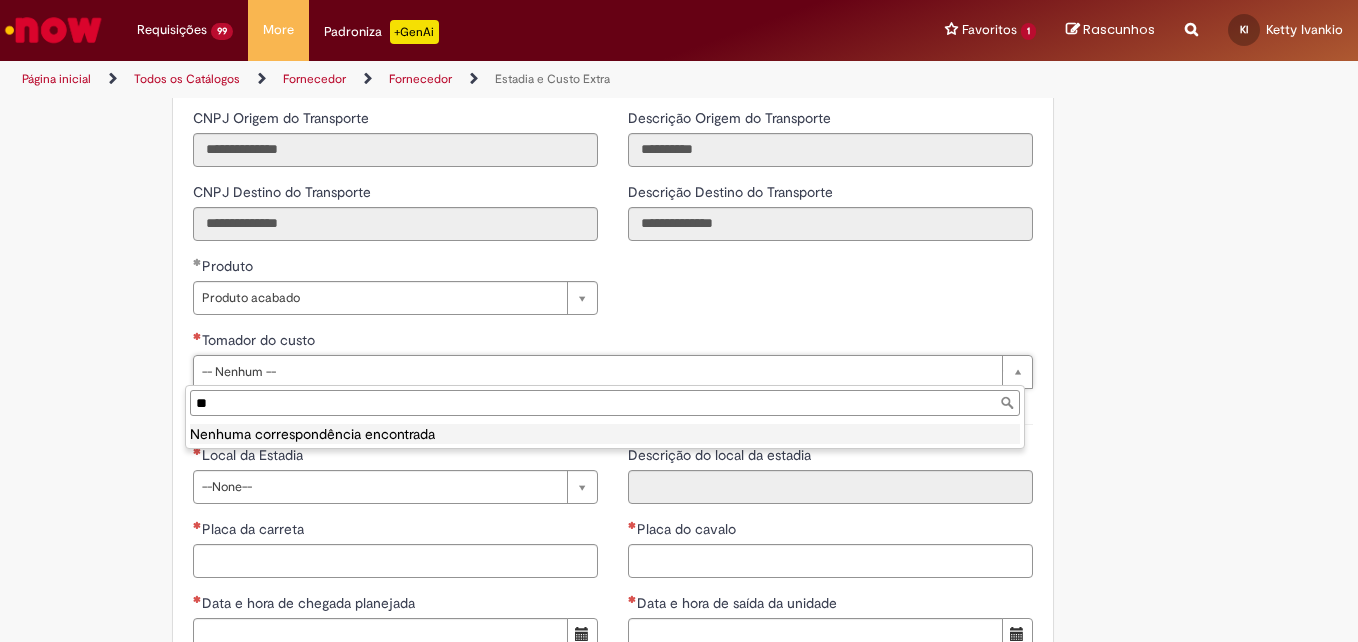 type on "*" 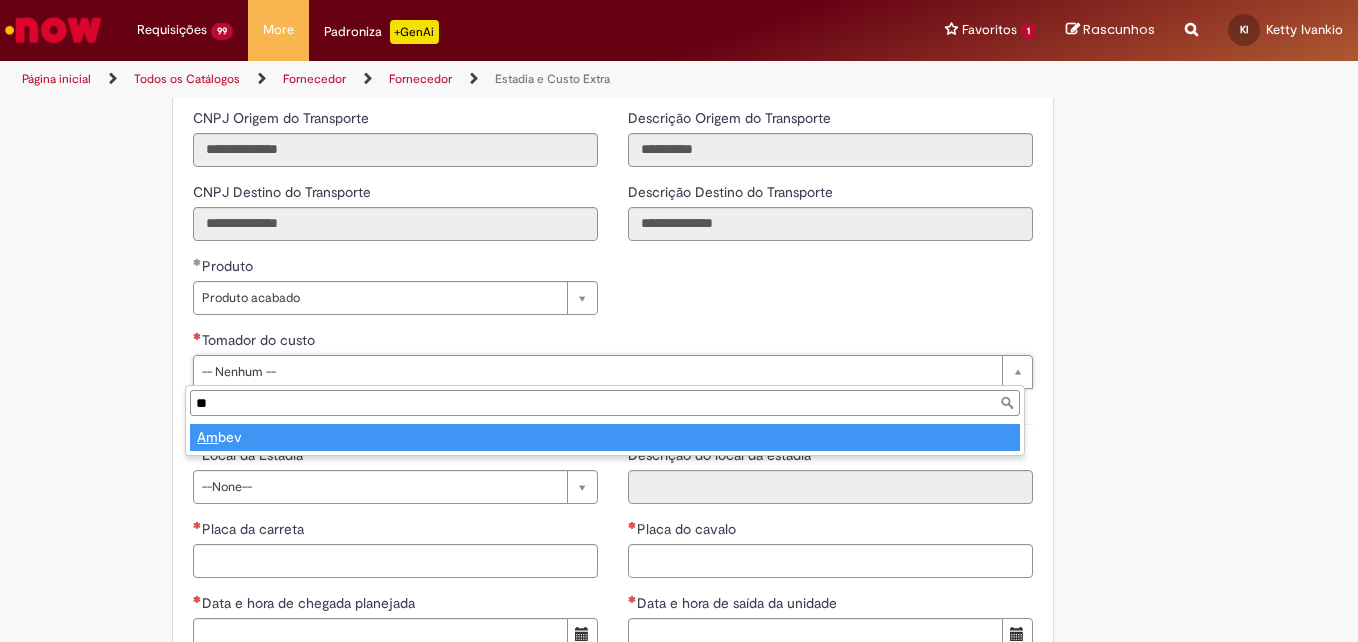 type on "**" 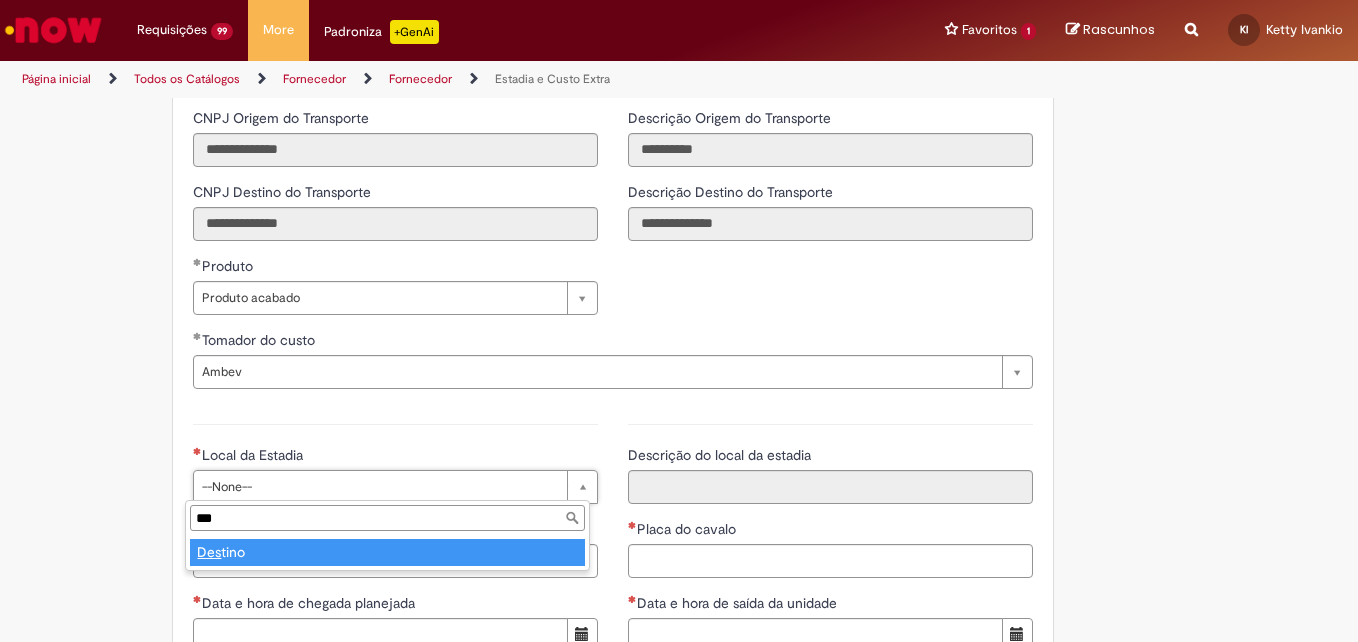 type on "***" 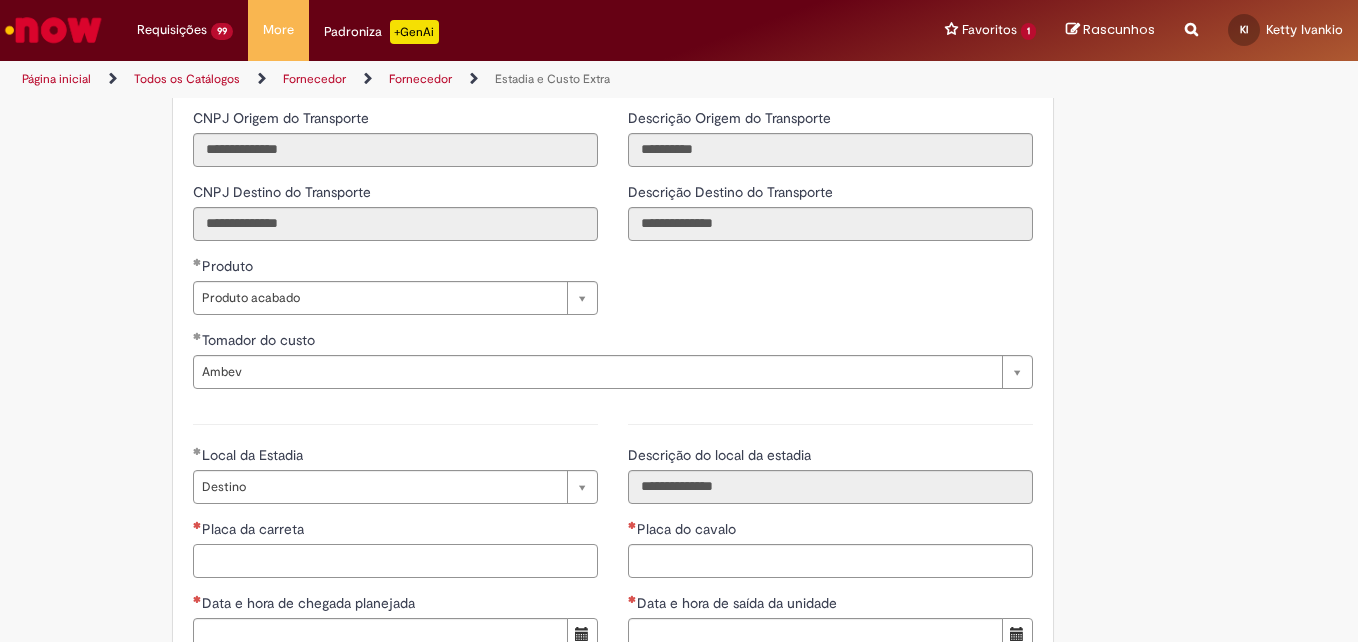 click on "Placa da carreta" at bounding box center [395, 561] 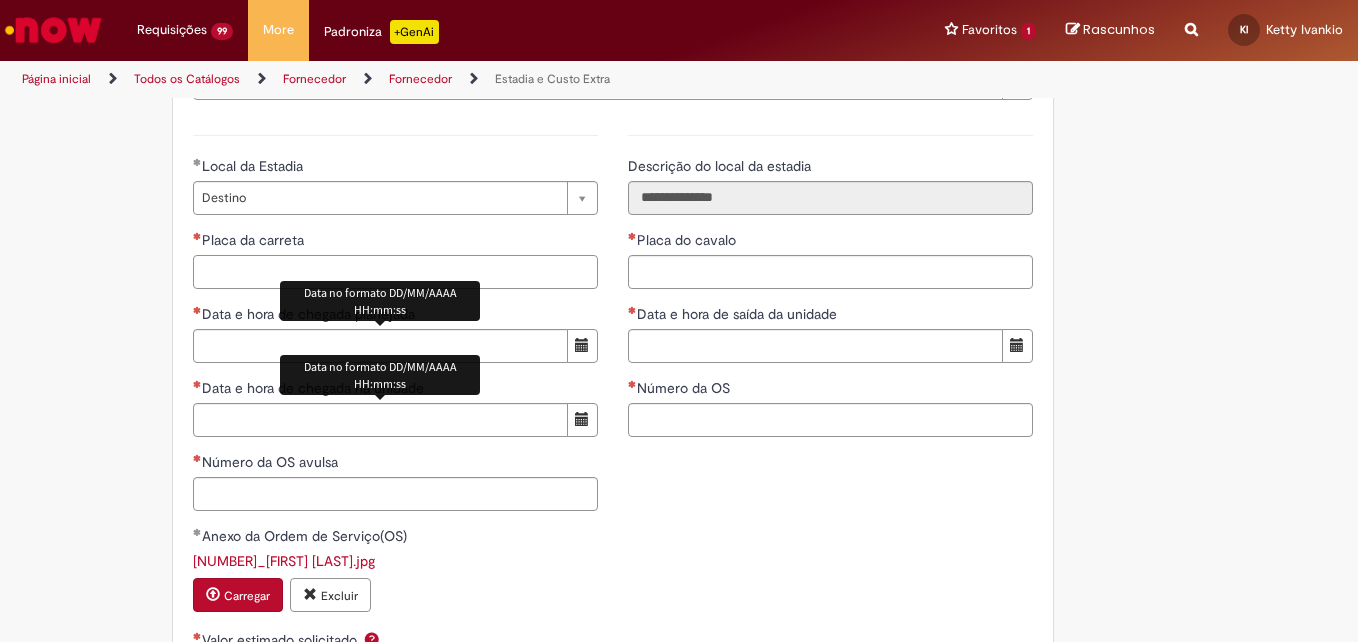scroll, scrollTop: 2904, scrollLeft: 0, axis: vertical 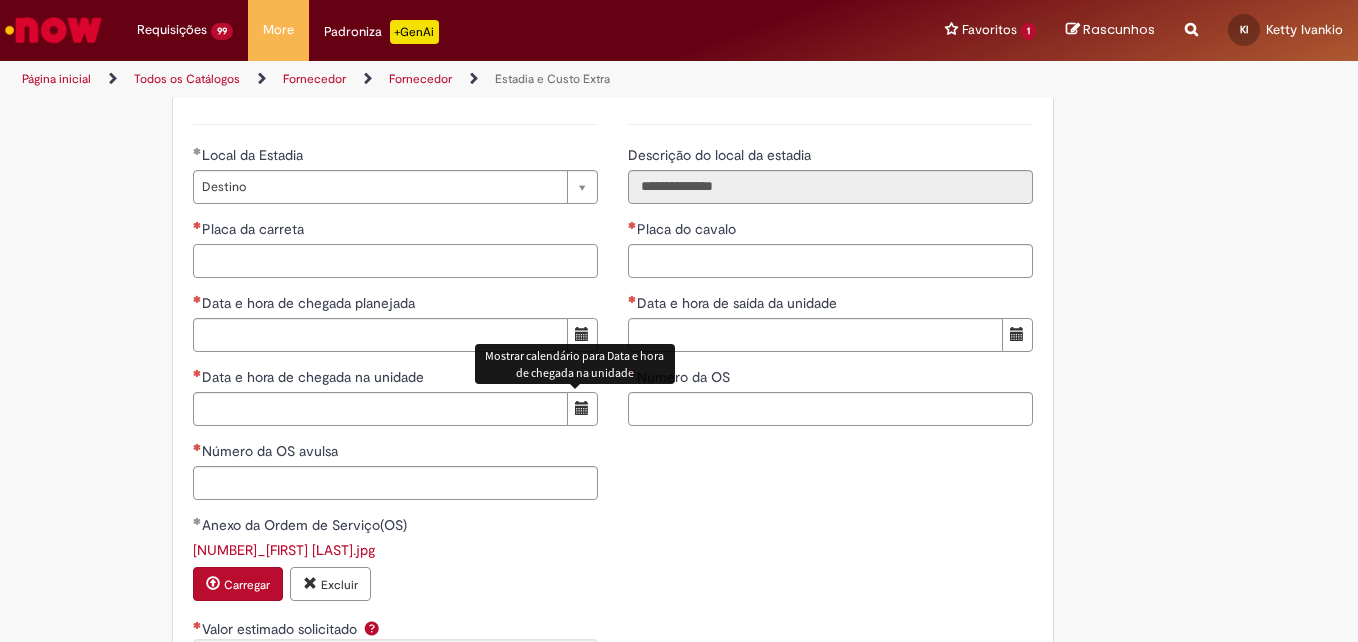 paste on "******" 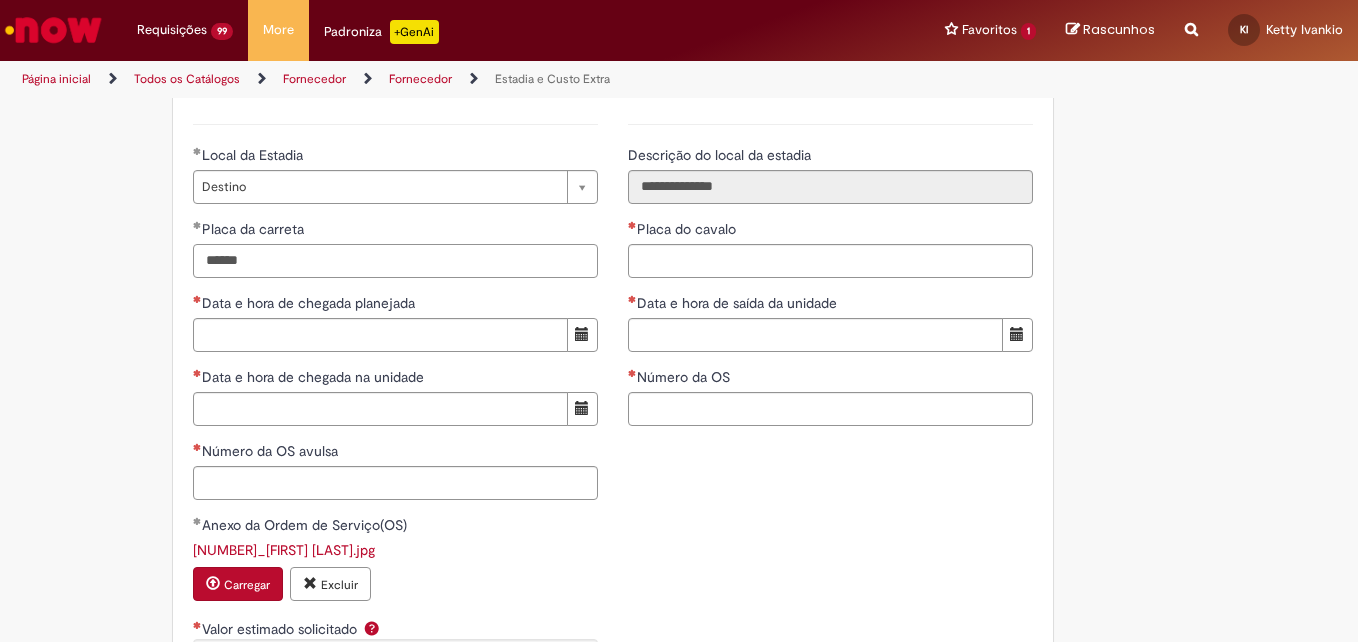 type on "******" 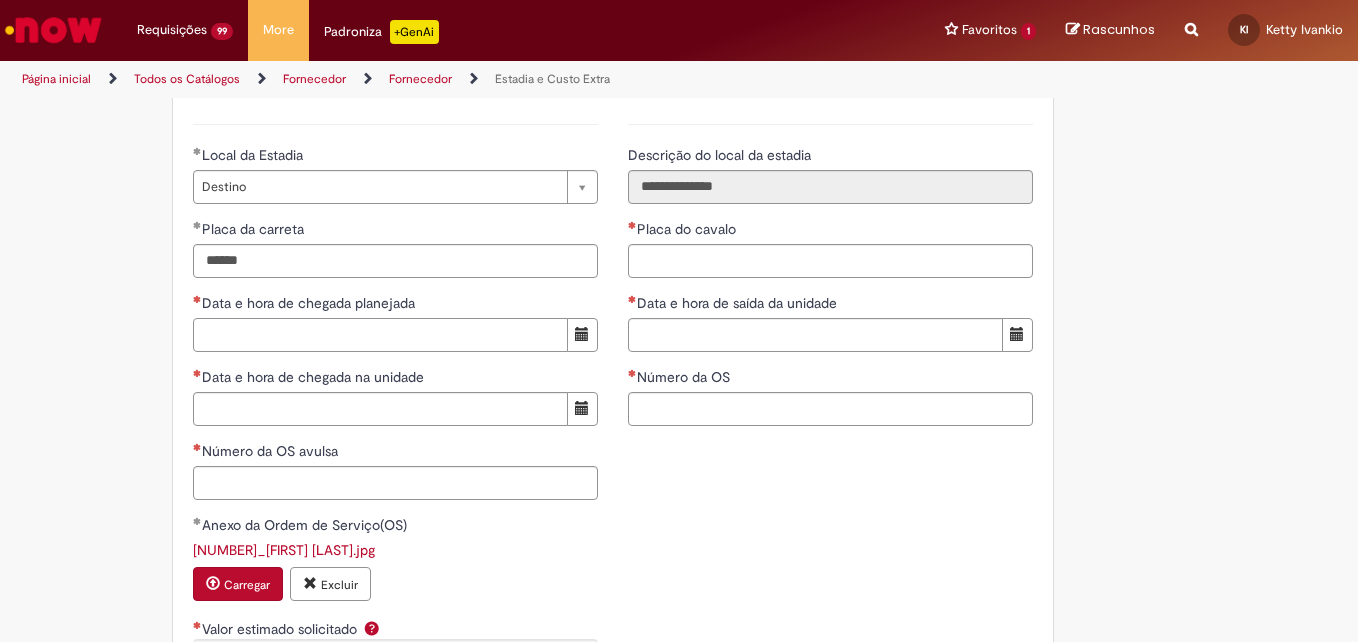 type 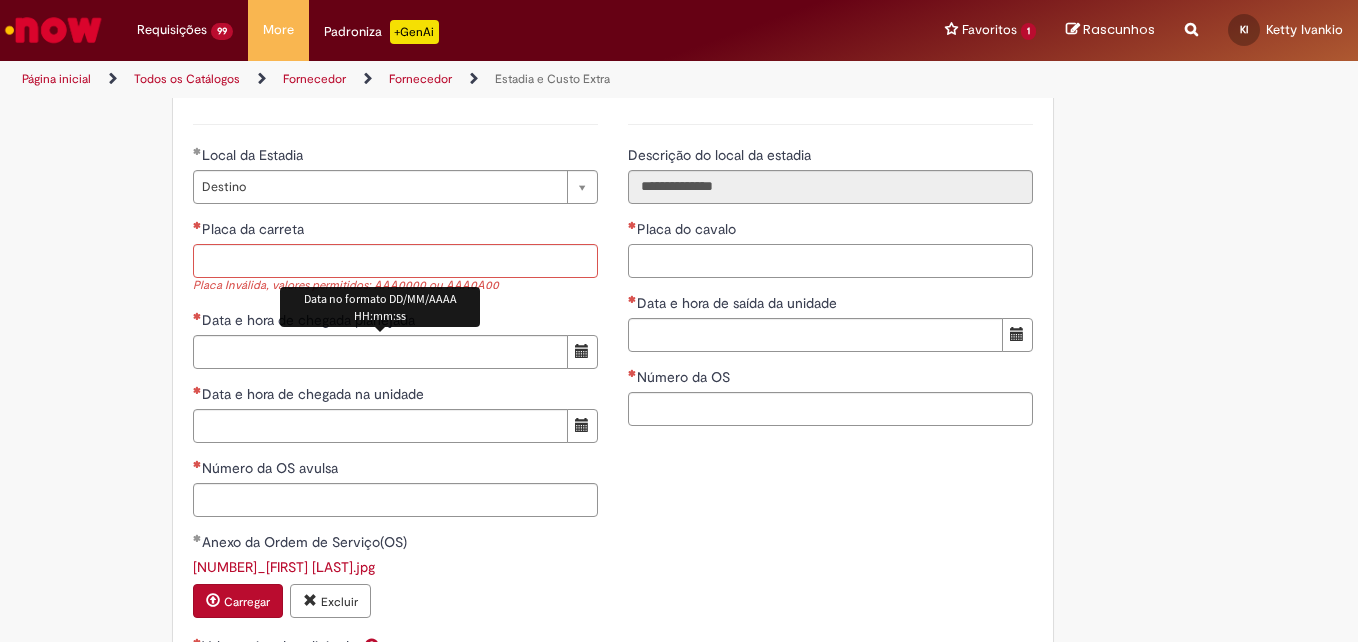 click on "Placa do cavalo" at bounding box center [830, 261] 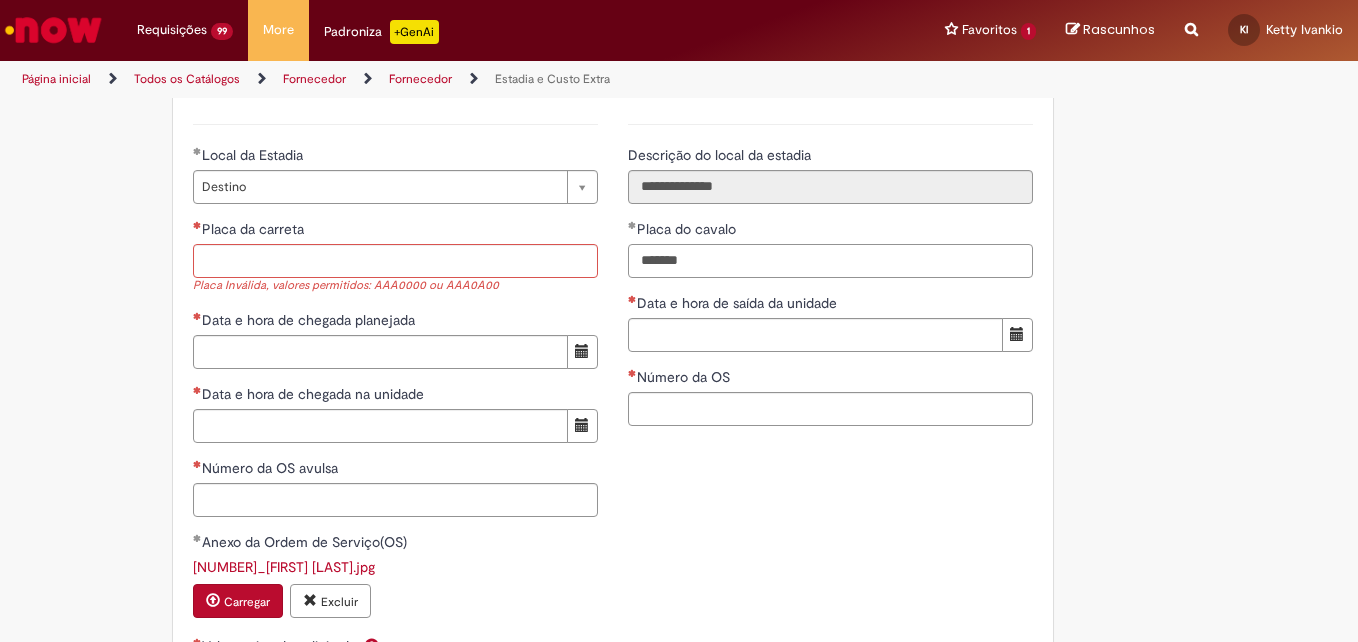 type on "*******" 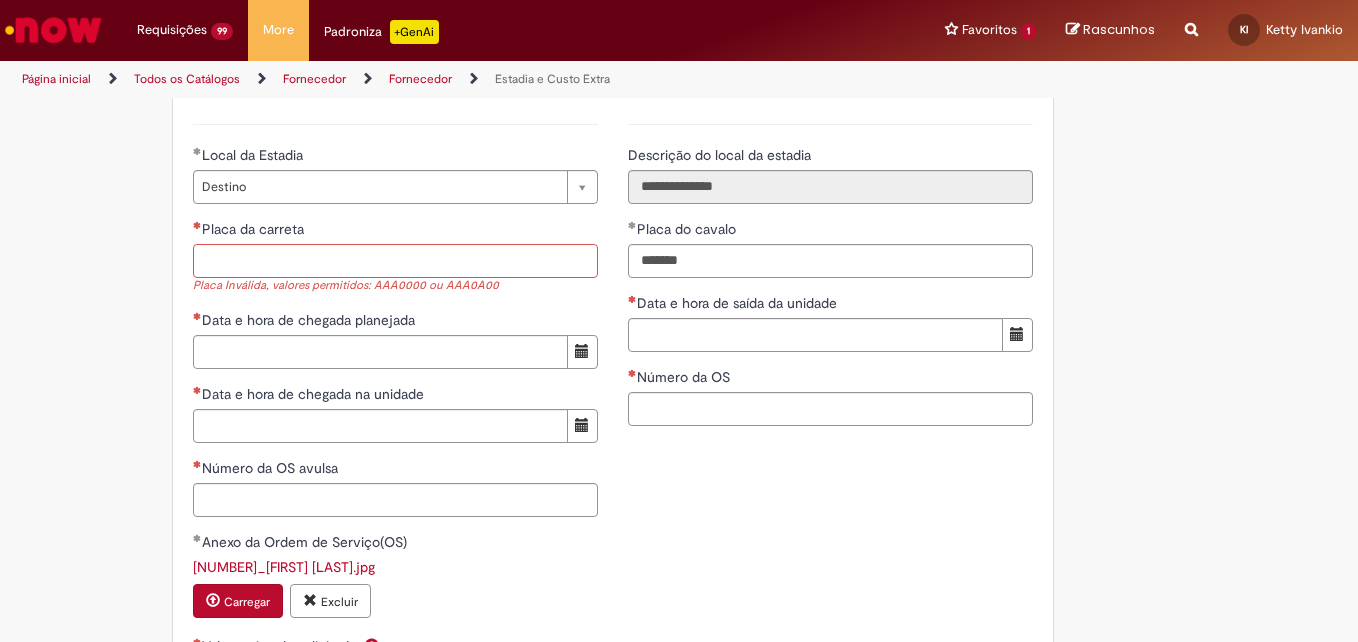 click on "Placa da carreta" at bounding box center [395, 261] 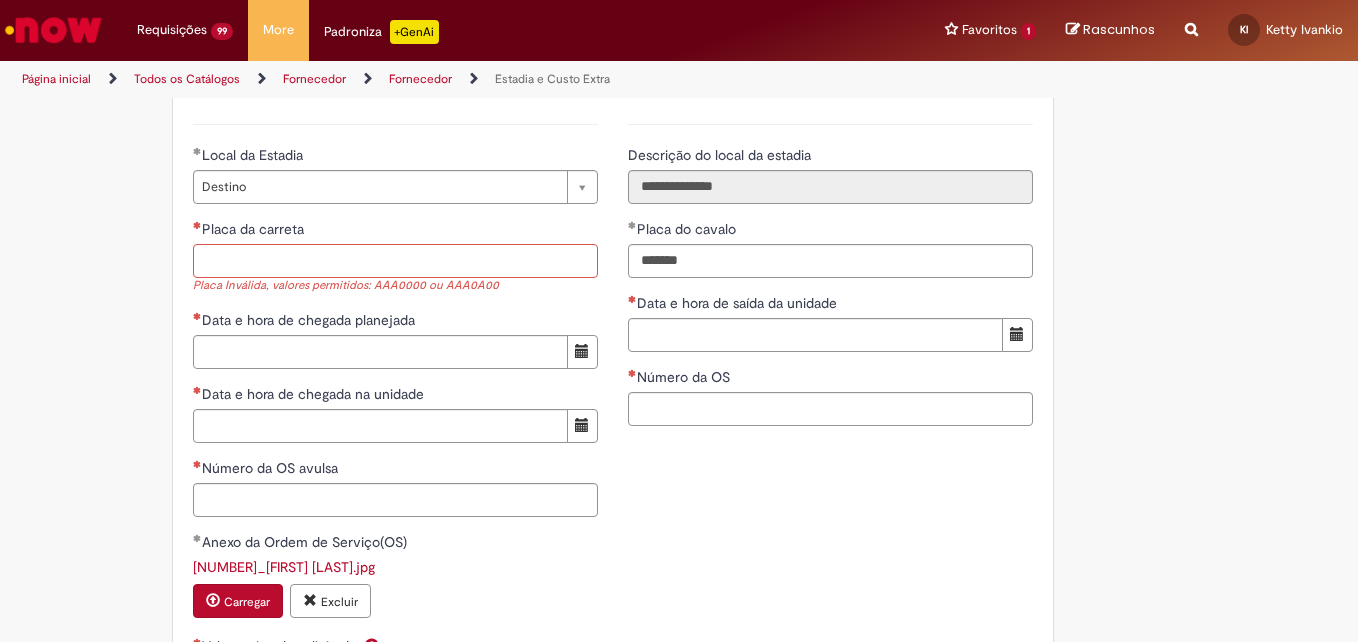 paste on "******" 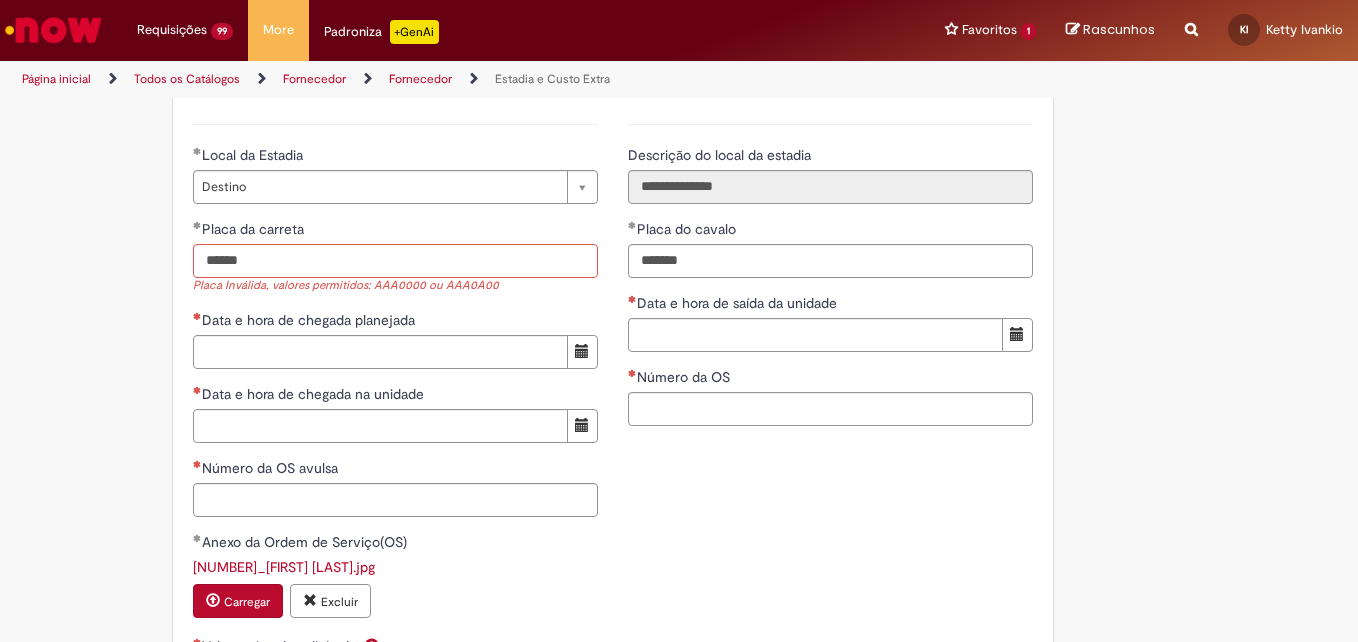 type on "******" 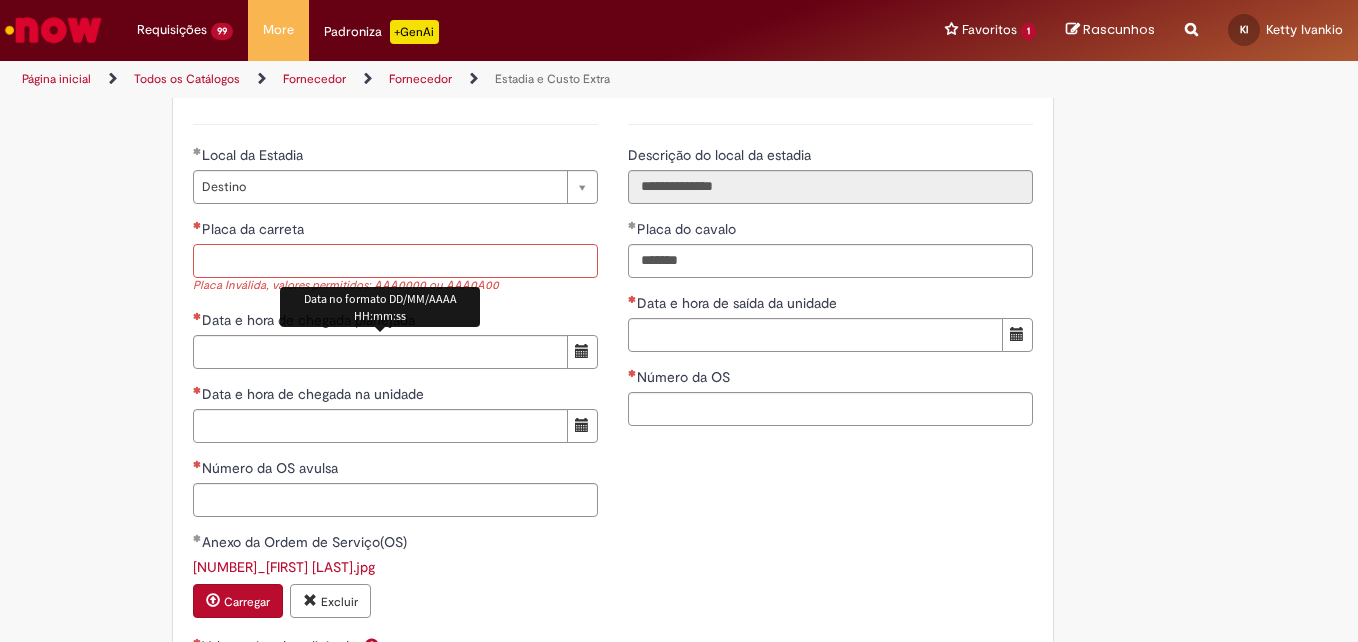 drag, startPoint x: 220, startPoint y: 203, endPoint x: 199, endPoint y: 182, distance: 29.698484 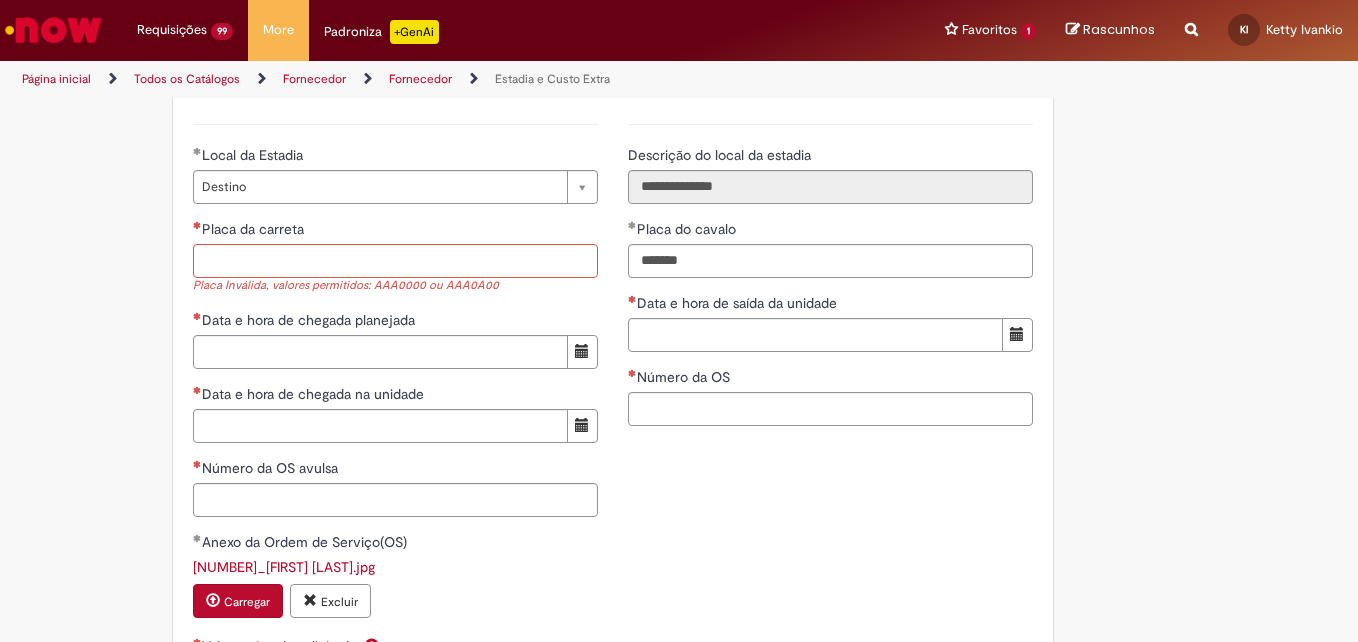 paste on "**********" 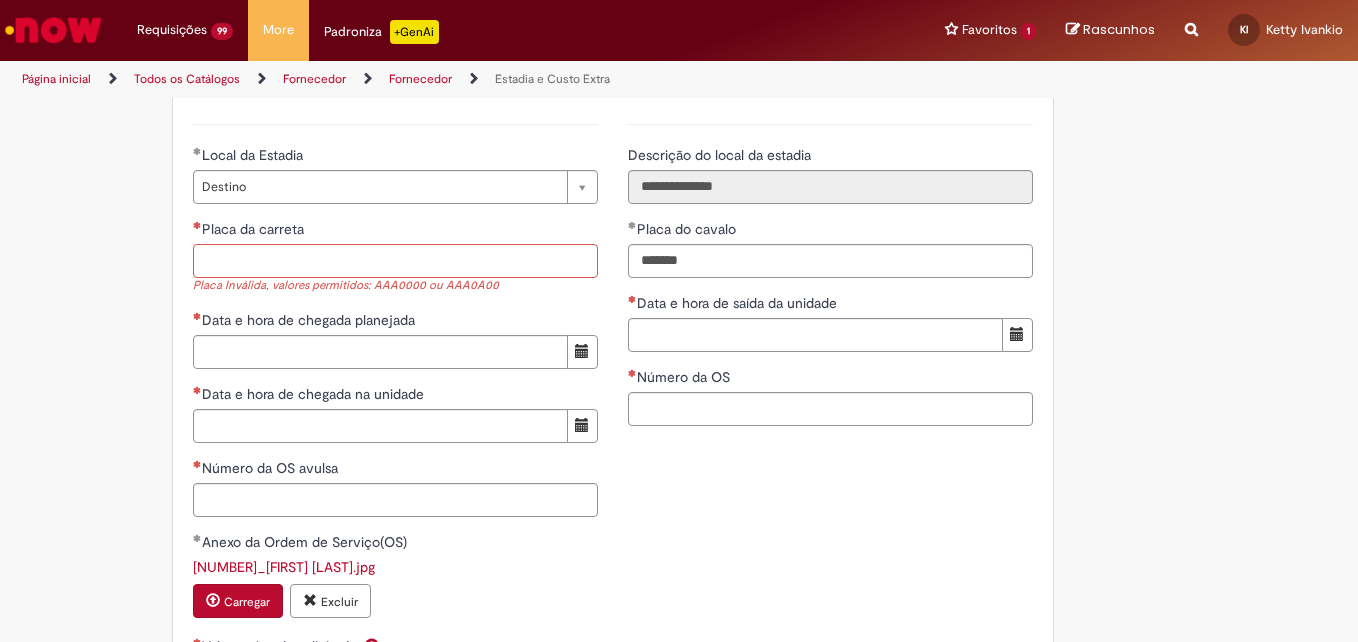paste on "******" 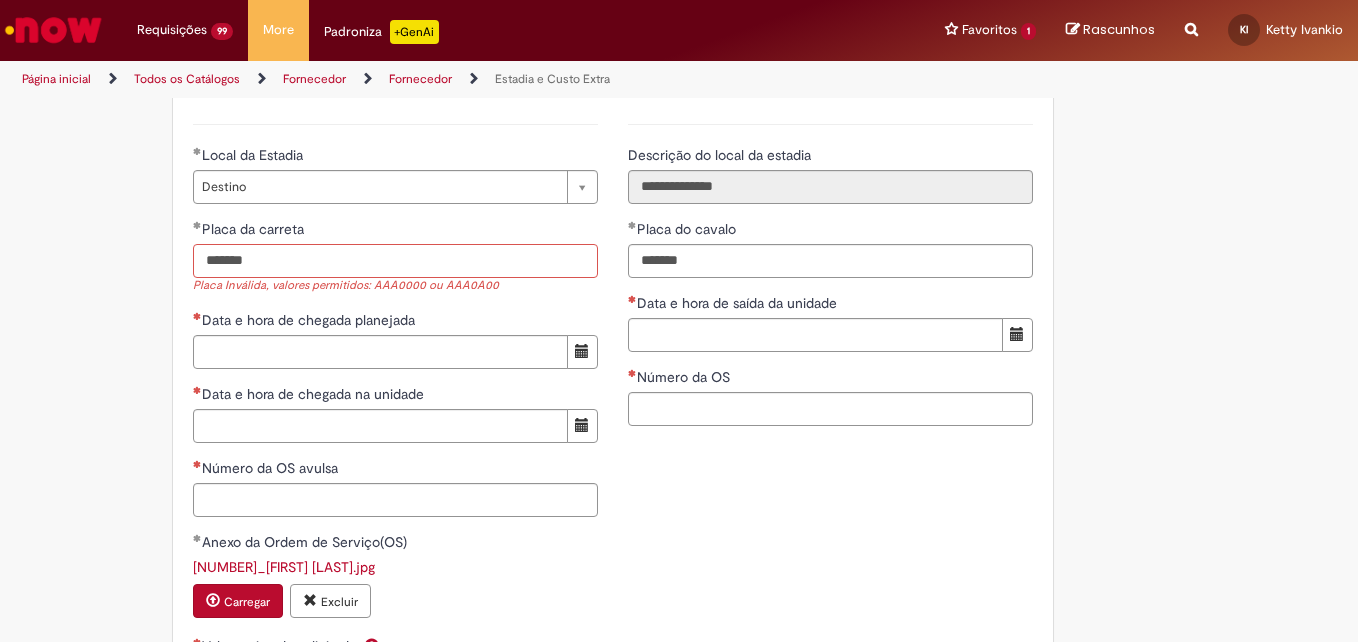 type on "*******" 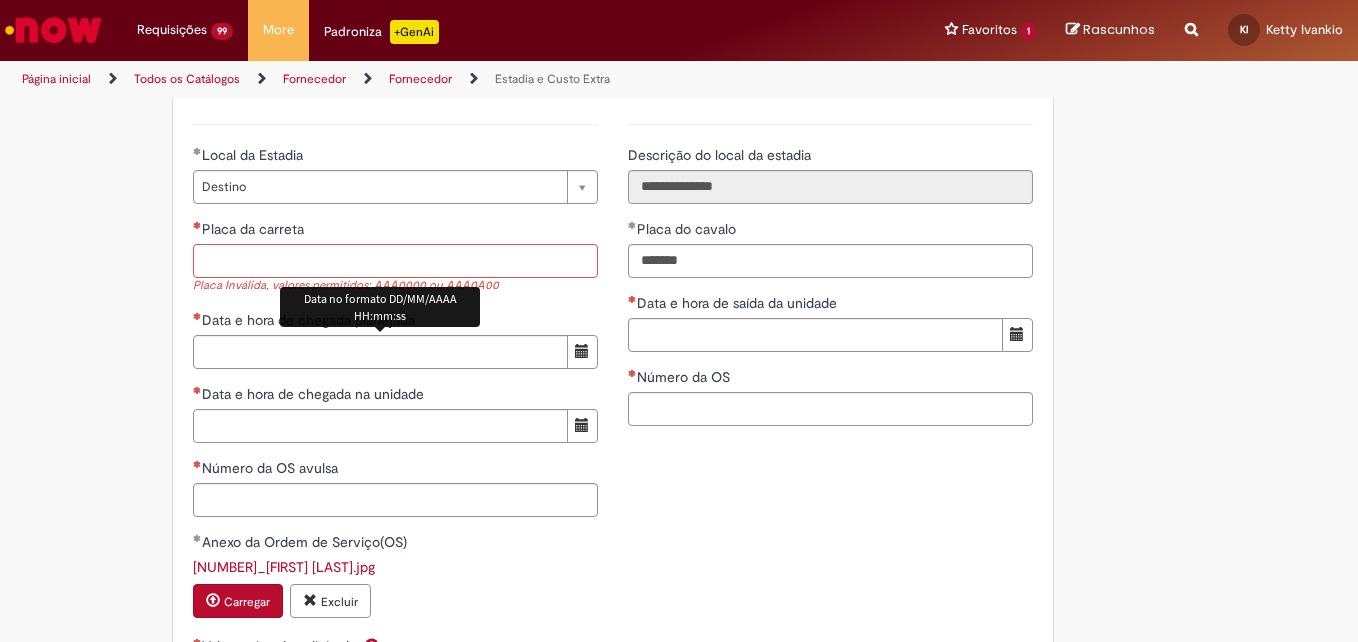click on "Placa da carreta" at bounding box center (395, 261) 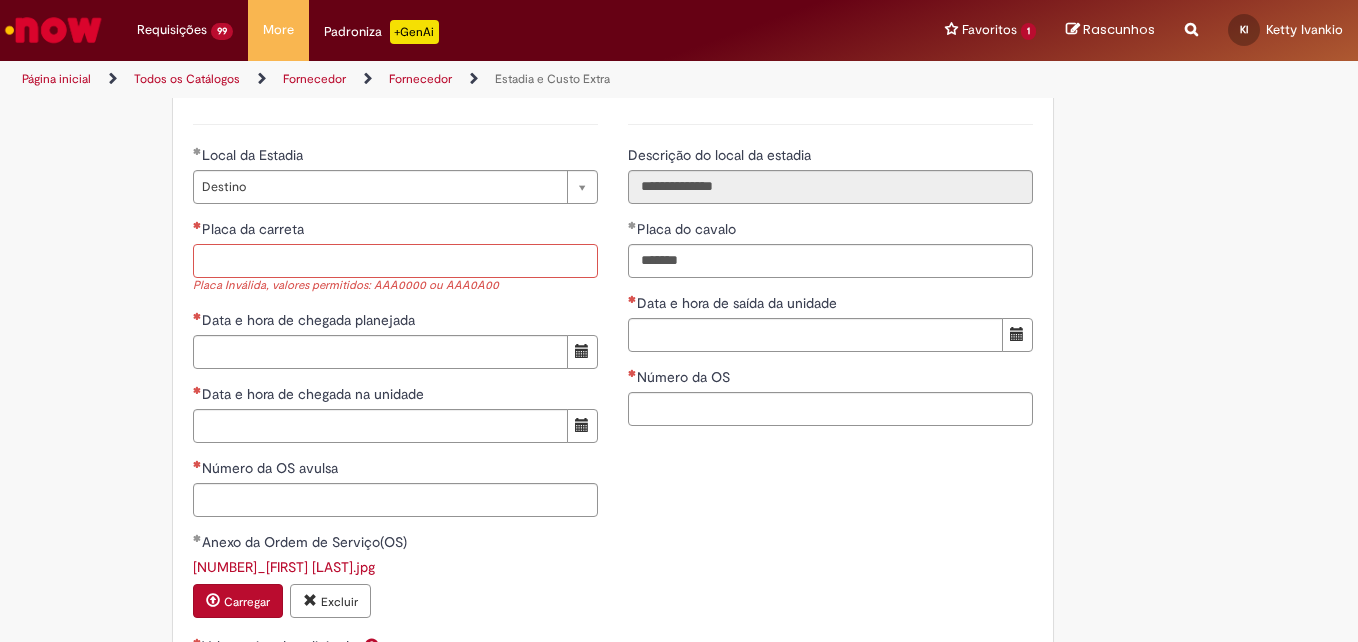 paste on "******" 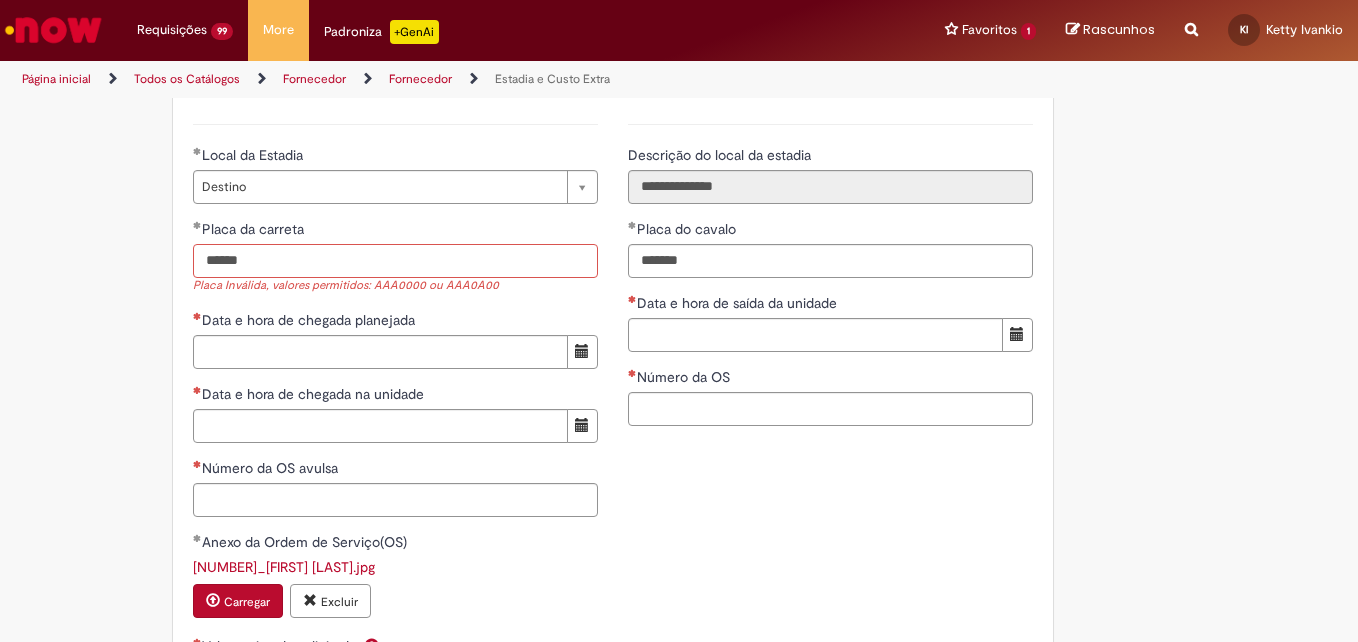 type on "******" 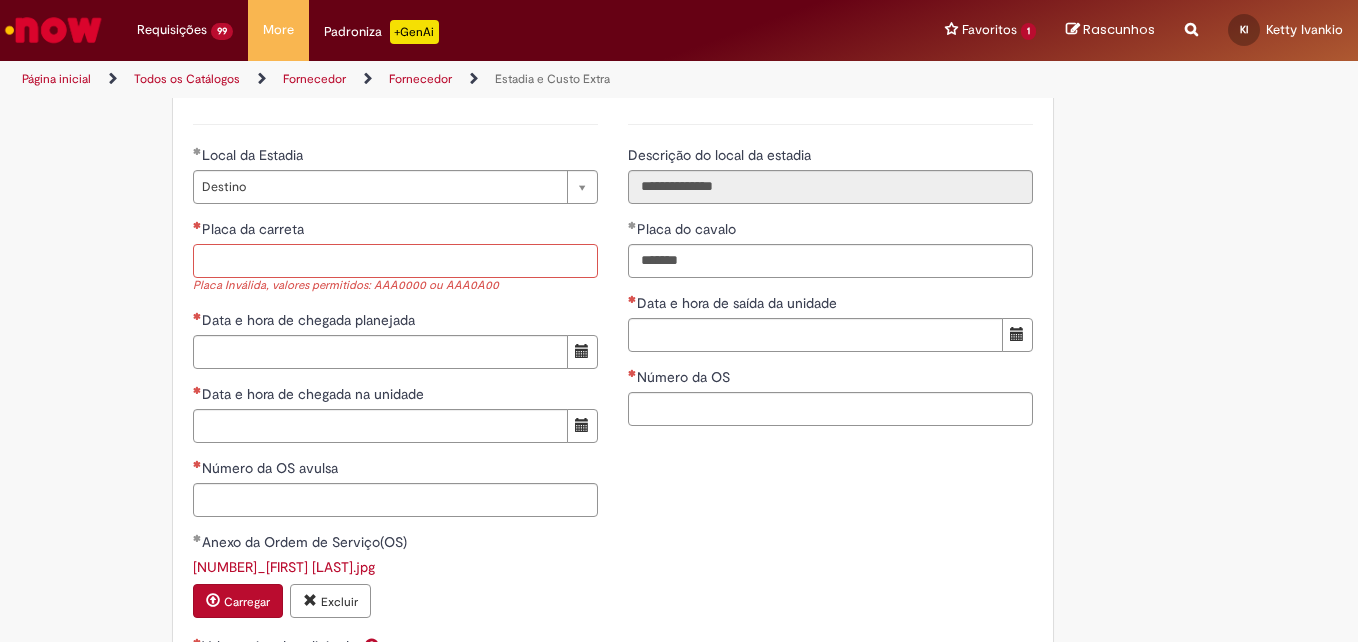 paste on "*******" 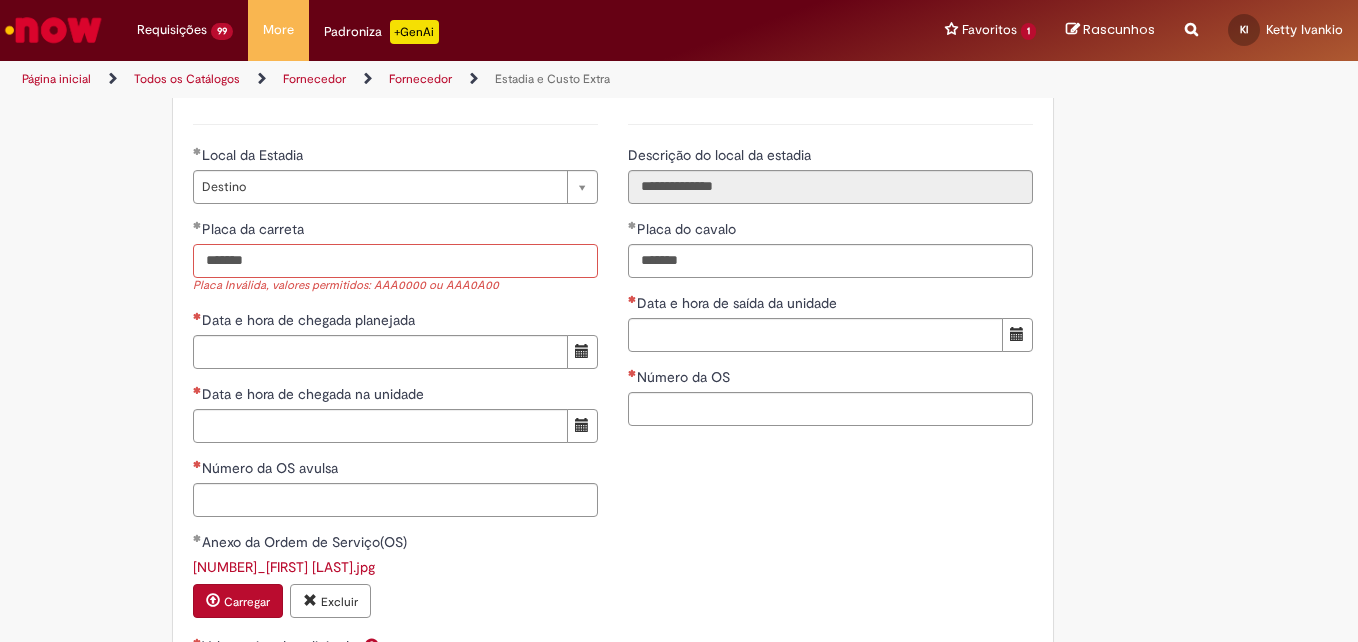 type on "*******" 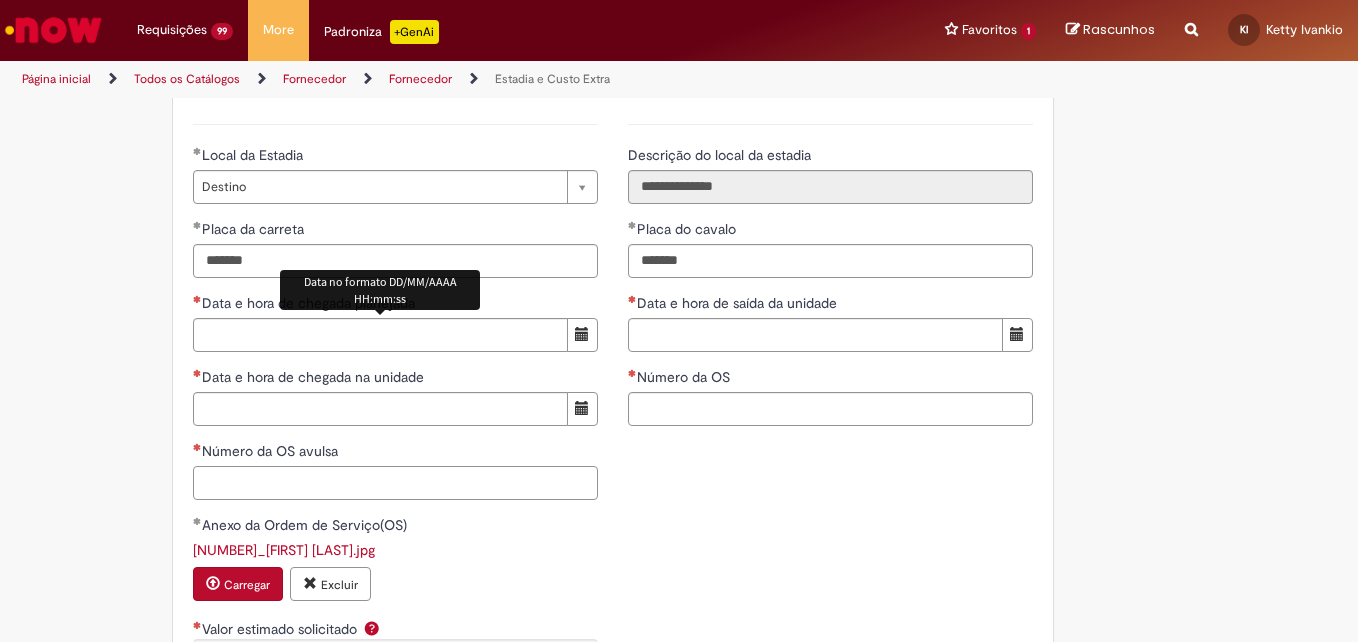click on "Número da OS avulsa" at bounding box center (395, 483) 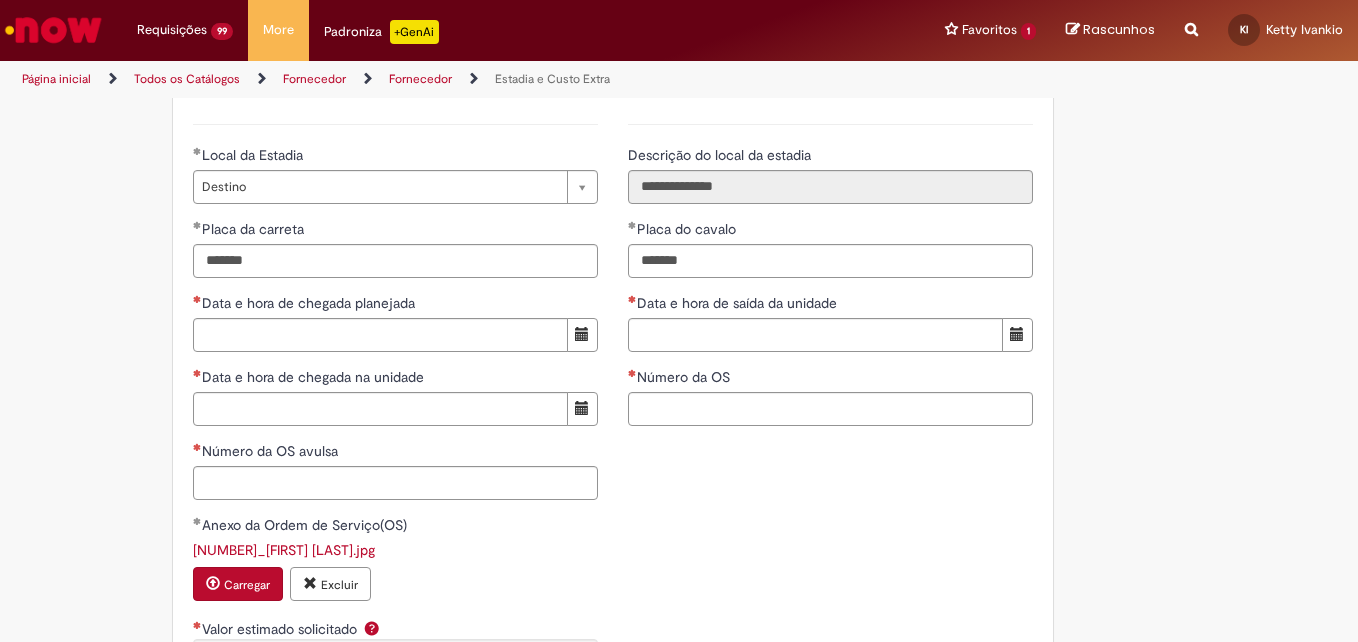 click on "[NUMBER]_[FIRST] [LAST].jpg anexado" at bounding box center (613, 460) 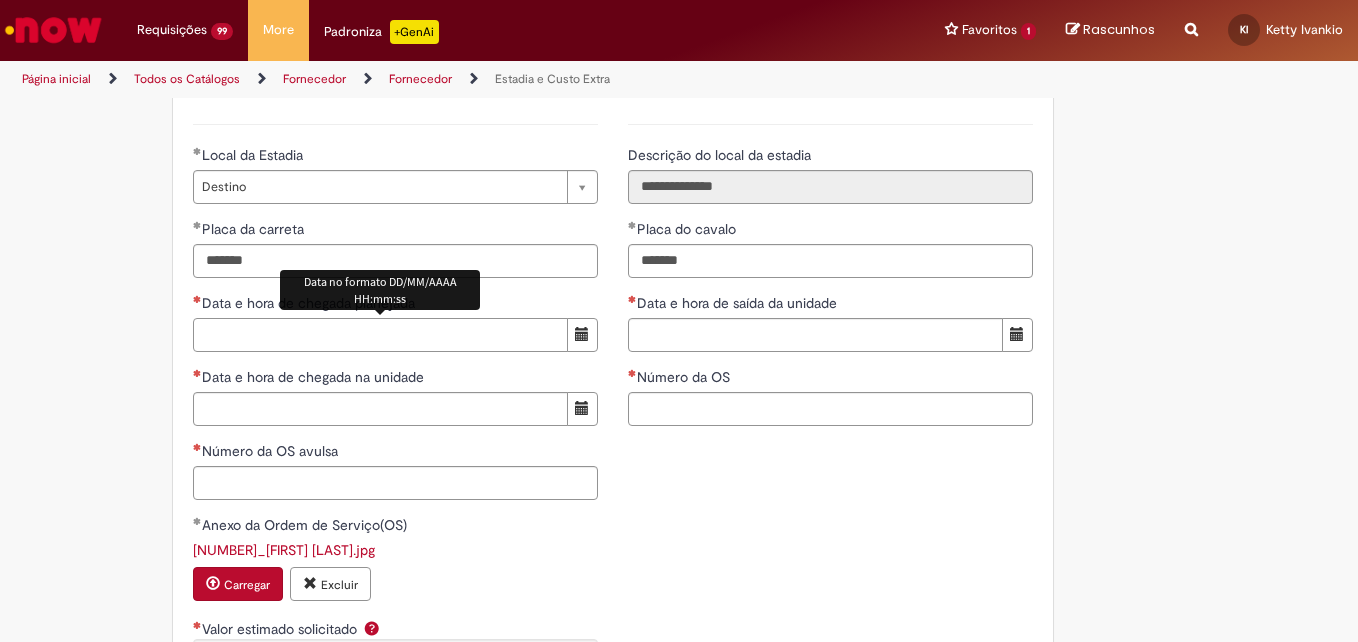 click on "Data e hora de chegada planejada" at bounding box center (380, 335) 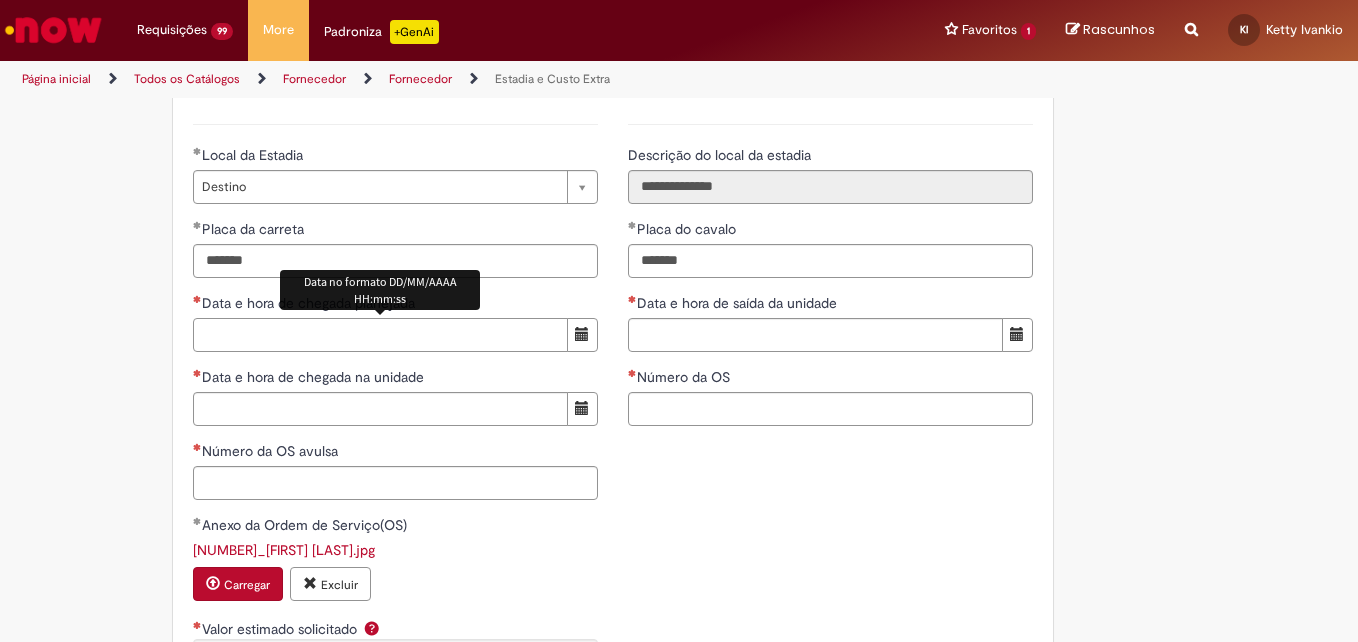paste on "**********" 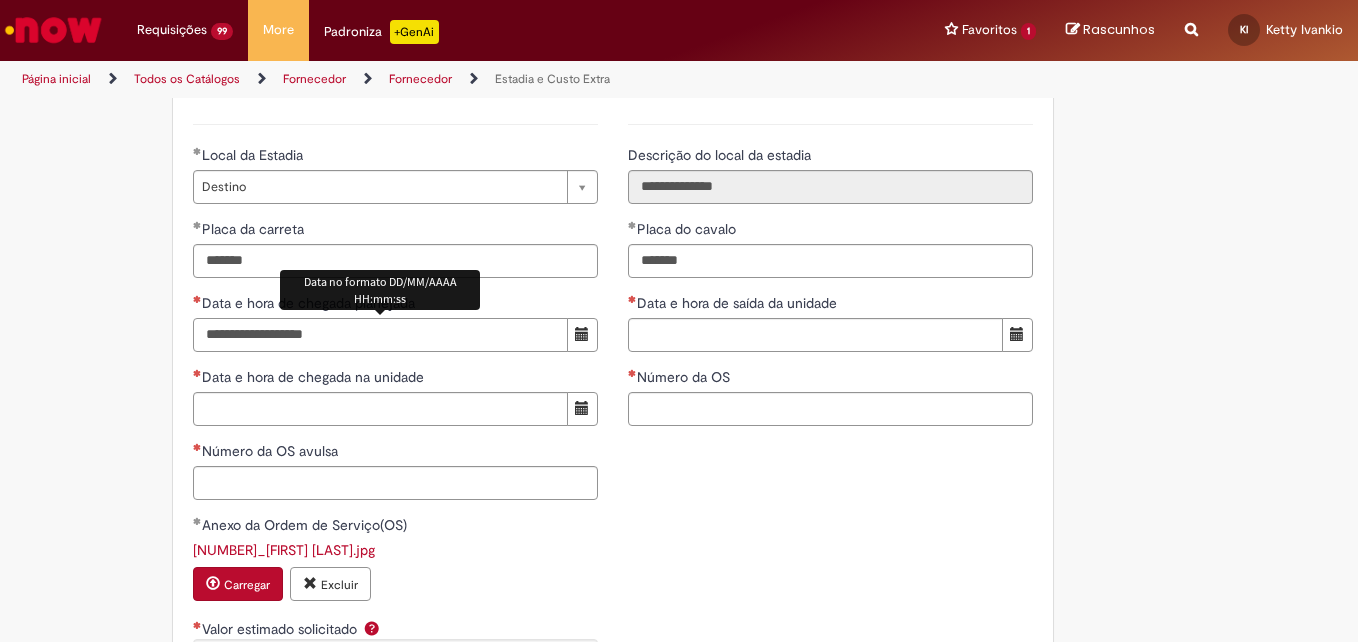 type on "**********" 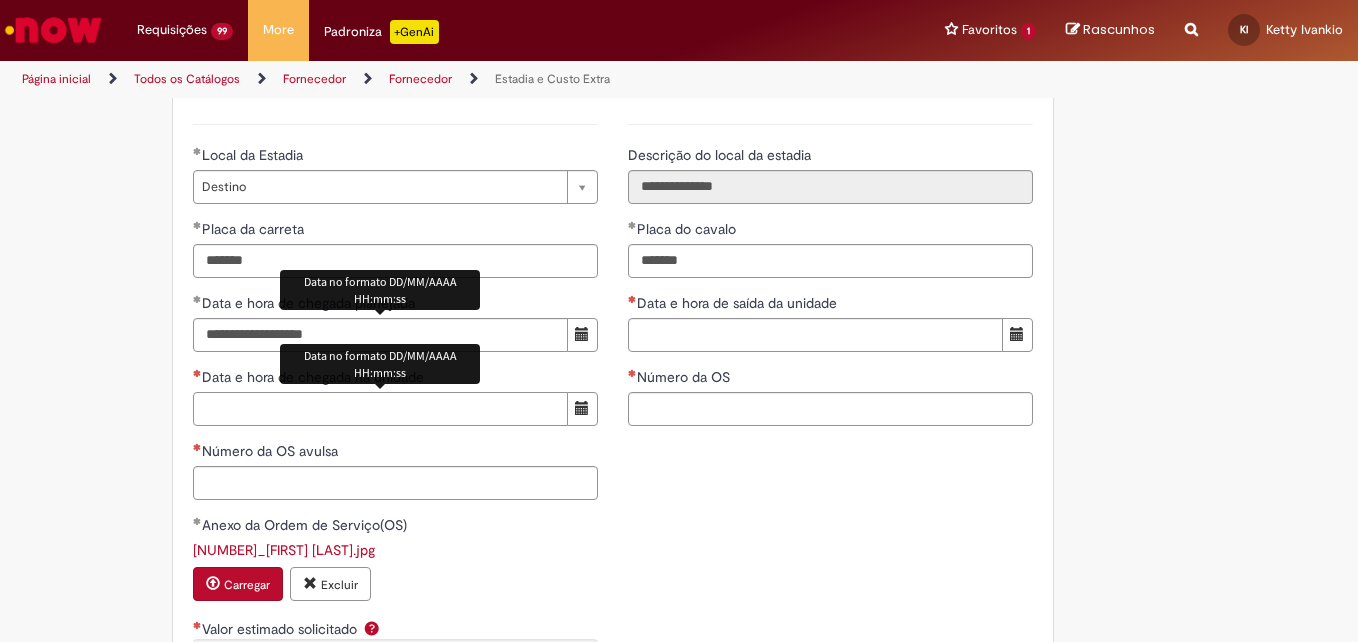 click on "Data e hora de chegada na unidade" at bounding box center [380, 409] 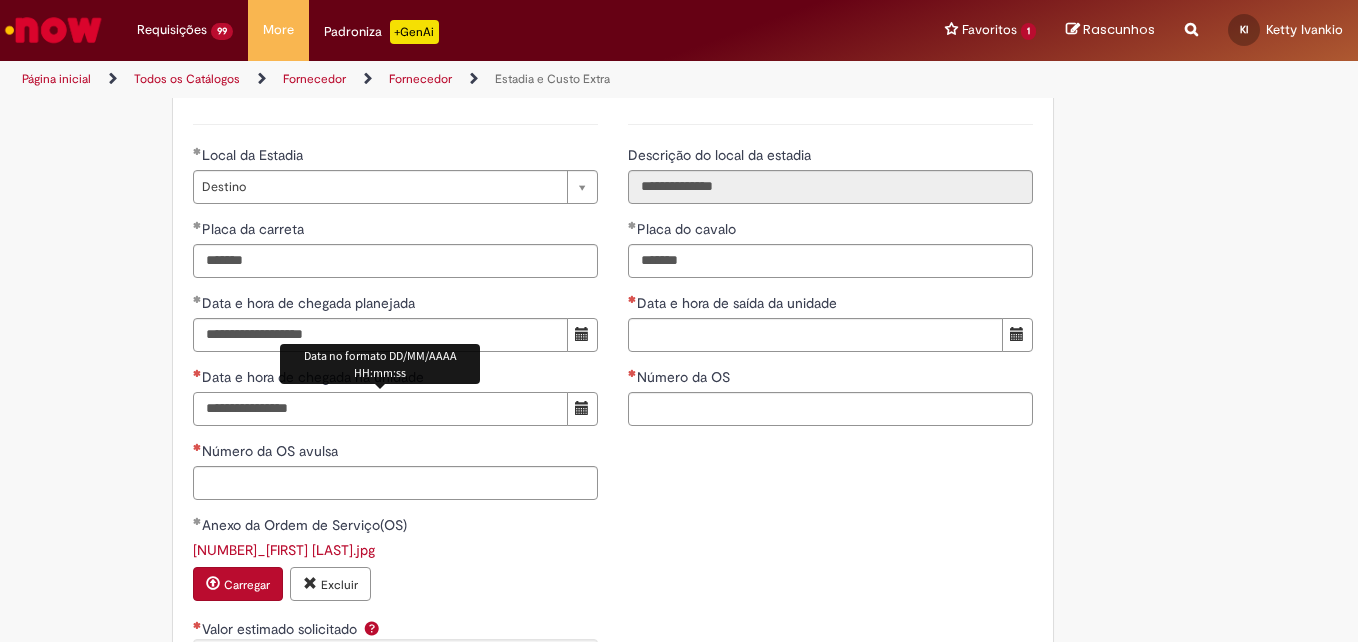 type on "**********" 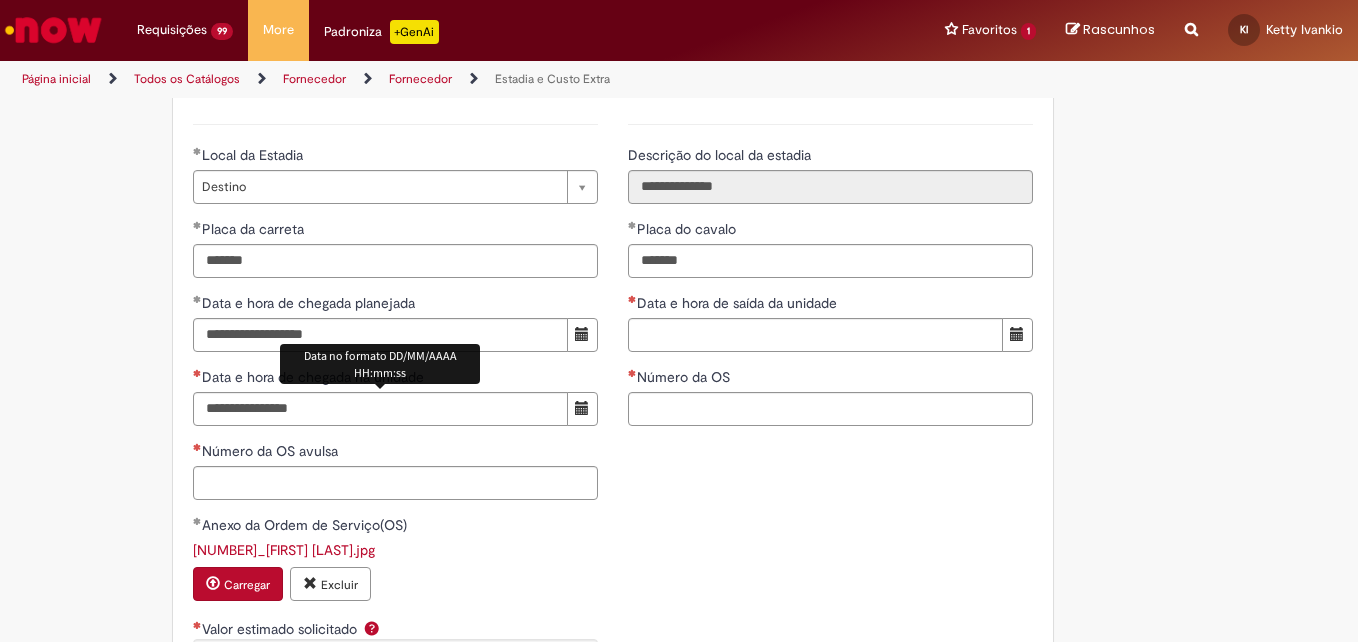 type 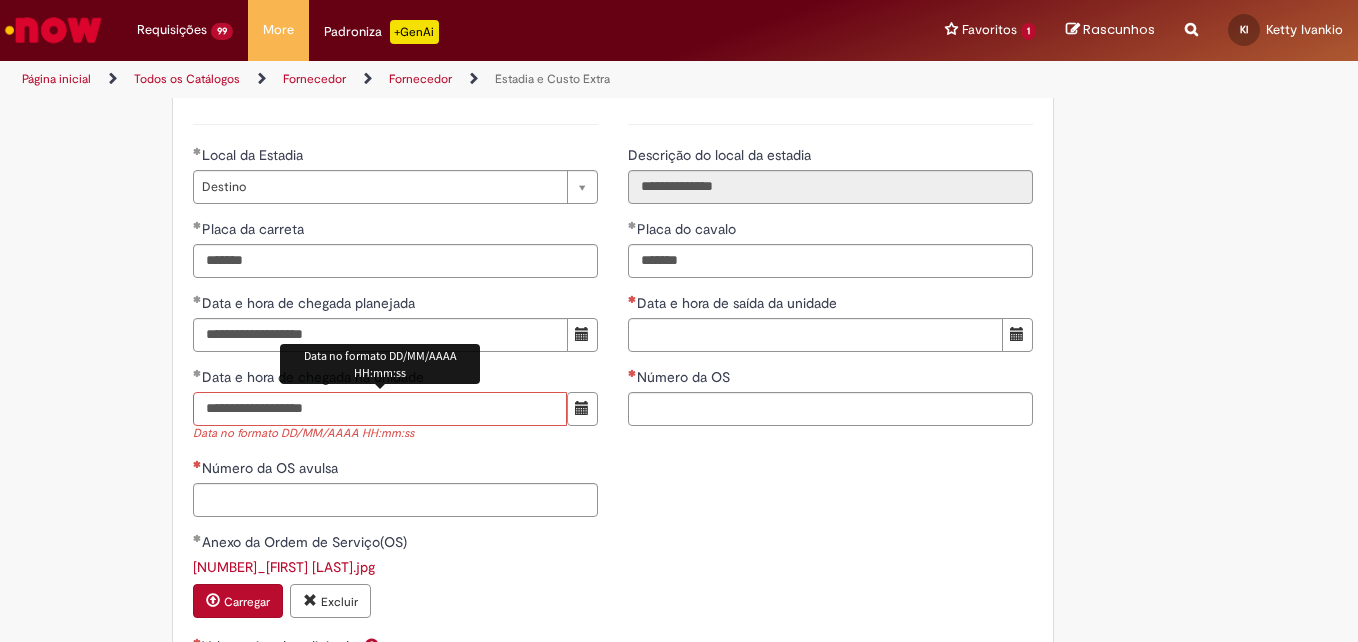 type on "**********" 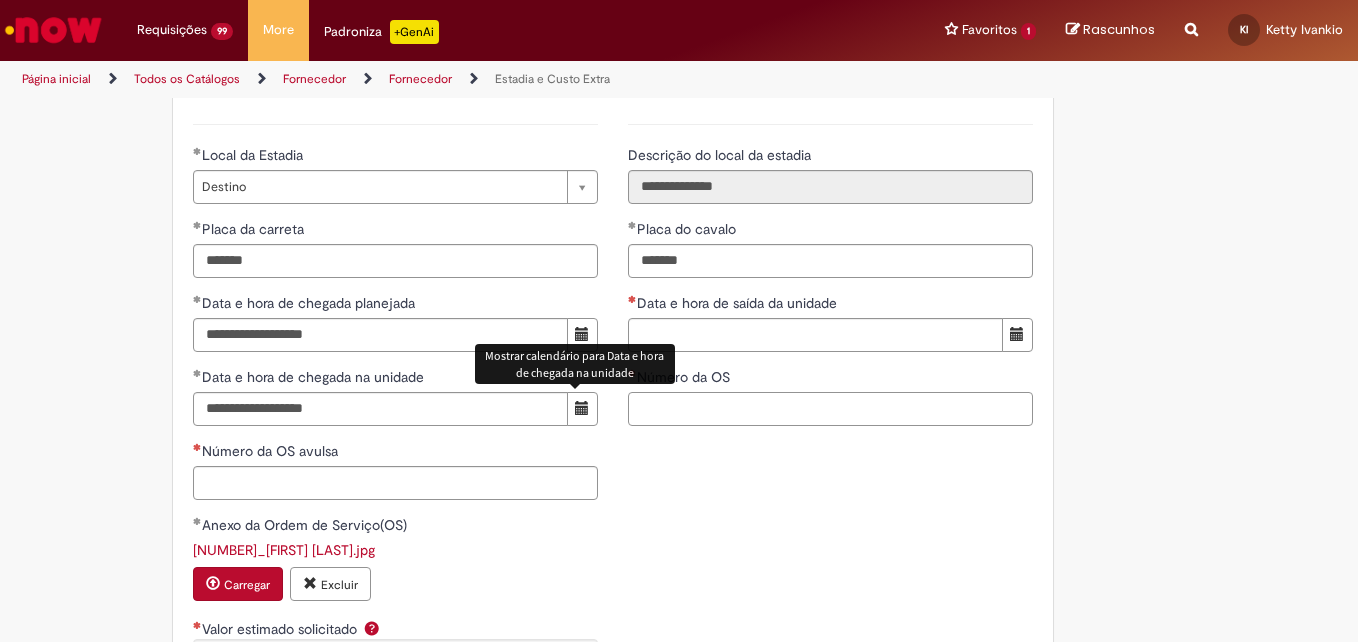 click on "Número da OS" at bounding box center [830, 409] 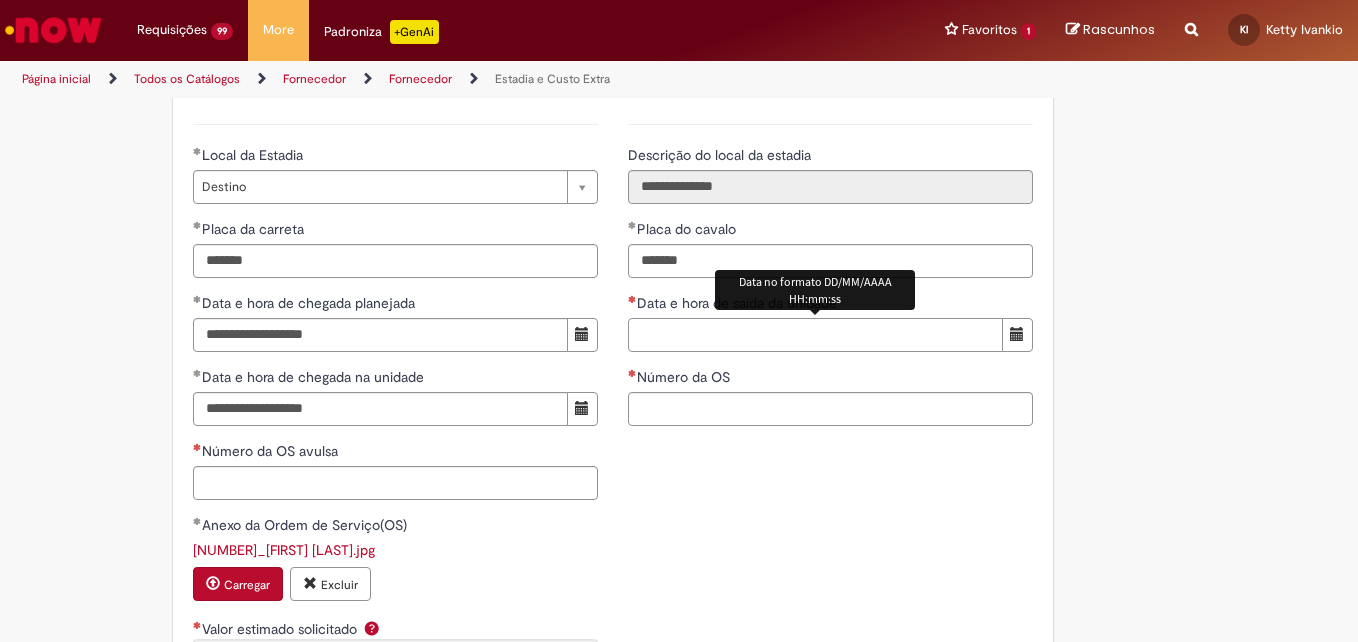 click on "Data e hora de saída da unidade" at bounding box center [815, 335] 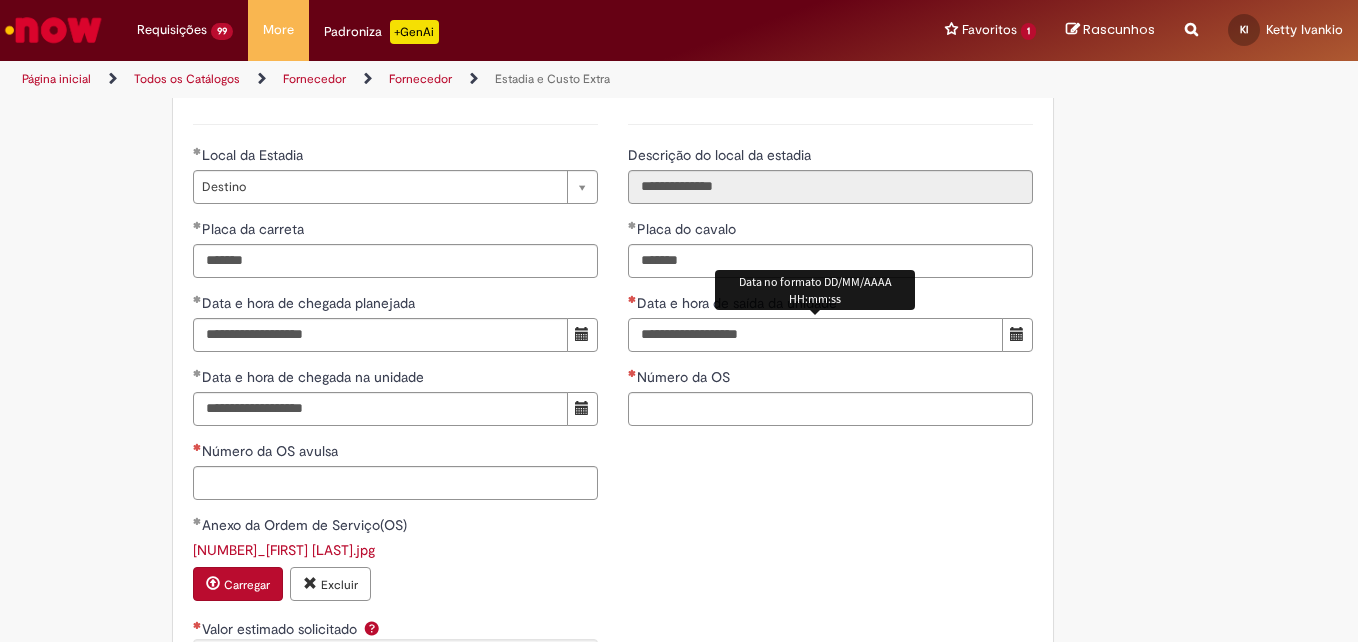 type on "**********" 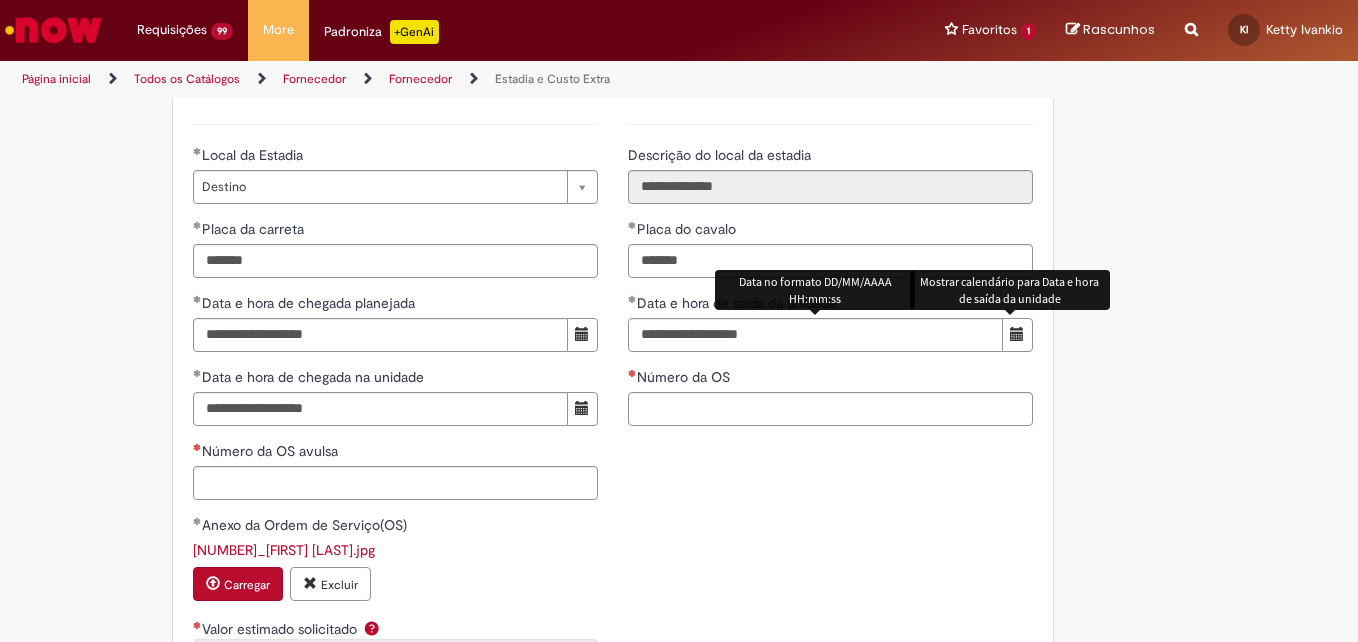 type 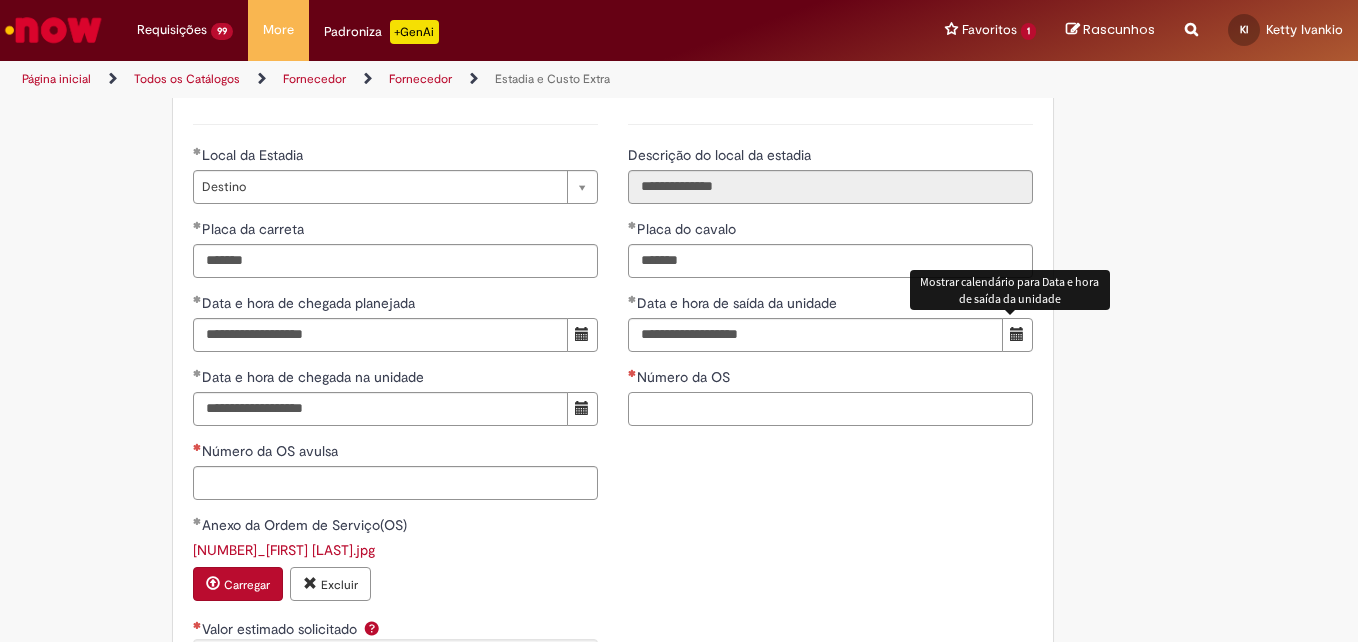 click on "Número da OS" at bounding box center [830, 409] 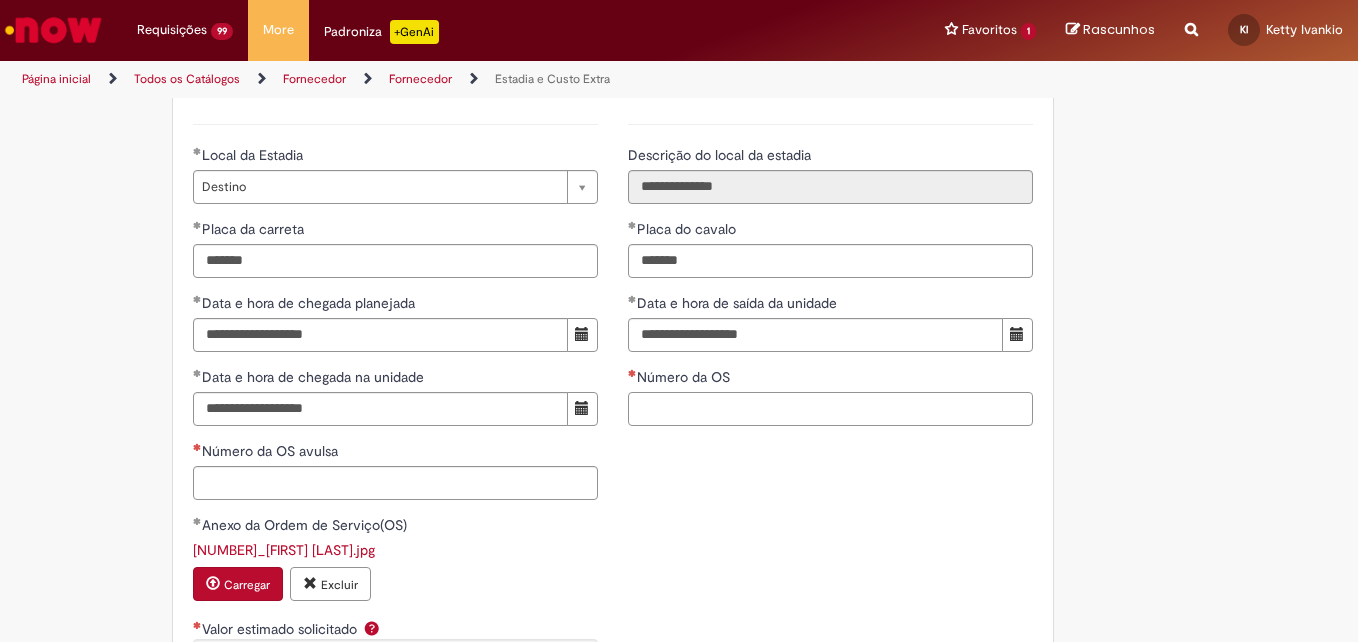 paste on "*******" 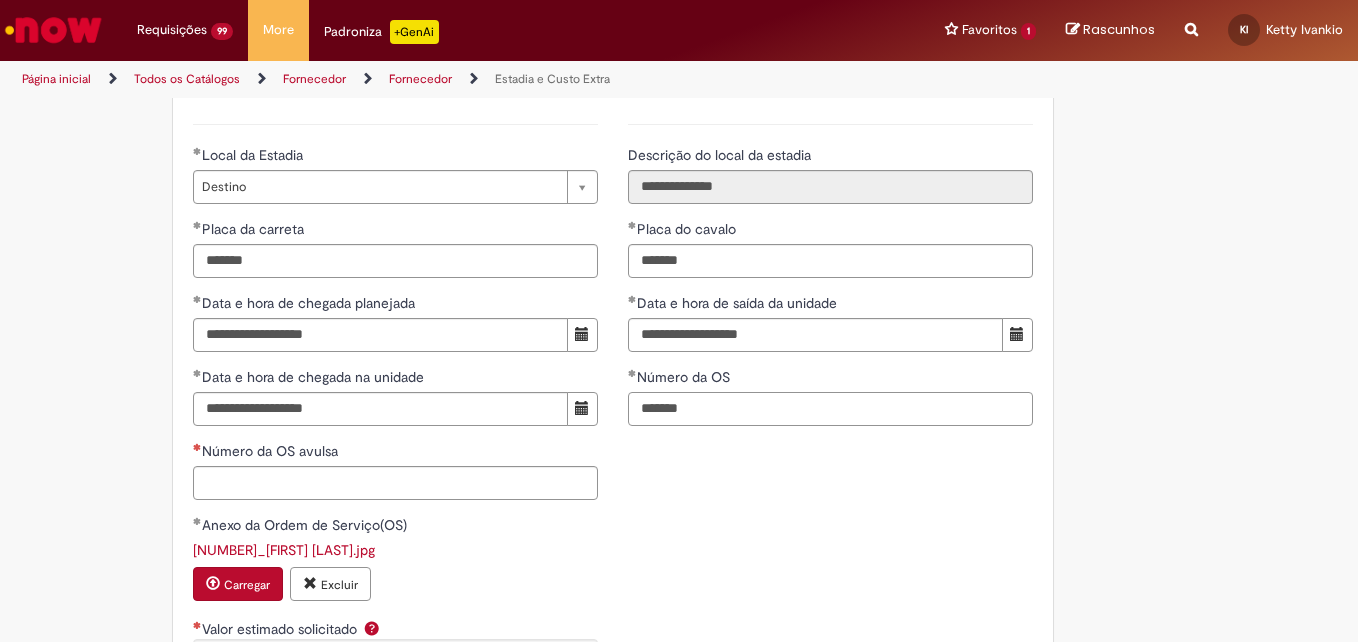 type on "*******" 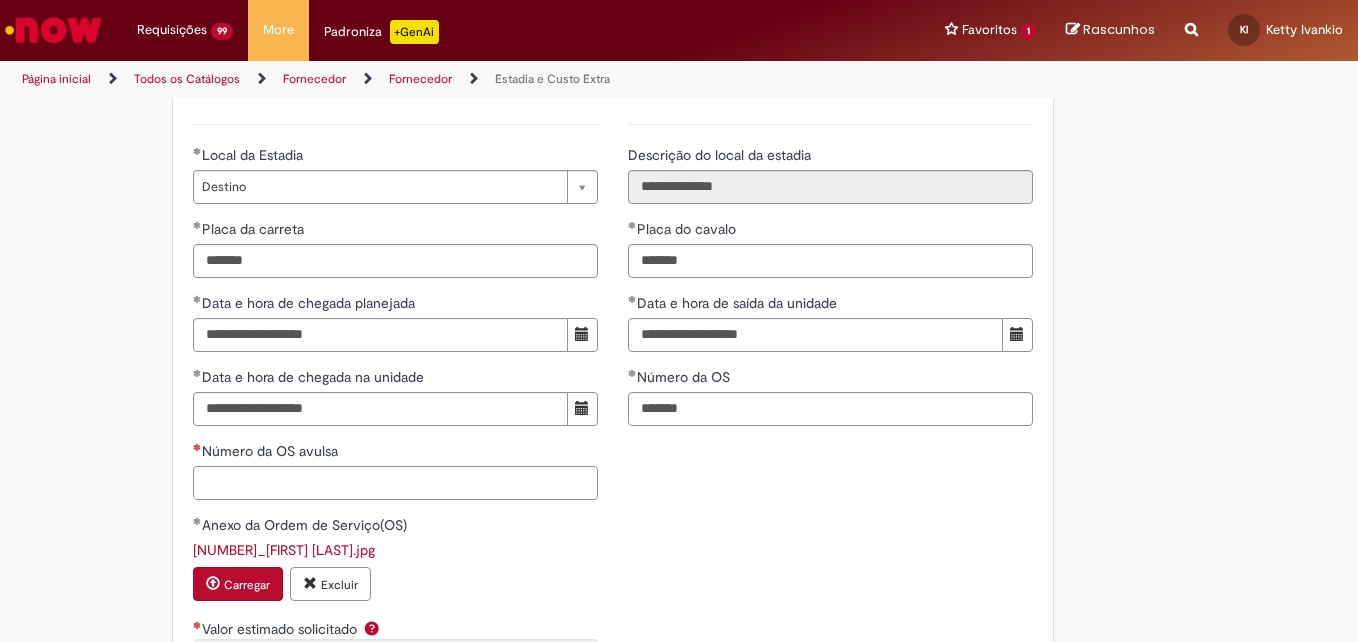 click on "Número da OS avulsa" at bounding box center [395, 483] 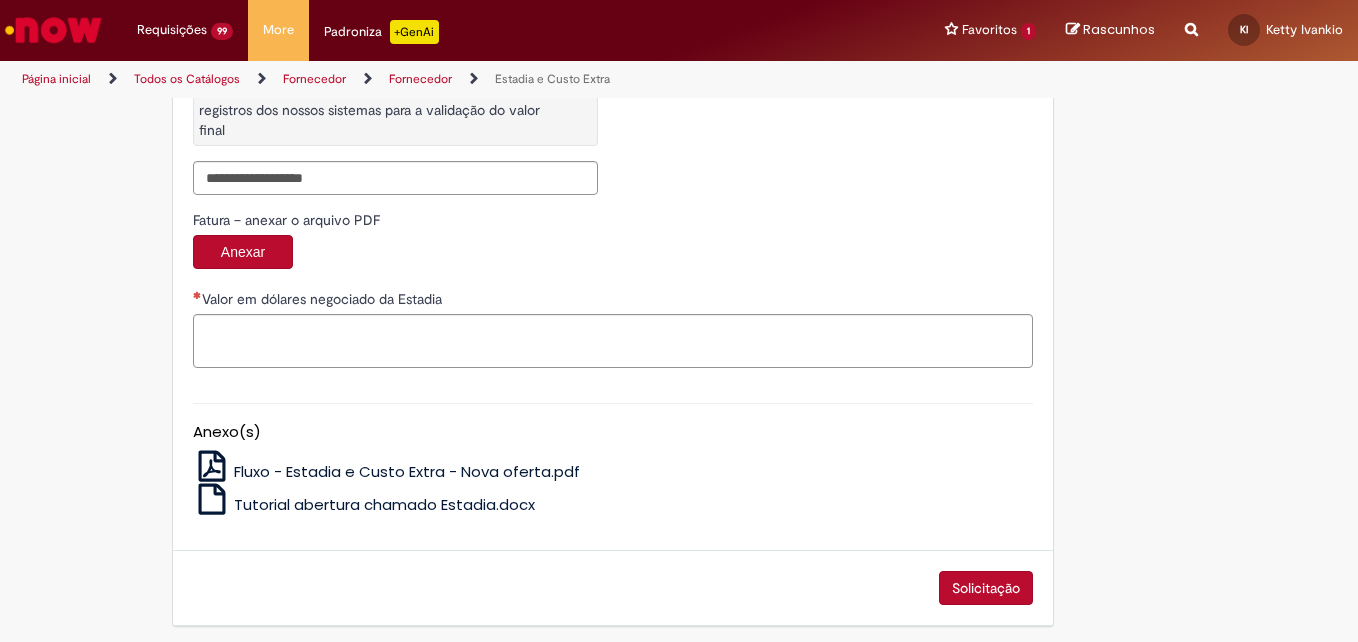 scroll, scrollTop: 3516, scrollLeft: 0, axis: vertical 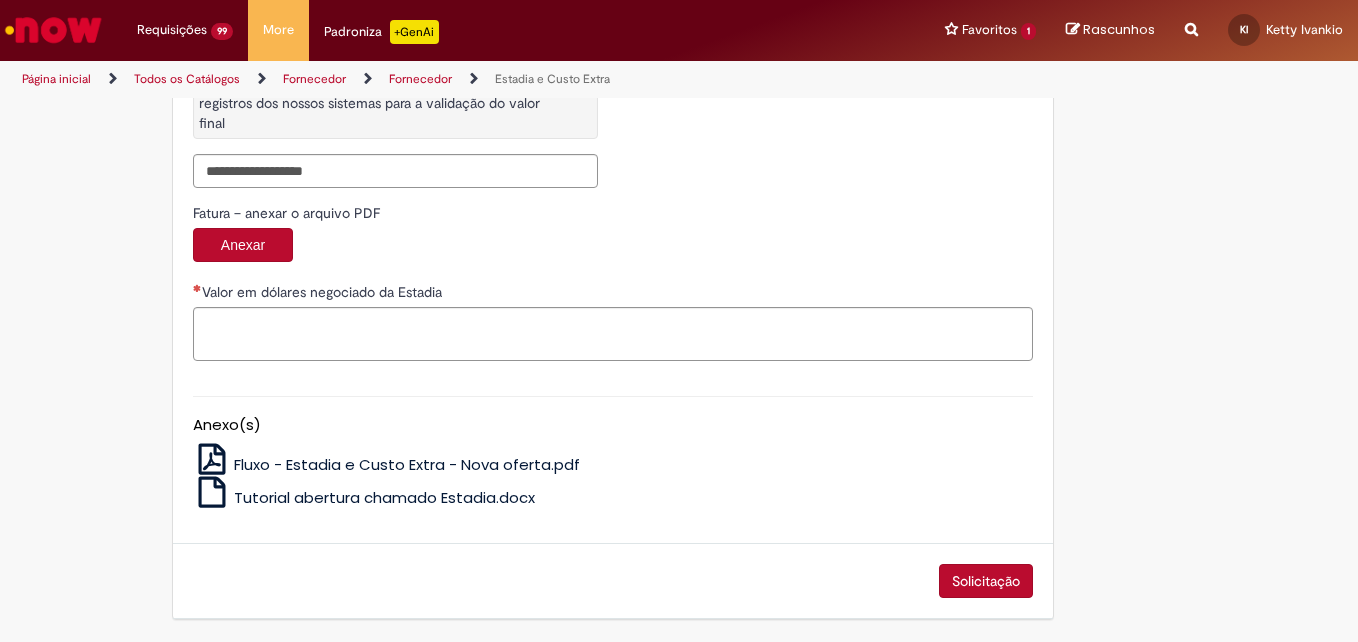 type on "*******" 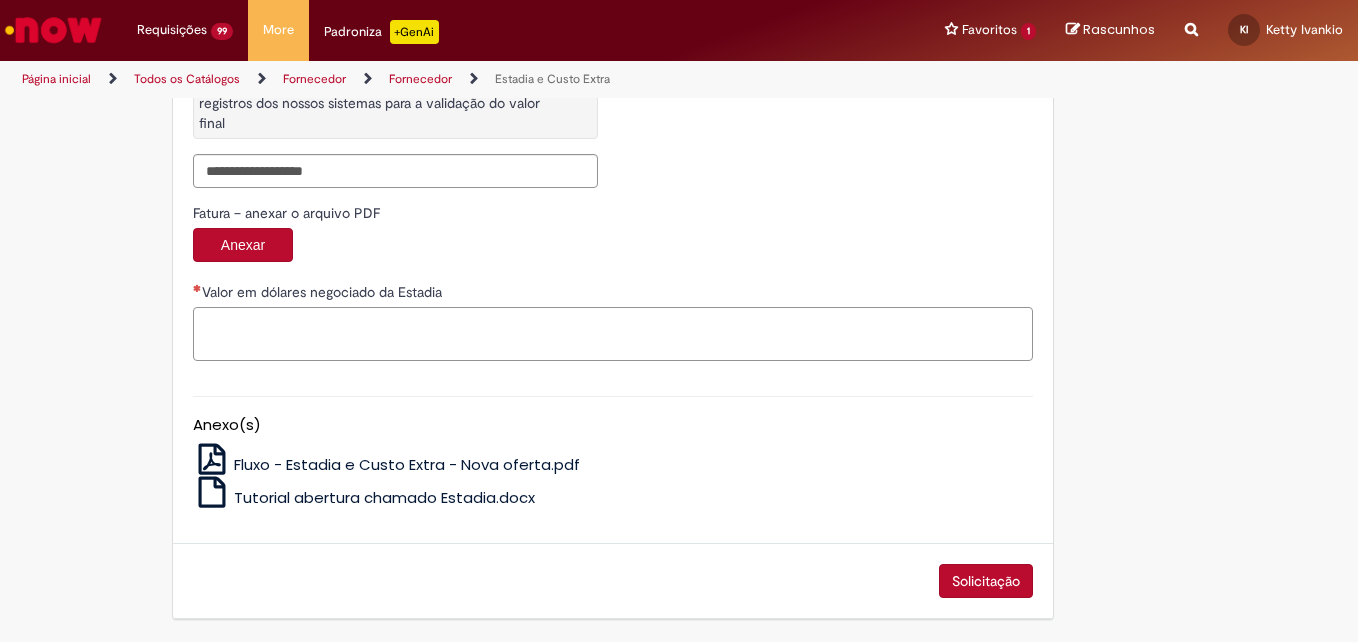 click on "Valor em dólares negociado da Estadia" at bounding box center [613, 334] 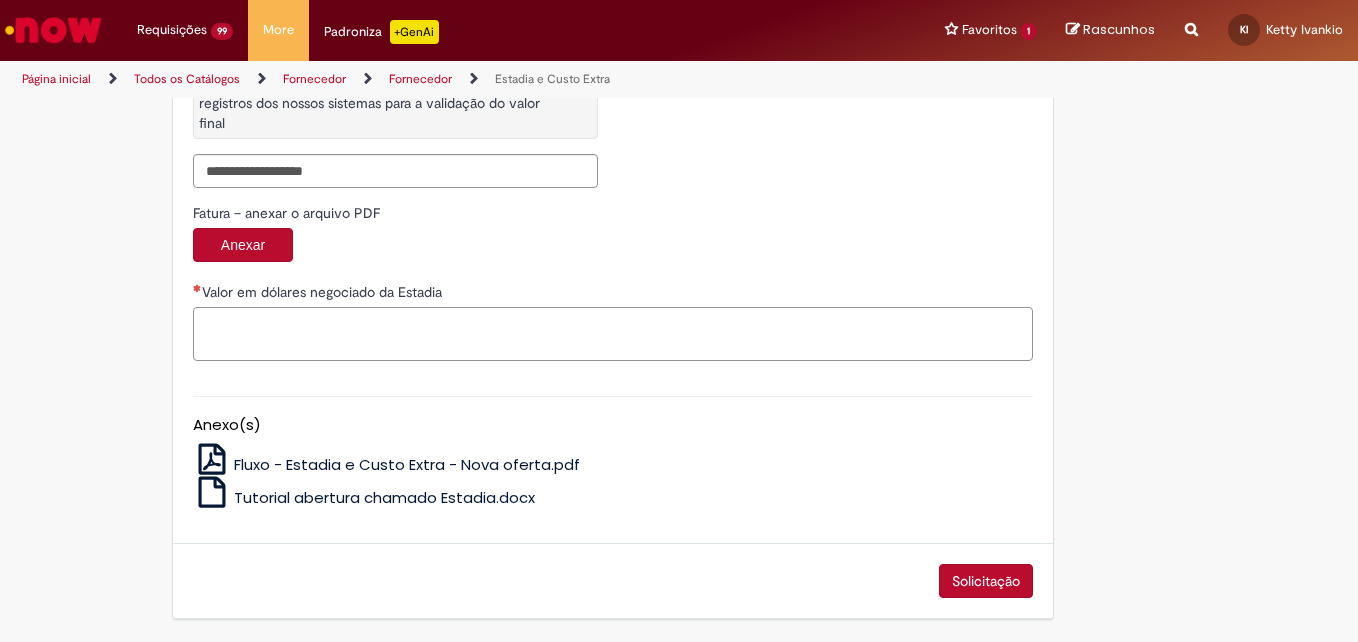 paste on "********" 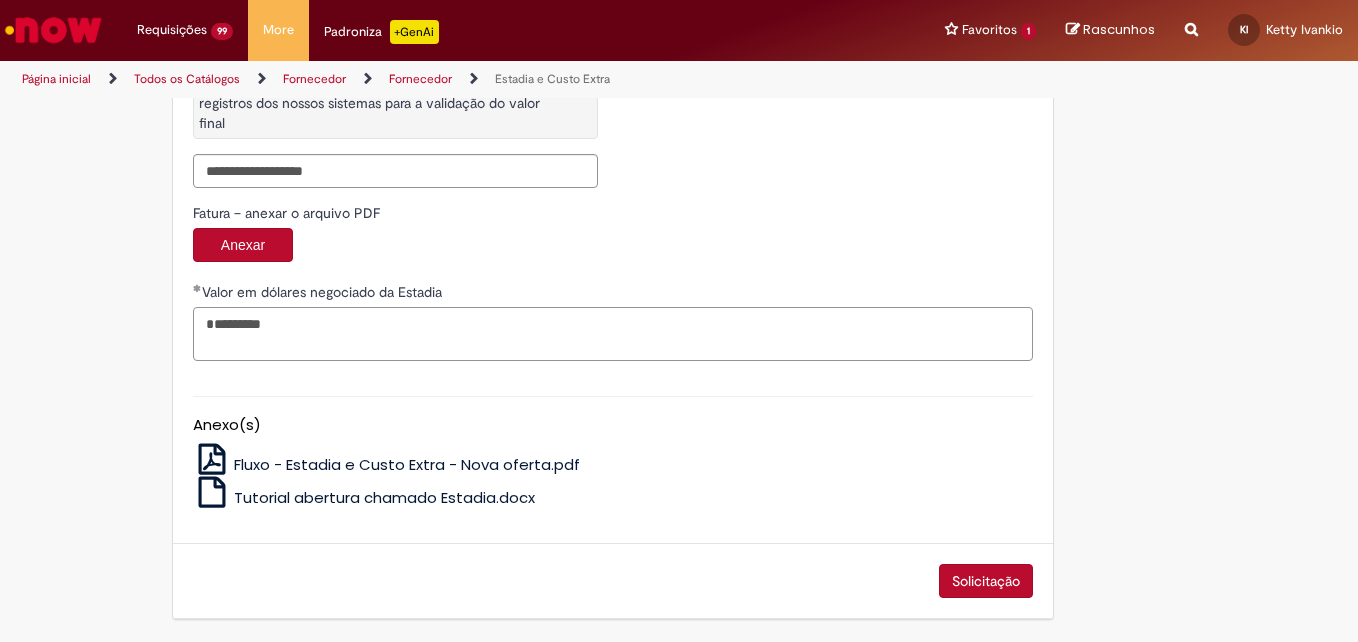 type on "********" 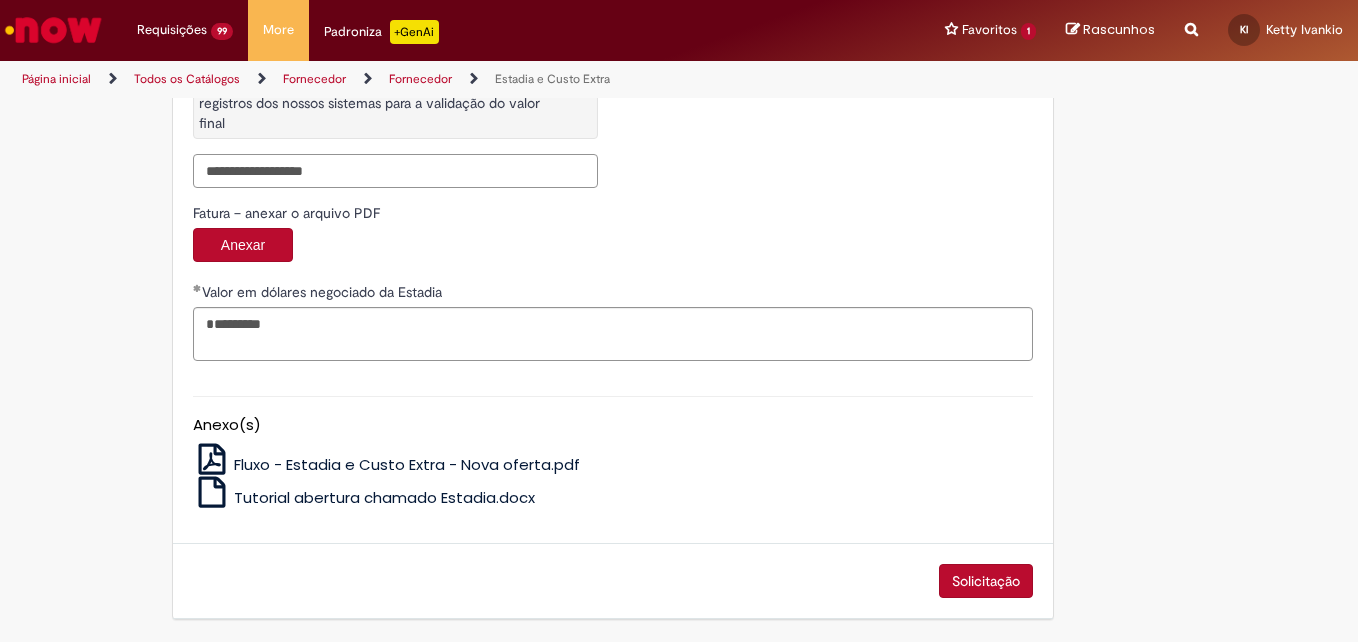 drag, startPoint x: 428, startPoint y: 178, endPoint x: 476, endPoint y: 167, distance: 49.24429 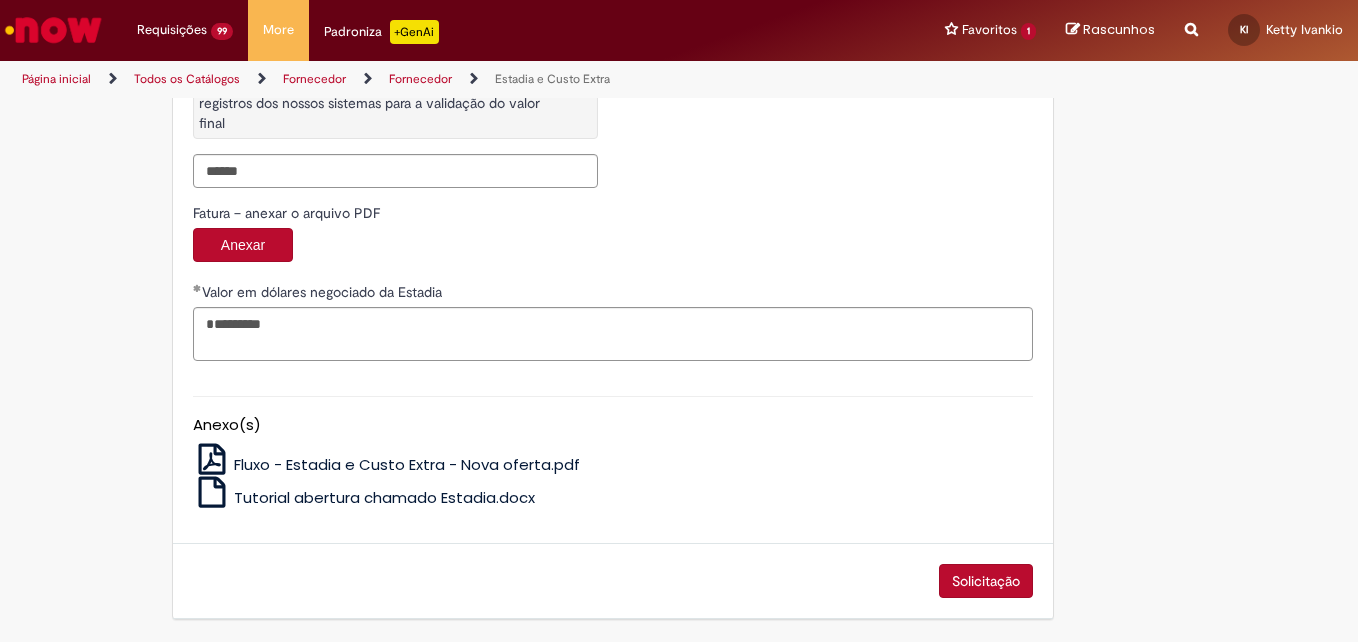 type on "*********" 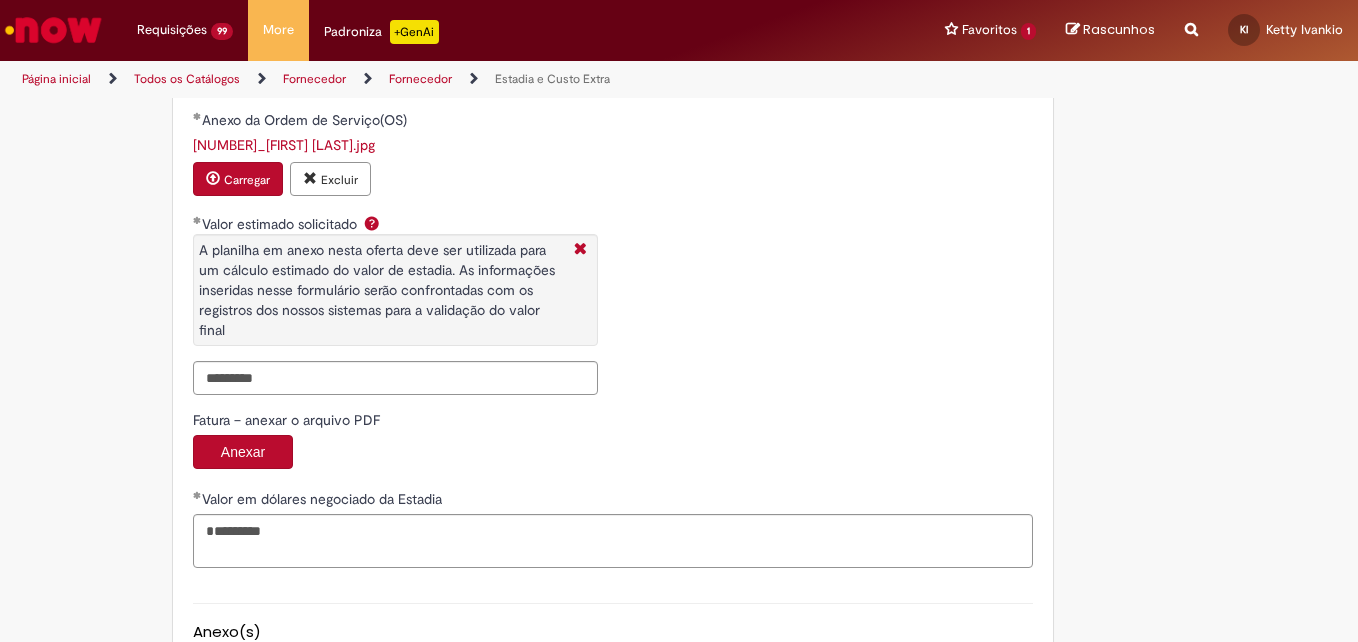 scroll, scrollTop: 3516, scrollLeft: 0, axis: vertical 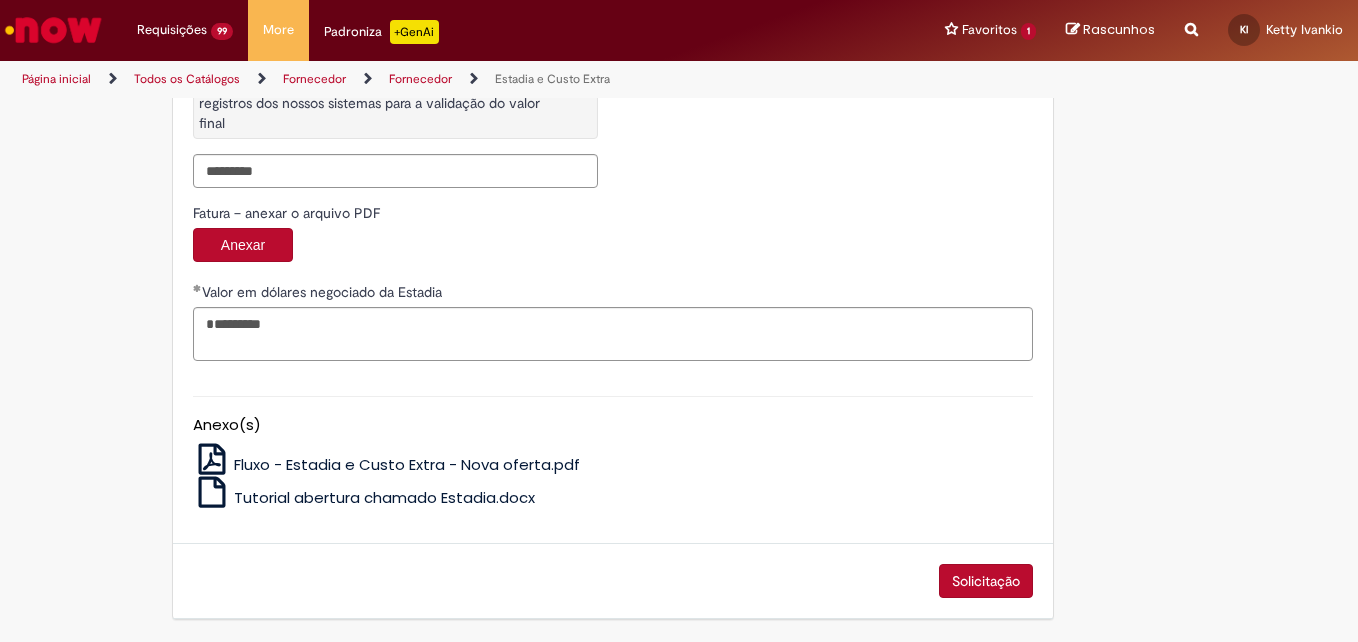 click on "Solicitação" at bounding box center [986, 581] 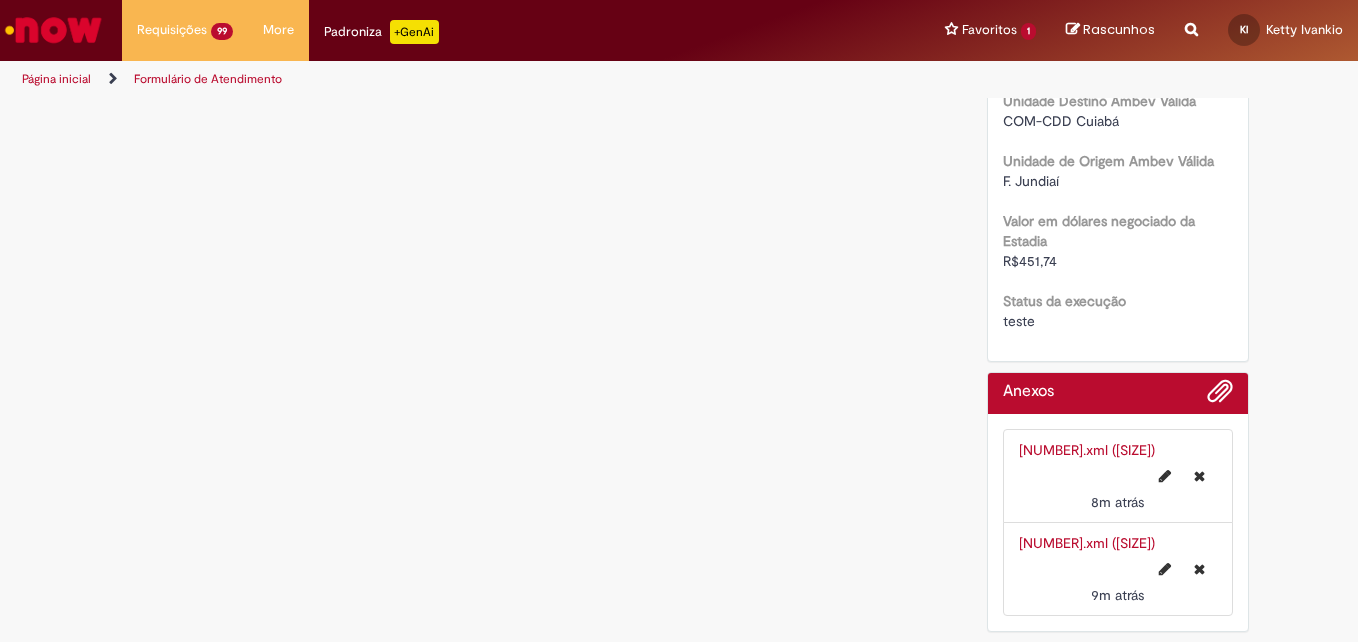 click on "Opções
Tipo de solicitação para pagamento
Estadia
Tipo de estadia
Custo extra
Forma de Pagamento
CTE Complementar
N° do Booking
[NUMBER]
N° de ordem de Serviço
[NUMBER]
N° do Container
[CONTAINER_ID]
Nota Fiscal - anexar o arquivo XML
[HASH]
Nº Nota Fiscal
[NUMBER]
Série Nota Fiscal
1
Data de emissão
[DATE] [TIME]
Valor total da NF
R$ 69.596,23
Chave de Acesso - Nfe
[NUMBER]
CNPJ unidade de origem
07526557005330
Descrição da origem" at bounding box center [1118, -1300] 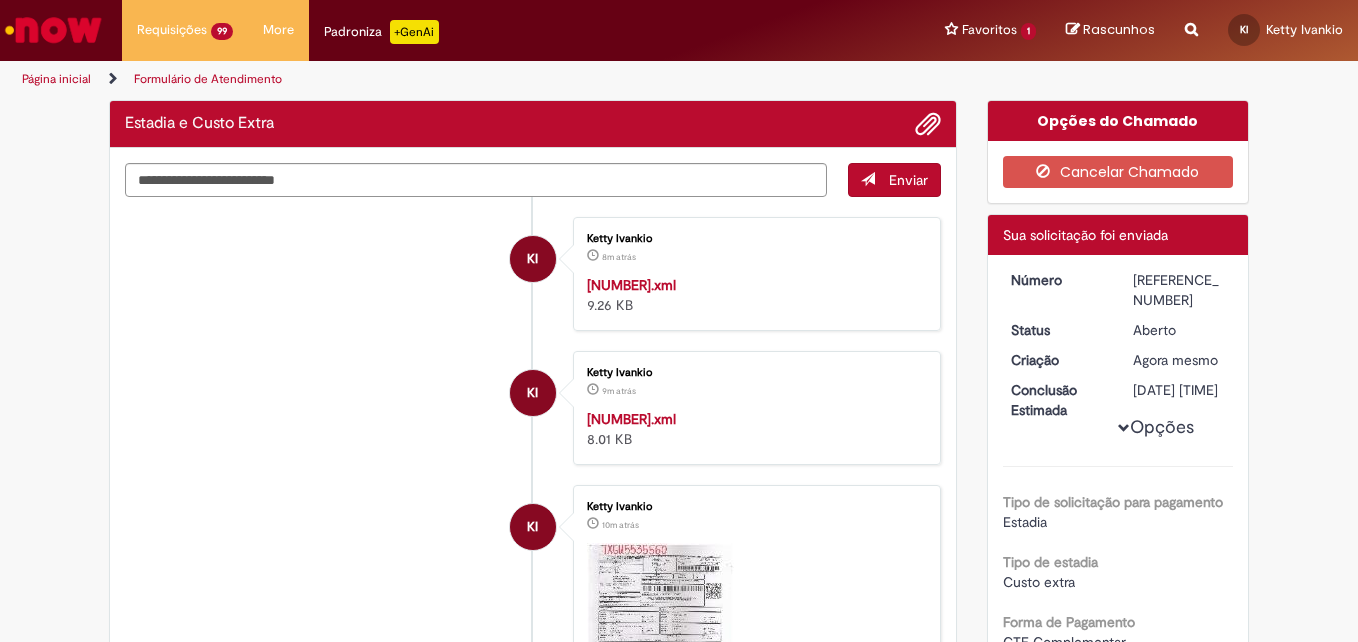 click on "[REFERENCE_NUMBER]" at bounding box center [1179, 290] 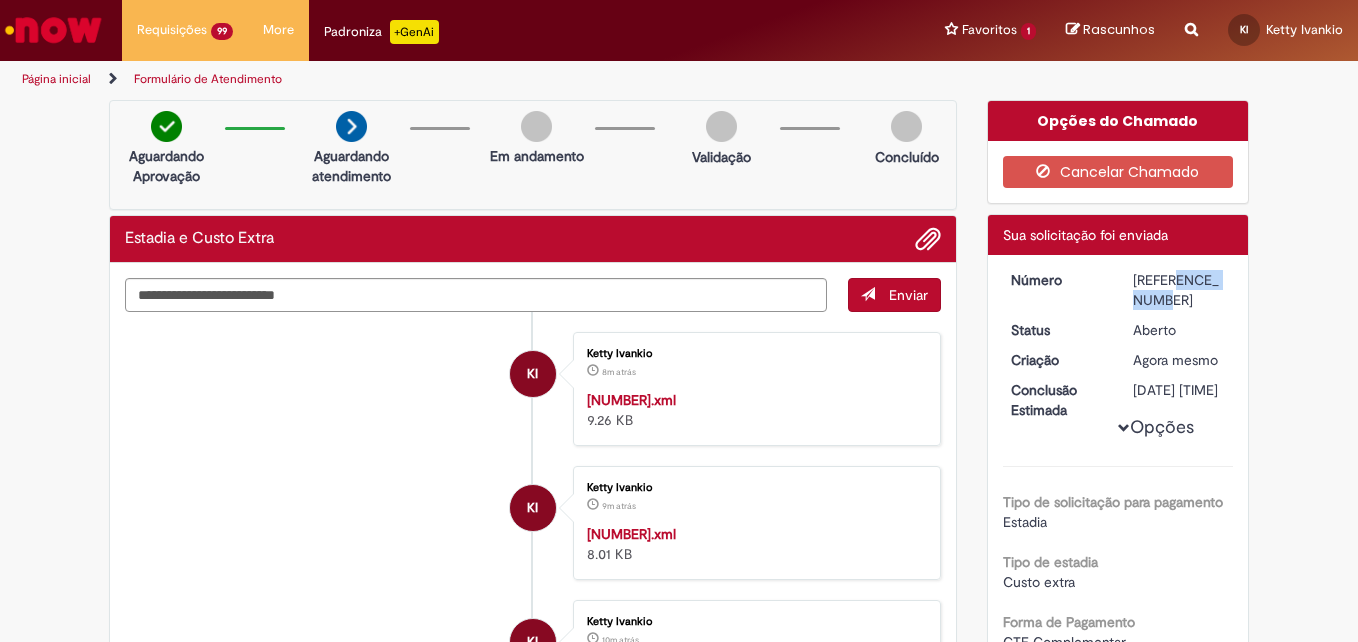 click on "[REFERENCE_NUMBER]" at bounding box center [1179, 290] 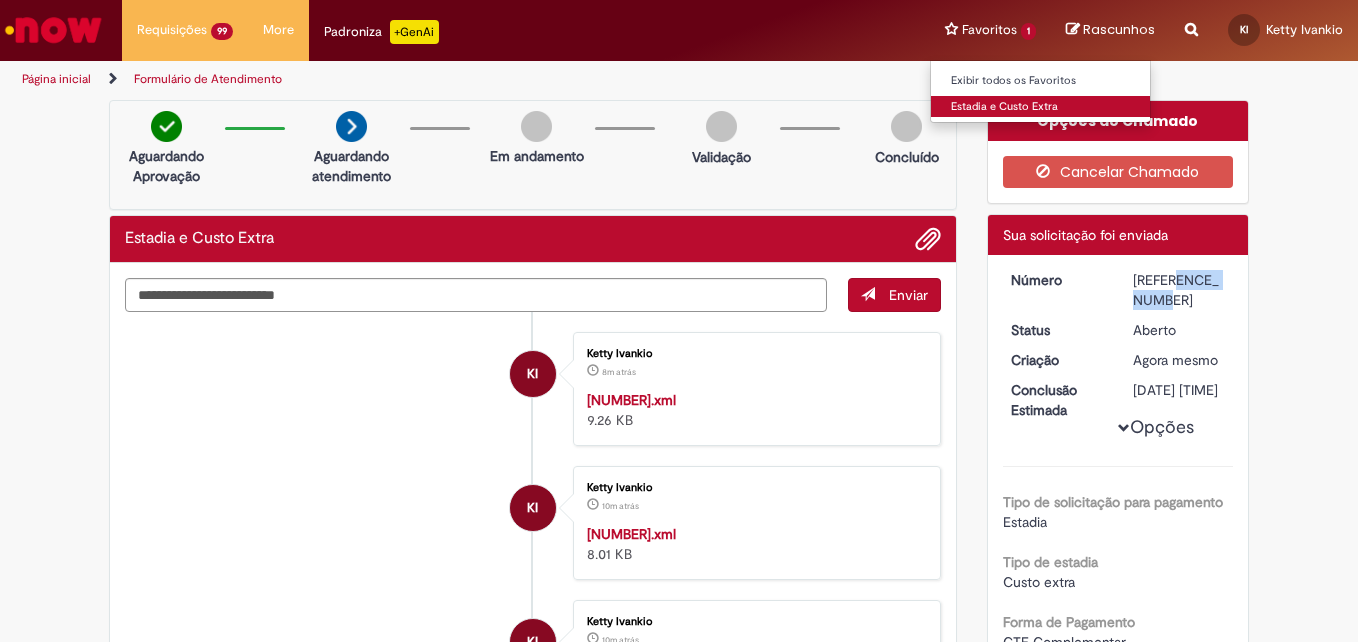 click on "Estadia e Custo Extra" at bounding box center [1041, 107] 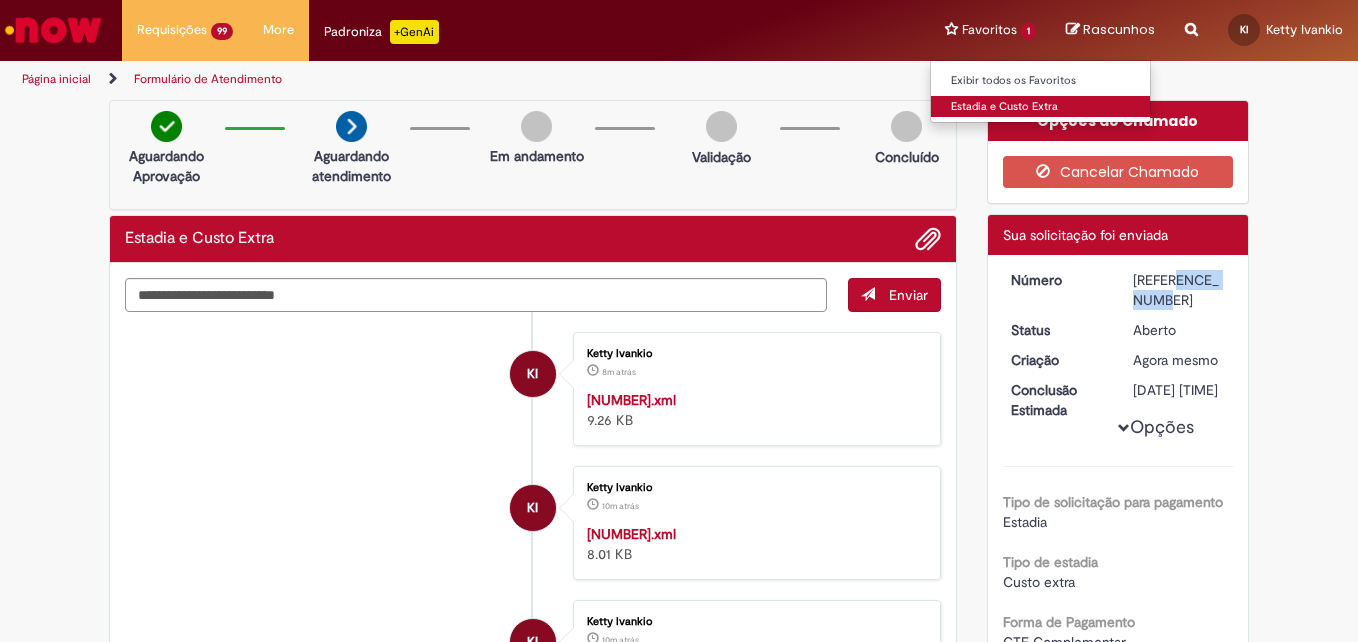 click on "Estadia e Custo Extra" at bounding box center (1041, 107) 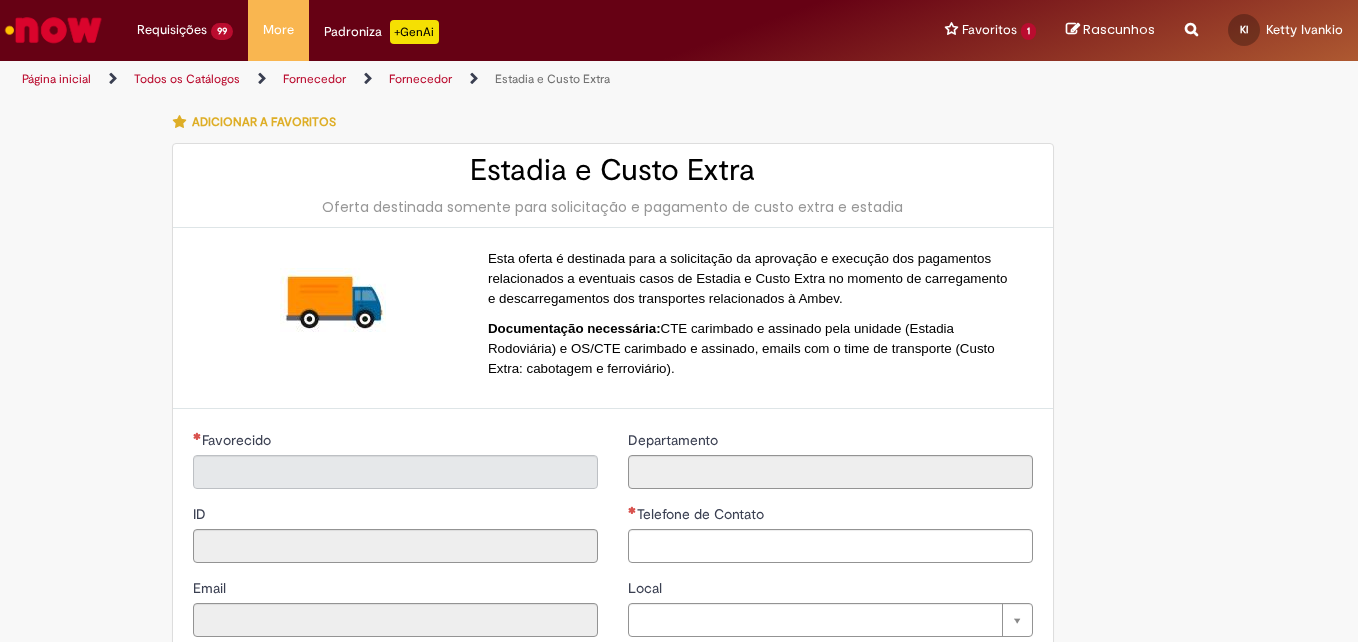 type on "**********" 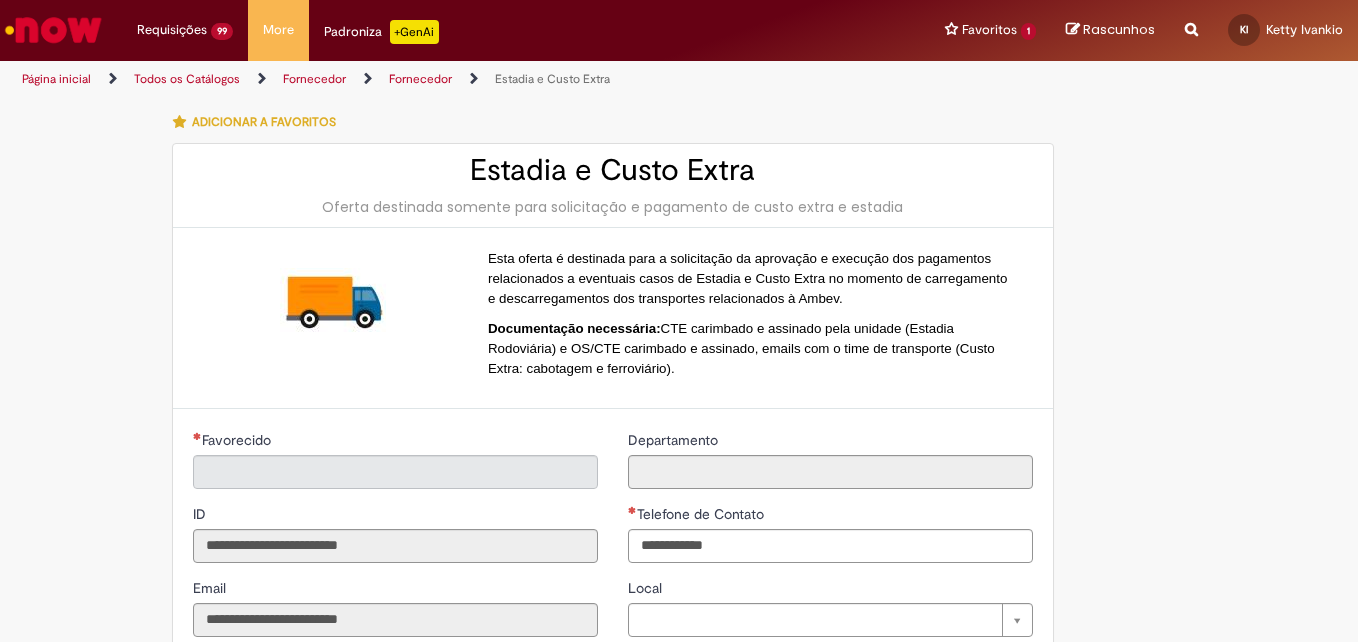 type on "**********" 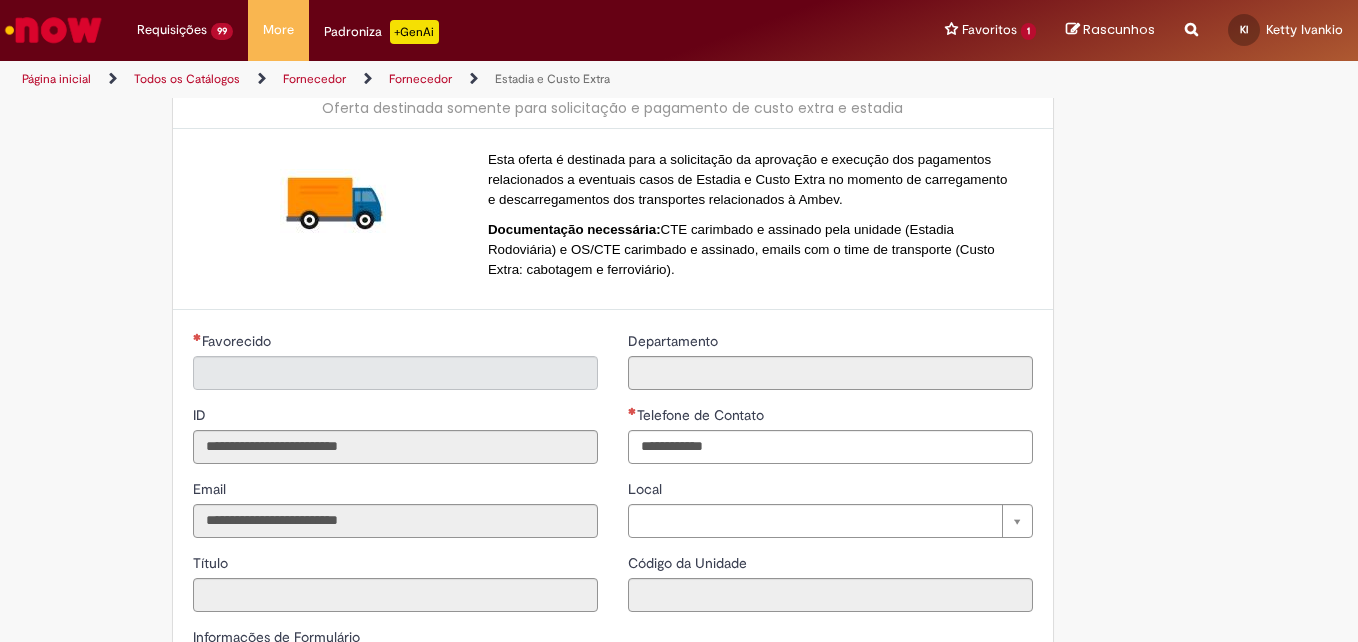 type on "**********" 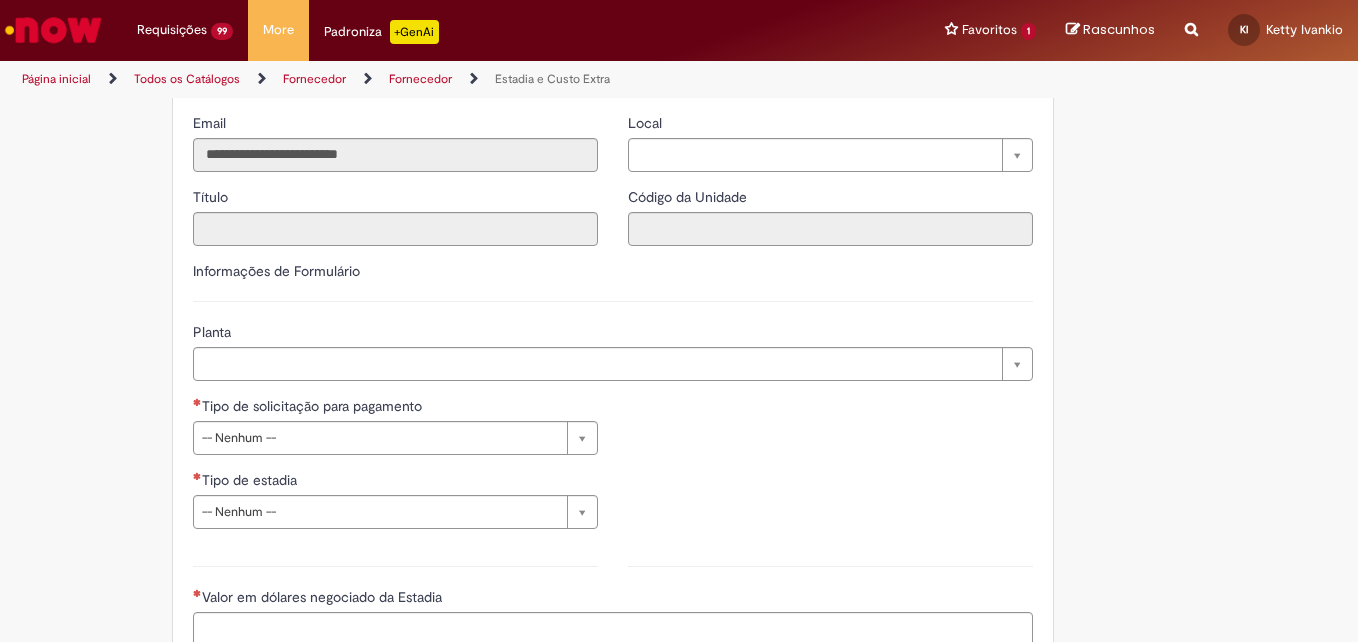 scroll, scrollTop: 500, scrollLeft: 0, axis: vertical 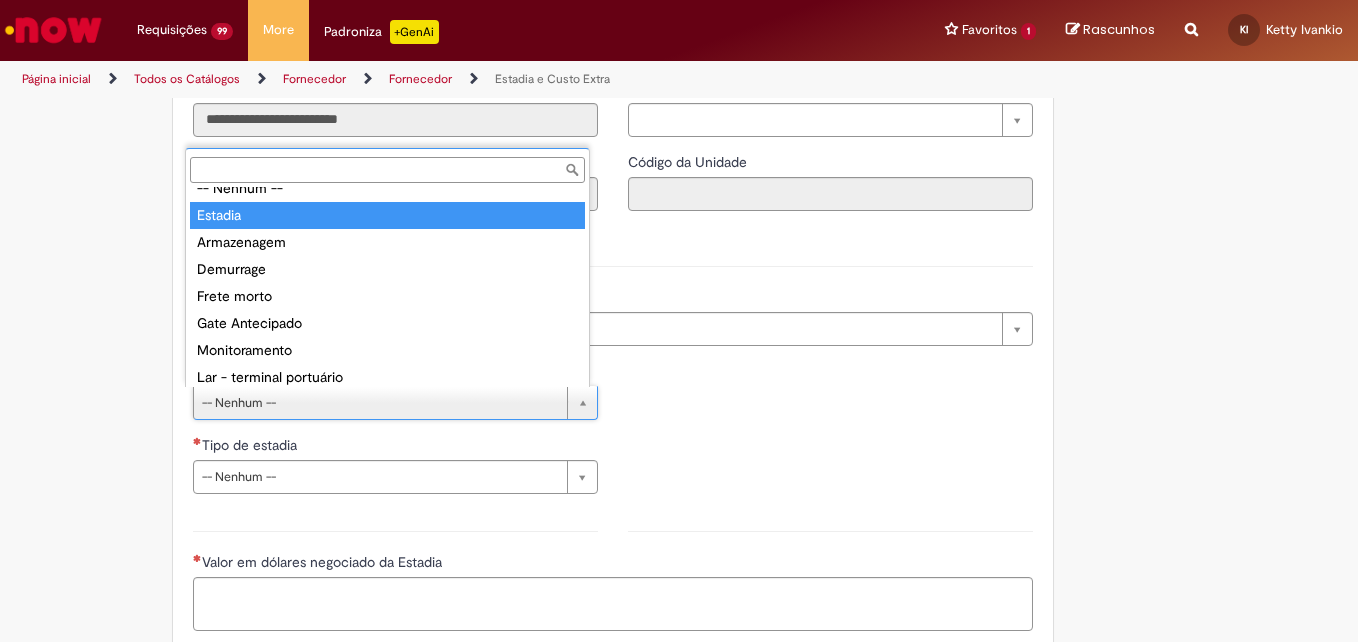 type on "*******" 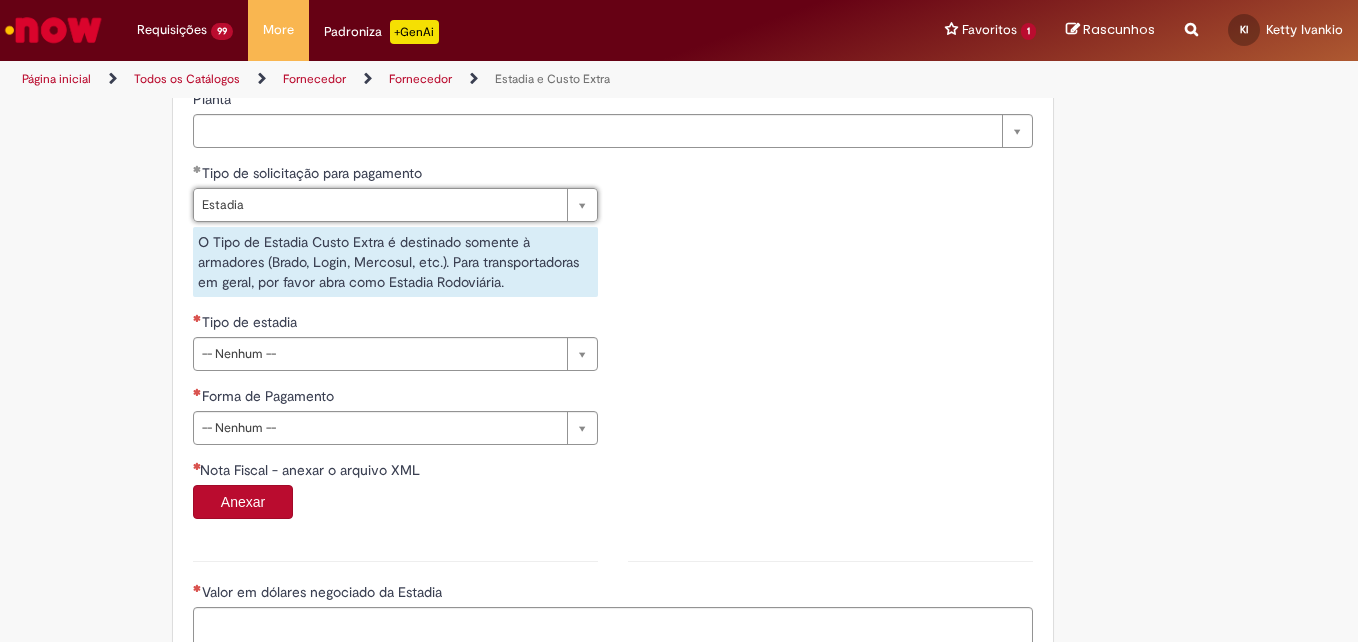 scroll, scrollTop: 700, scrollLeft: 0, axis: vertical 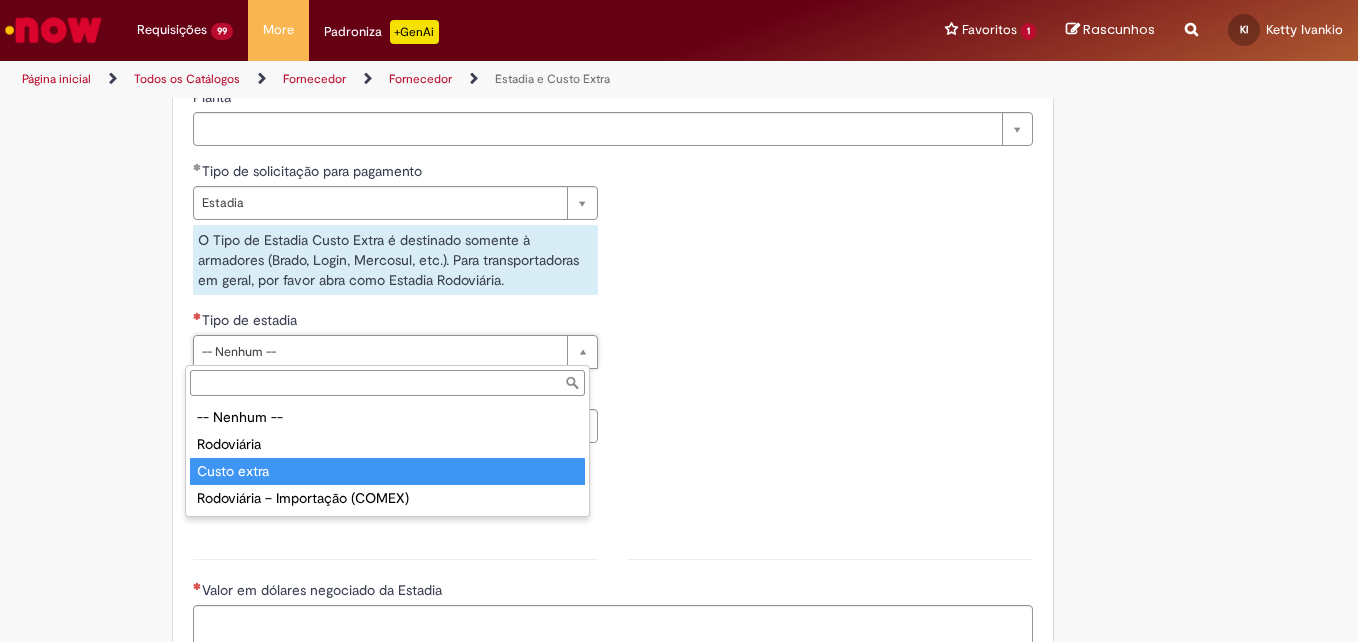 type on "**********" 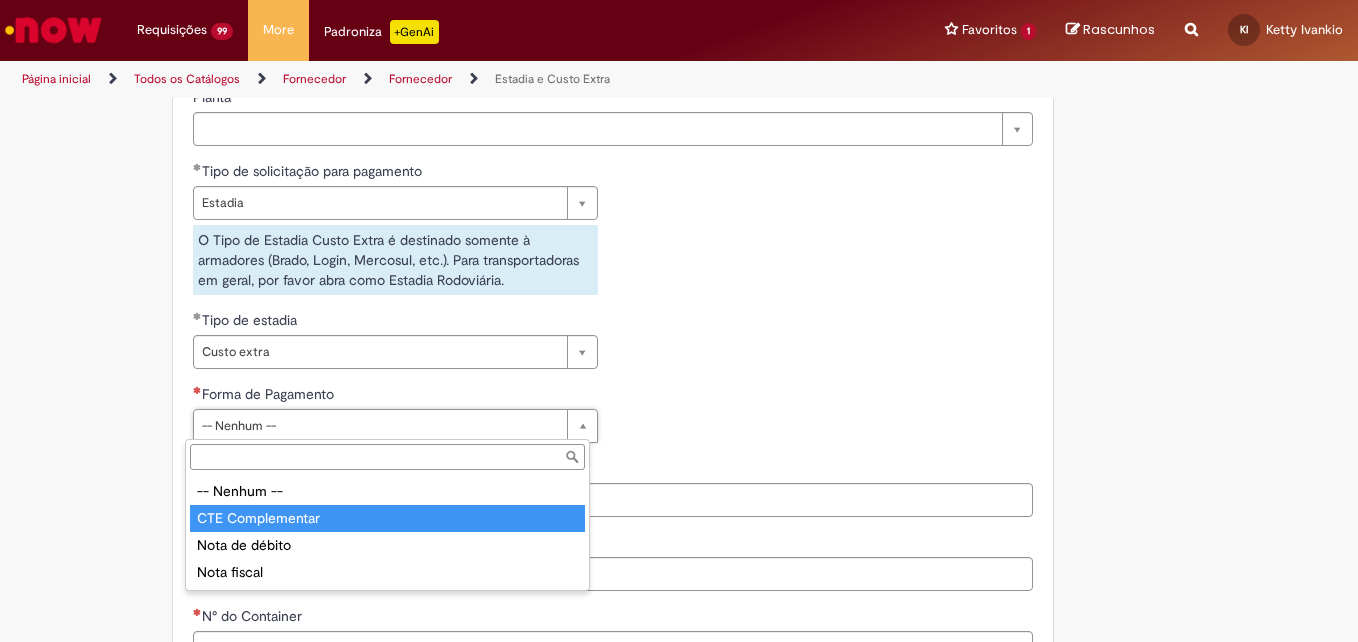 type on "**********" 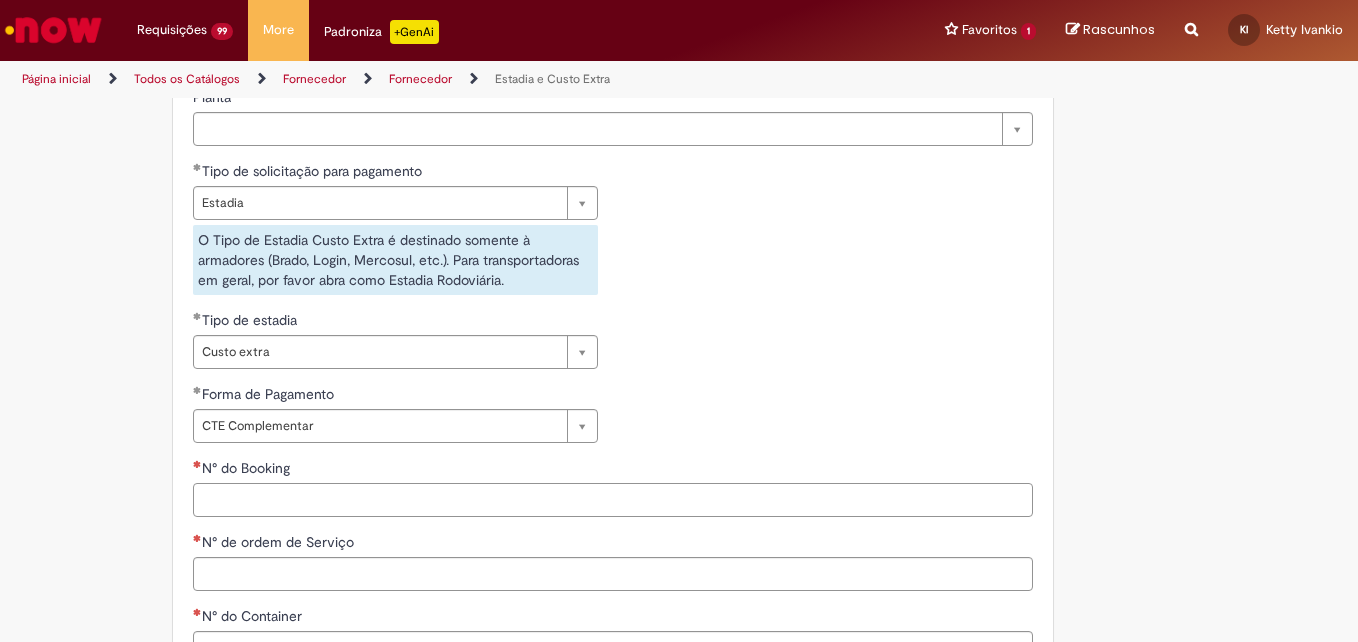 click on "N° do Booking" at bounding box center (613, 500) 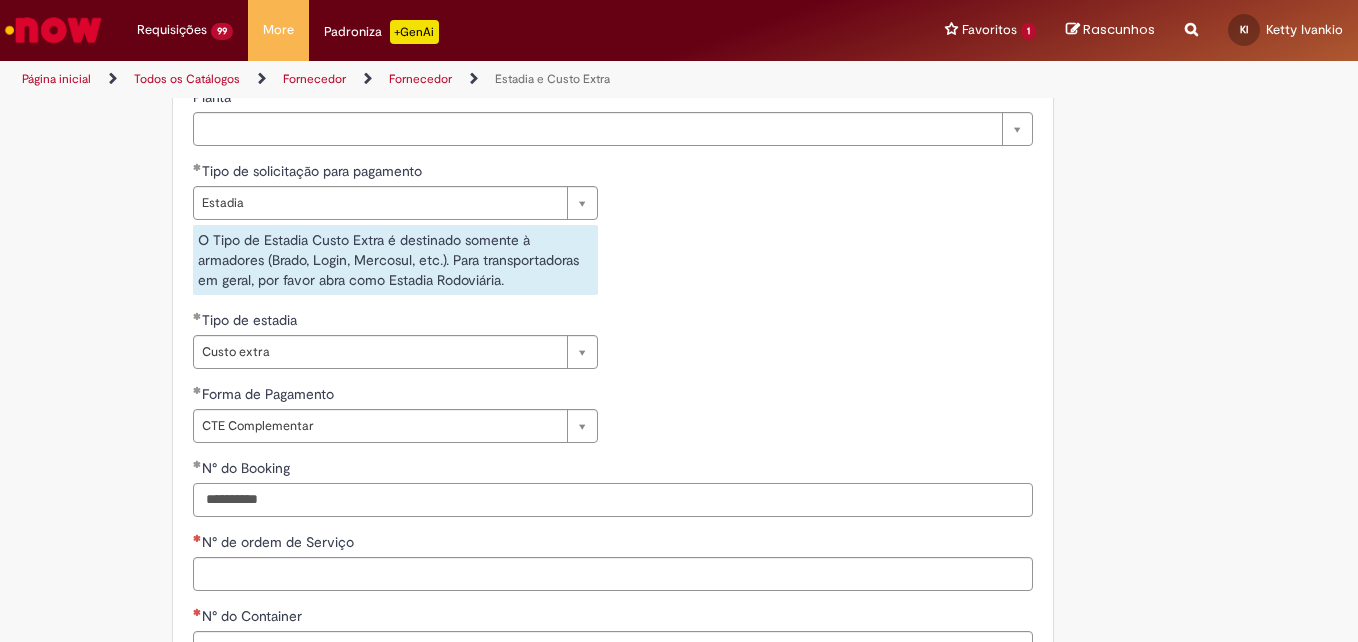 type on "**********" 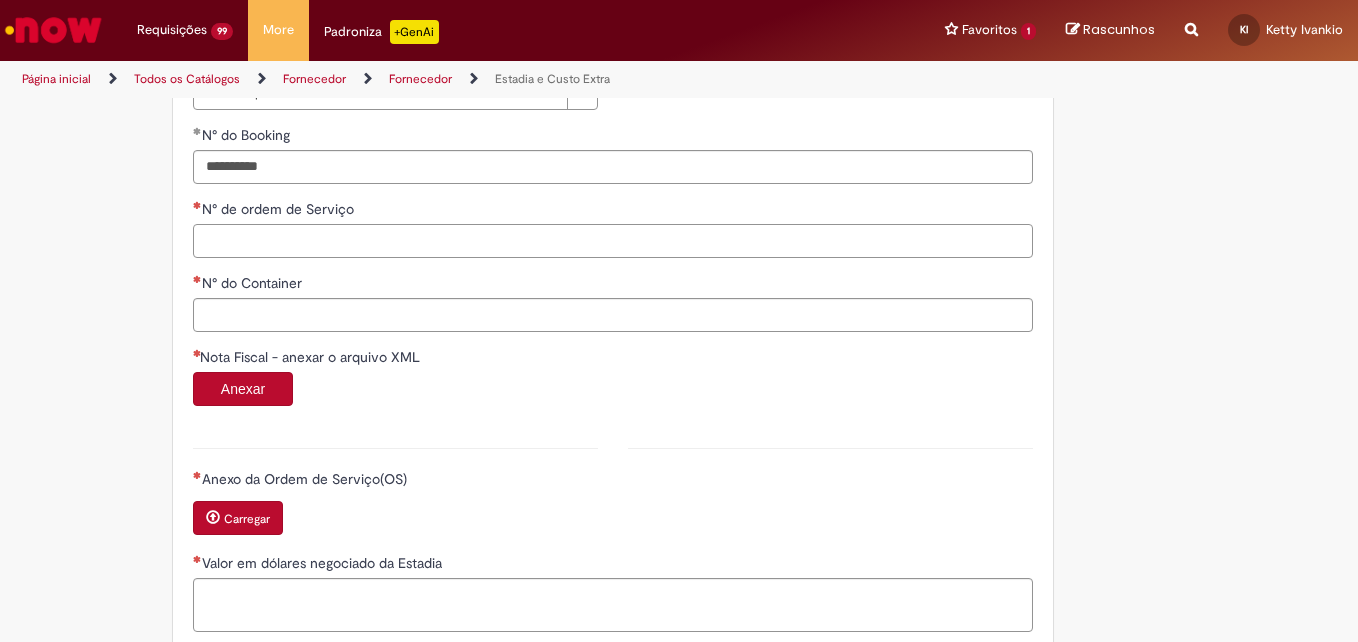 scroll, scrollTop: 1100, scrollLeft: 0, axis: vertical 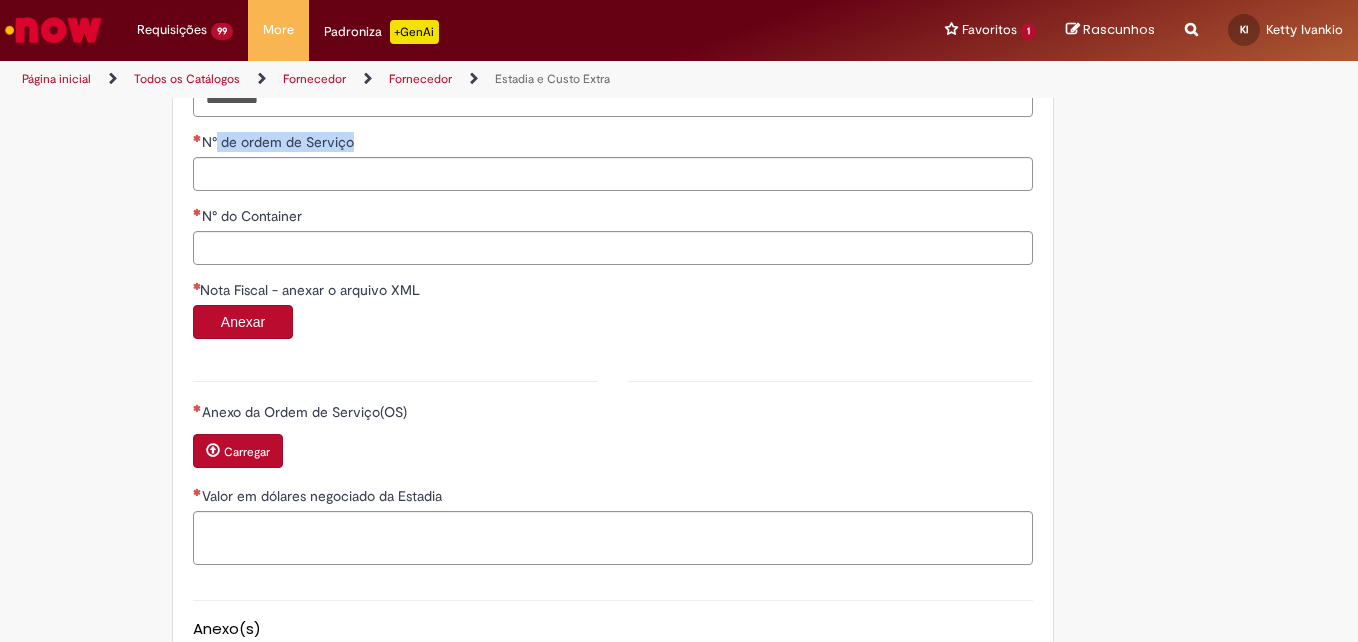 click on "N° de ordem de Serviço" at bounding box center [613, 144] 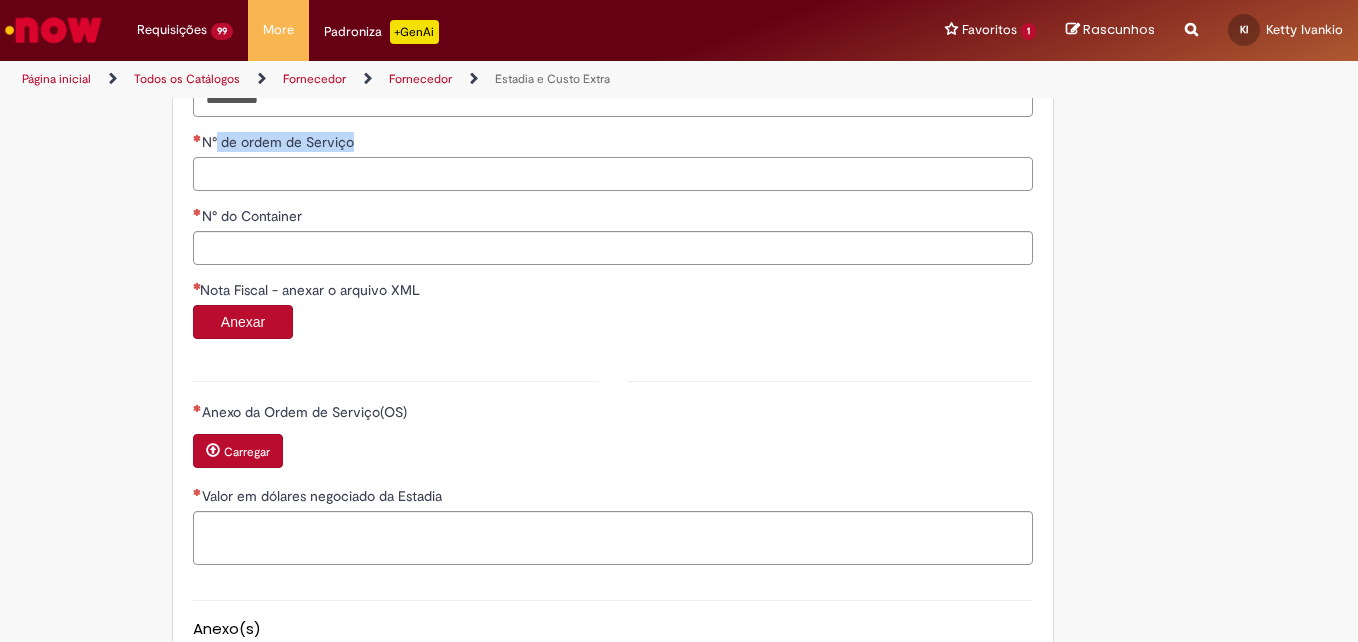 click on "N° de ordem de Serviço" at bounding box center (613, 174) 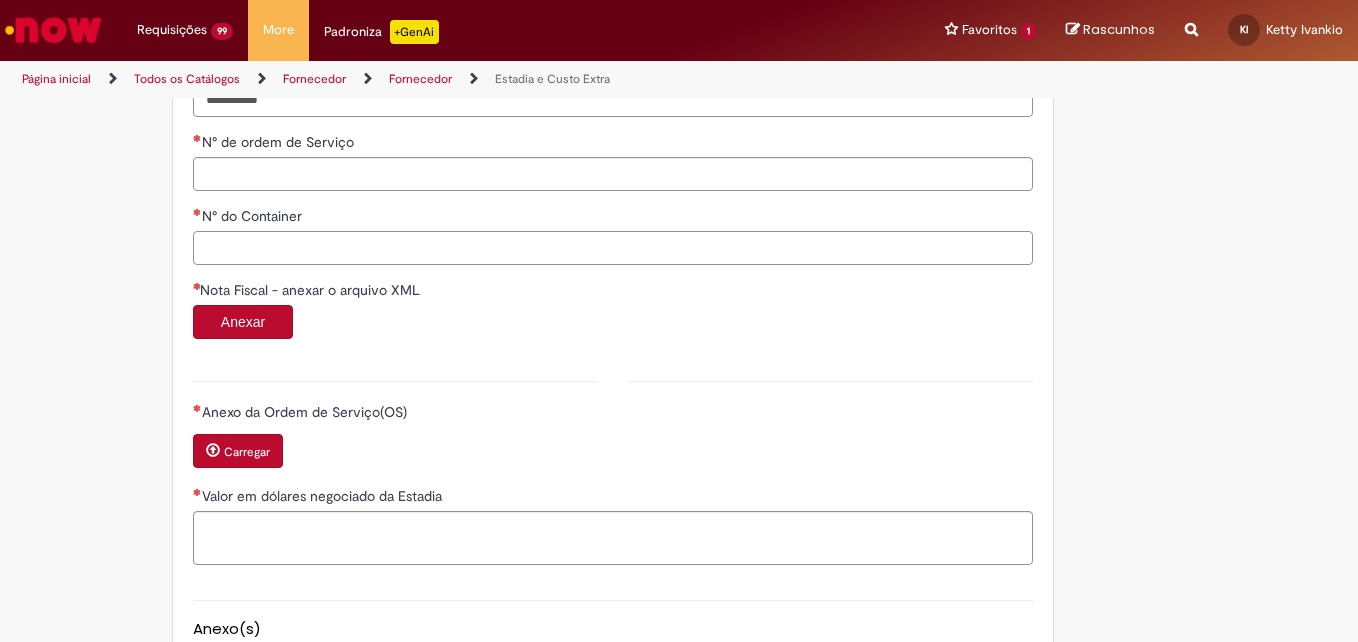 click on "N° do Container" at bounding box center [613, 248] 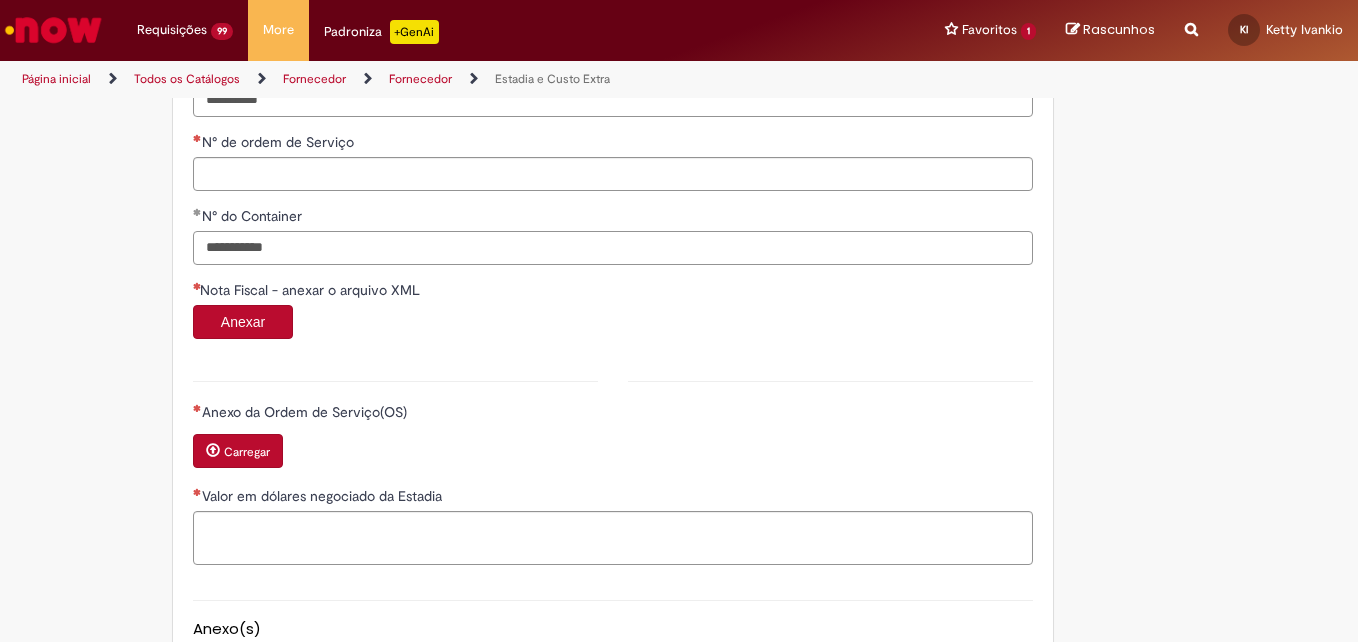 type on "**********" 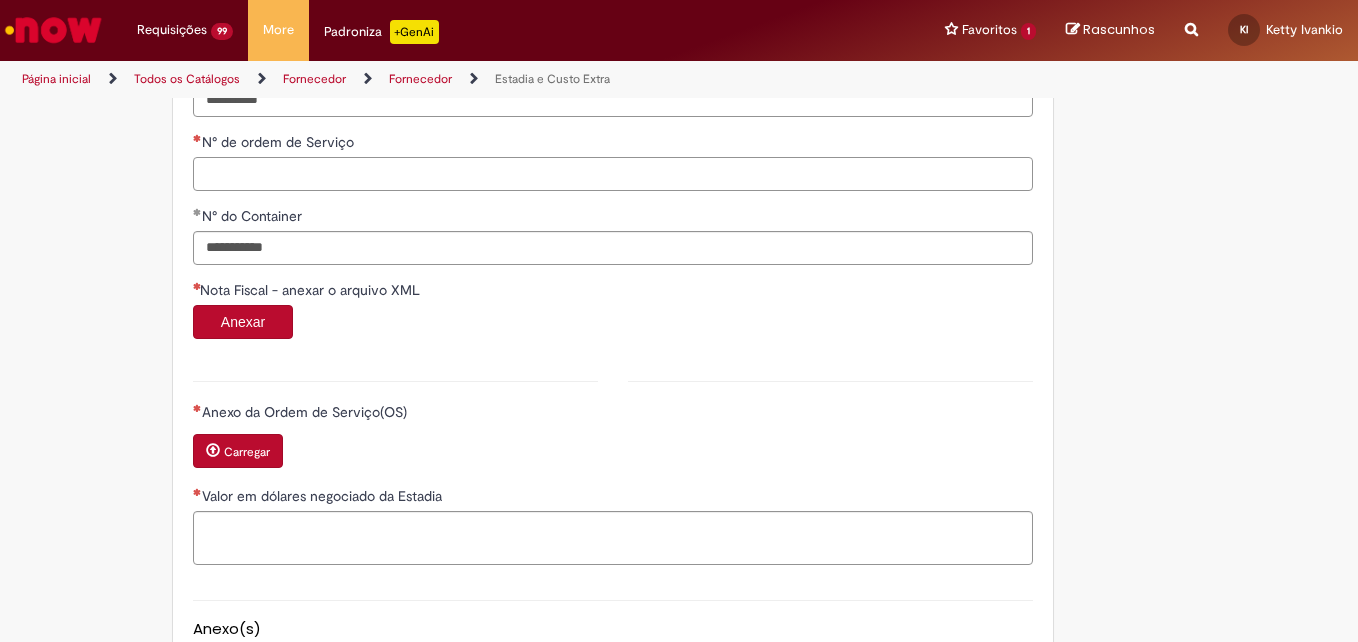 click on "N° de ordem de Serviço" at bounding box center (613, 174) 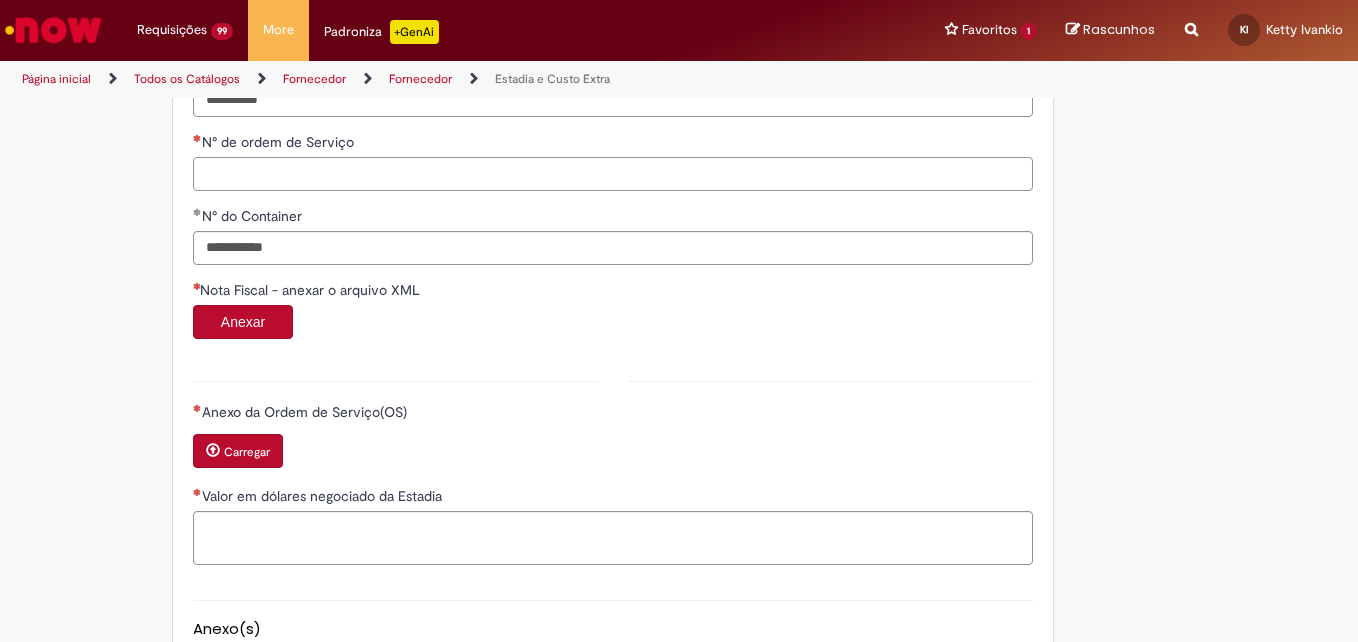 paste on "*******" 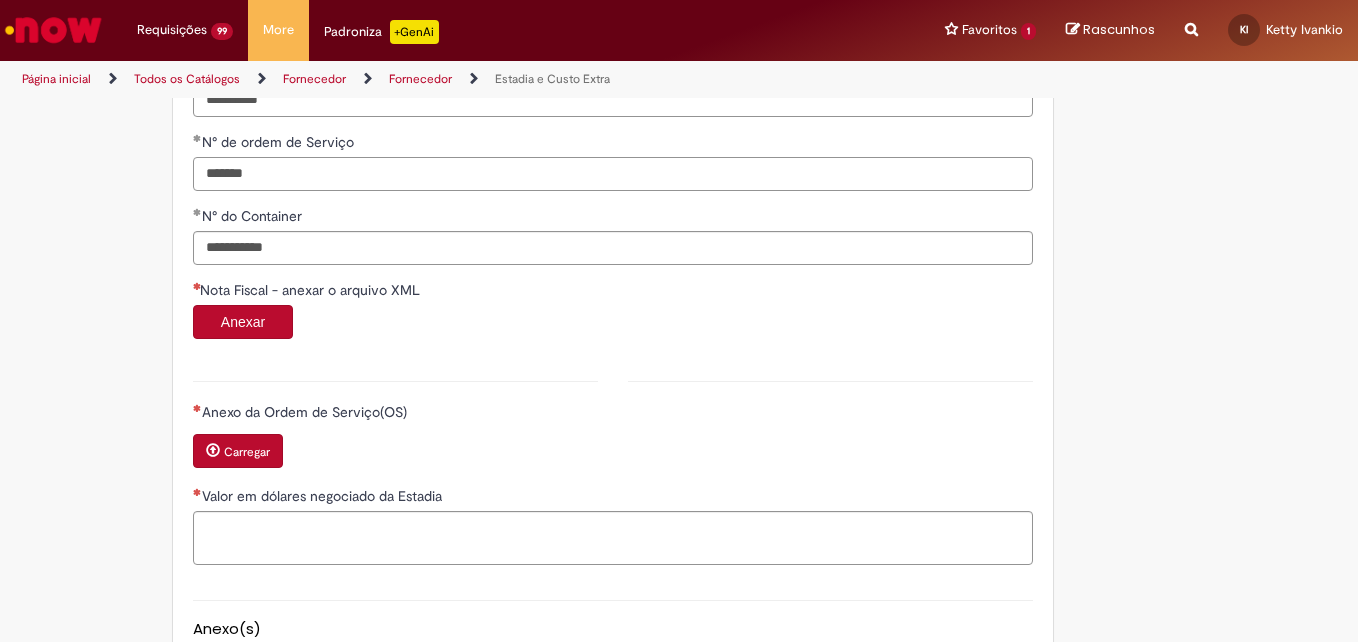 type on "*******" 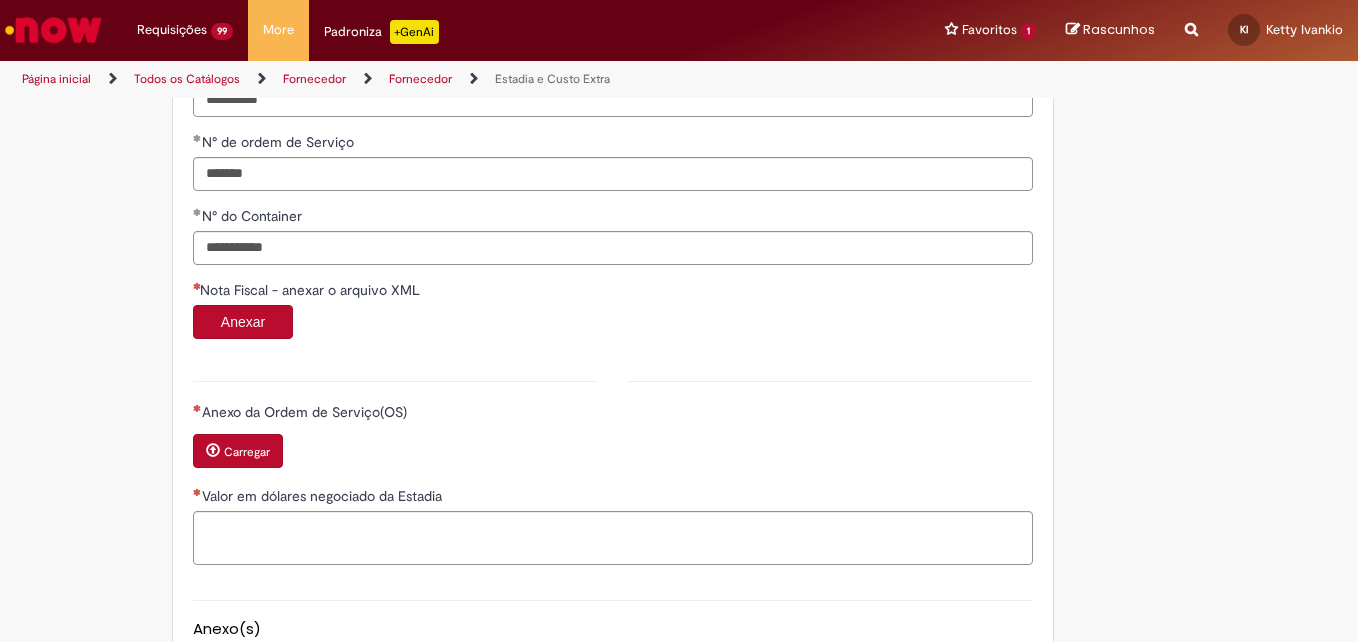 click on "Carregar" at bounding box center [238, 451] 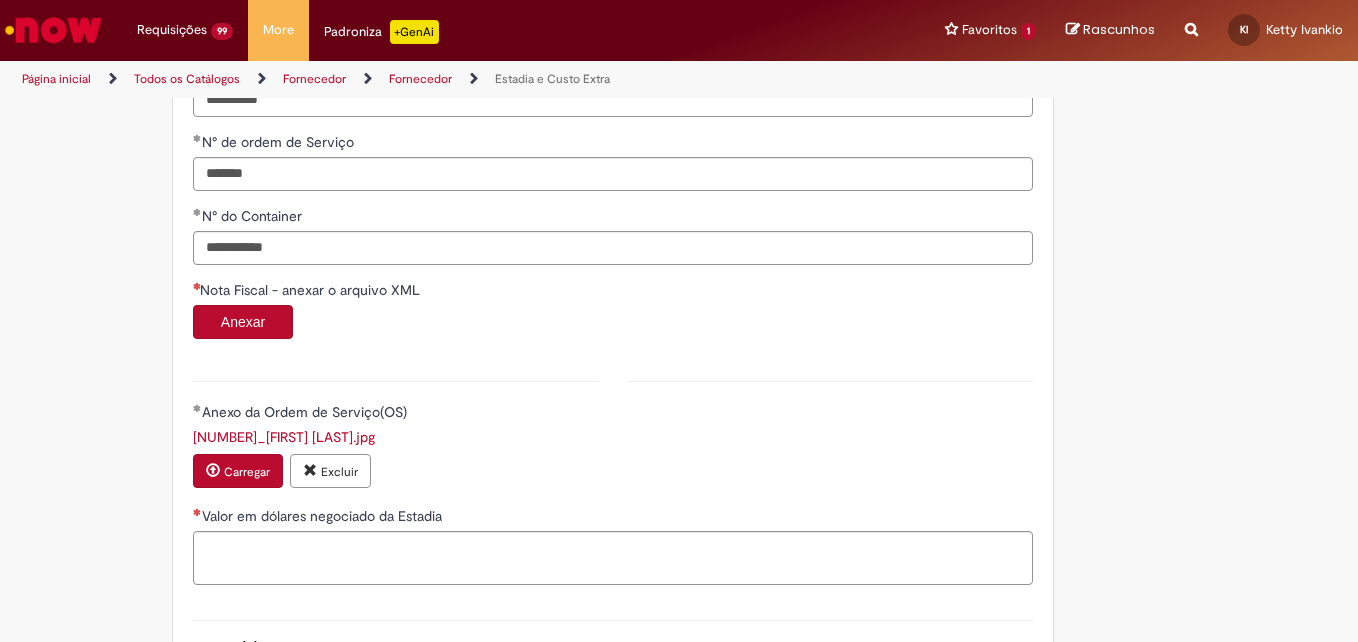 click on "Anexar" at bounding box center [243, 322] 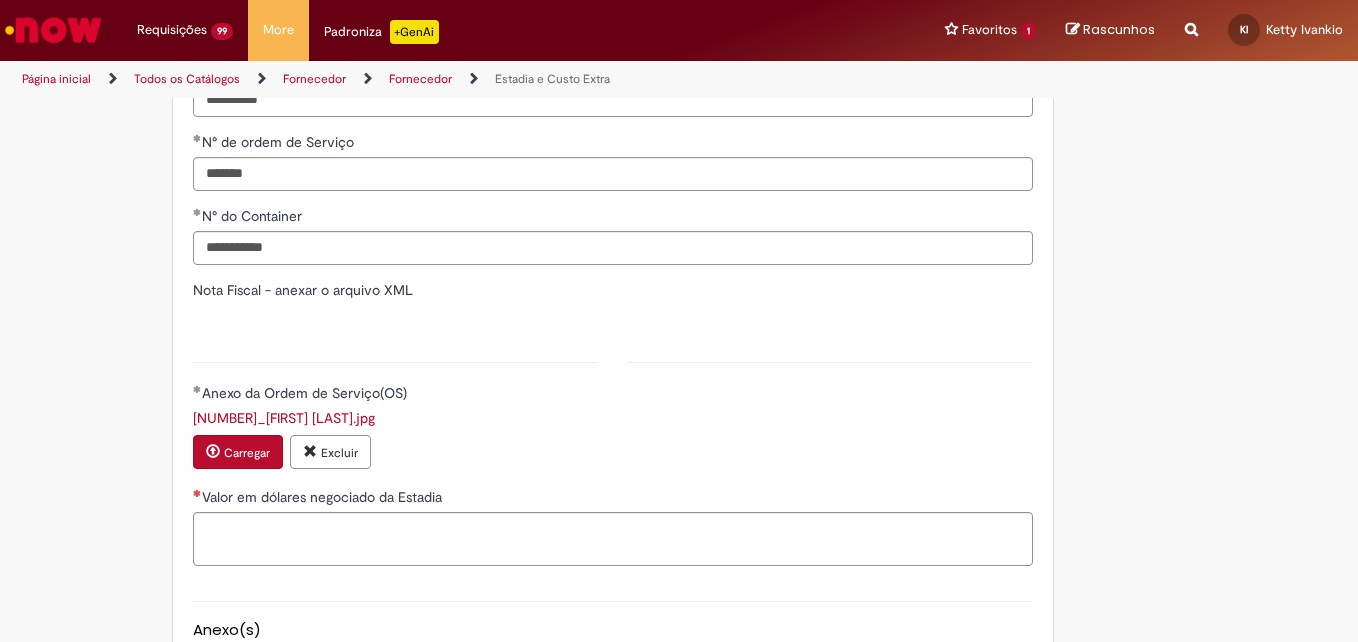 type on "*******" 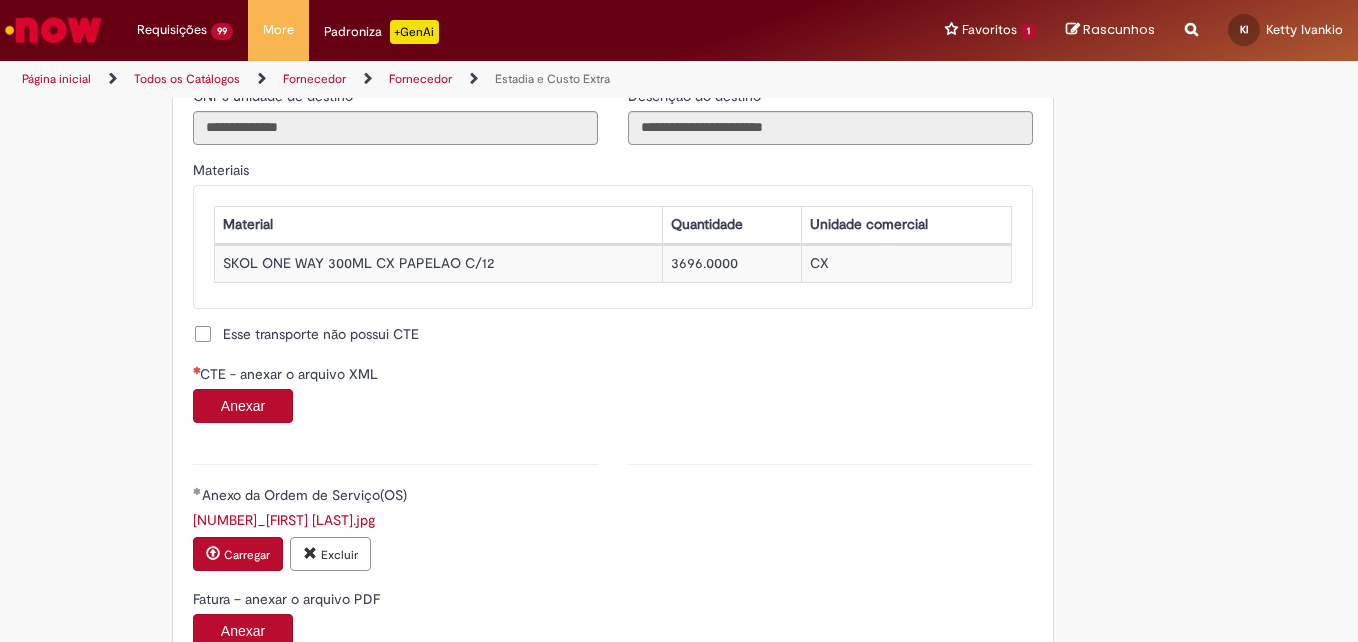 scroll, scrollTop: 1800, scrollLeft: 0, axis: vertical 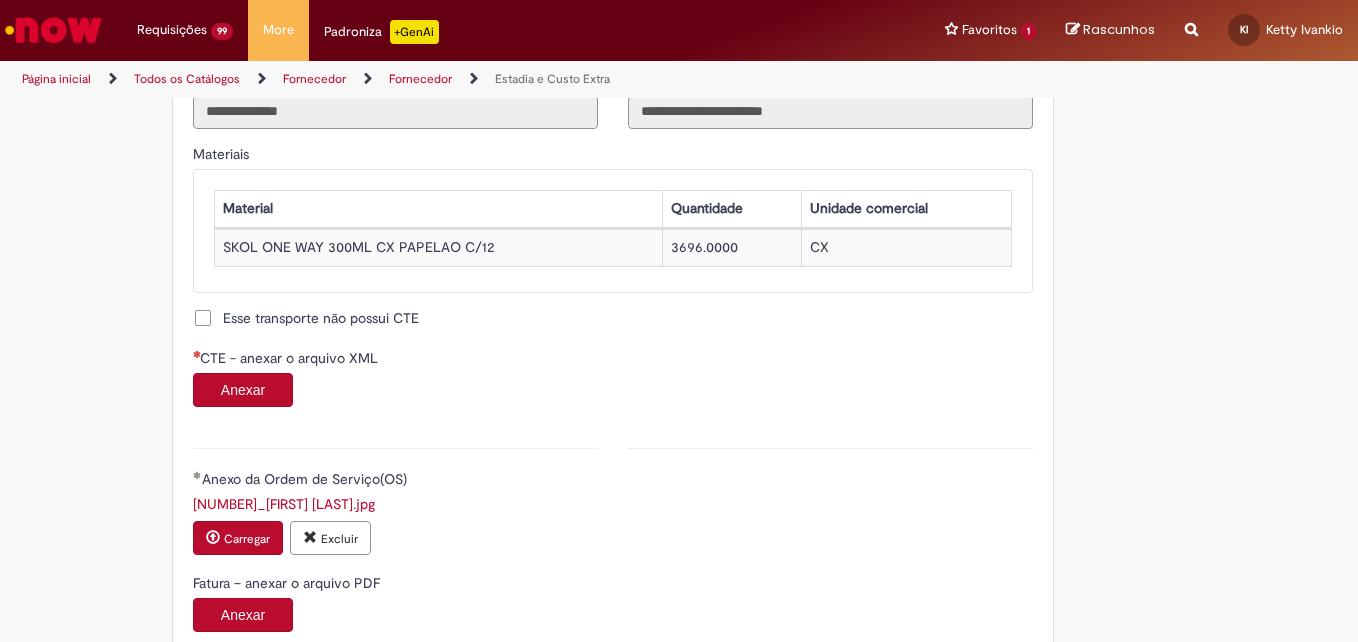 click on "Anexar" at bounding box center (243, 390) 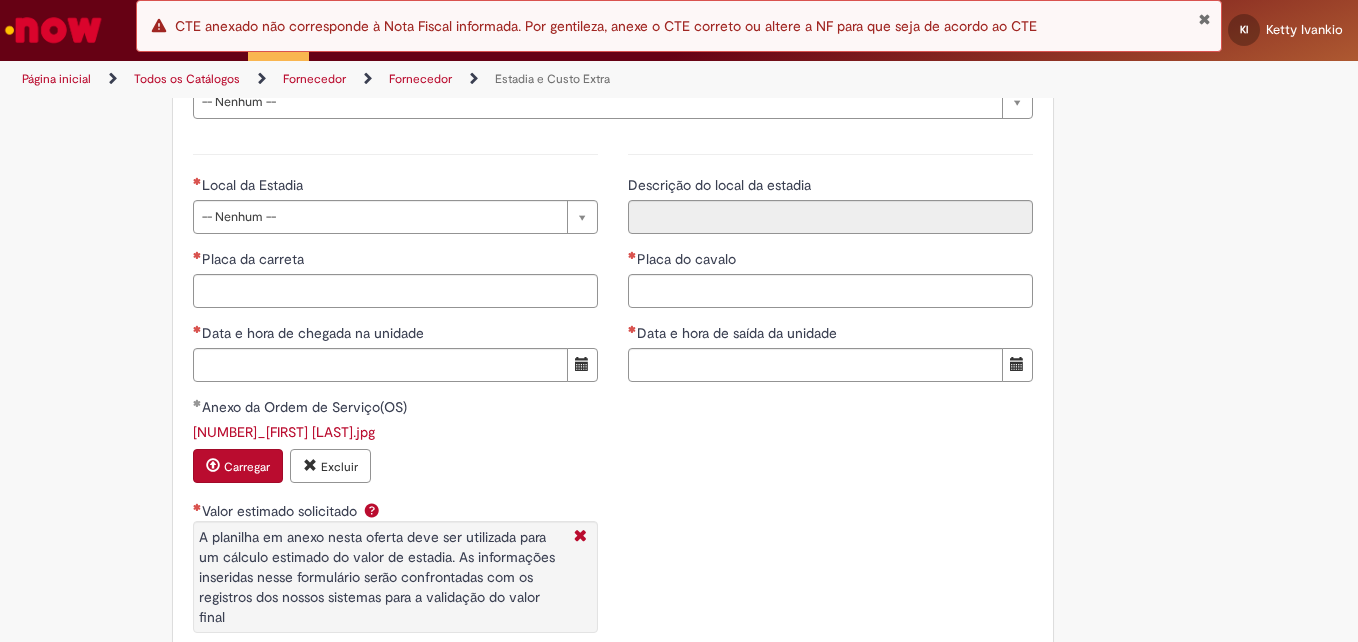scroll, scrollTop: 2600, scrollLeft: 0, axis: vertical 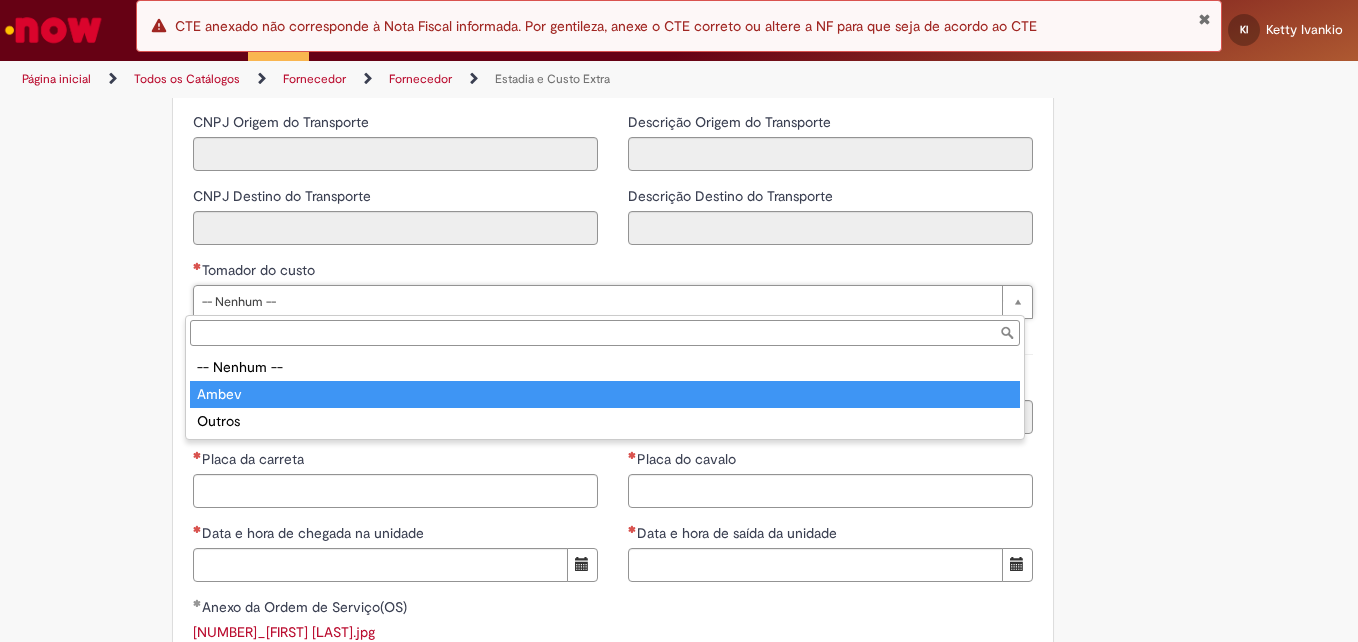type on "*****" 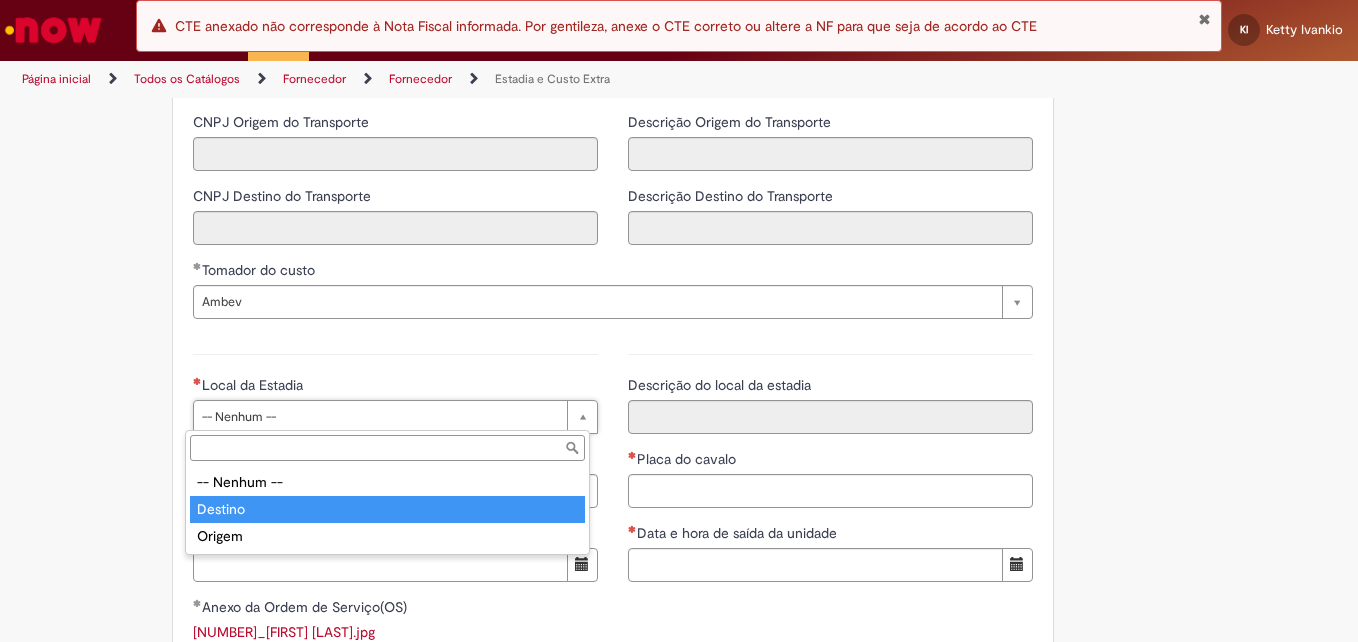 type on "*******" 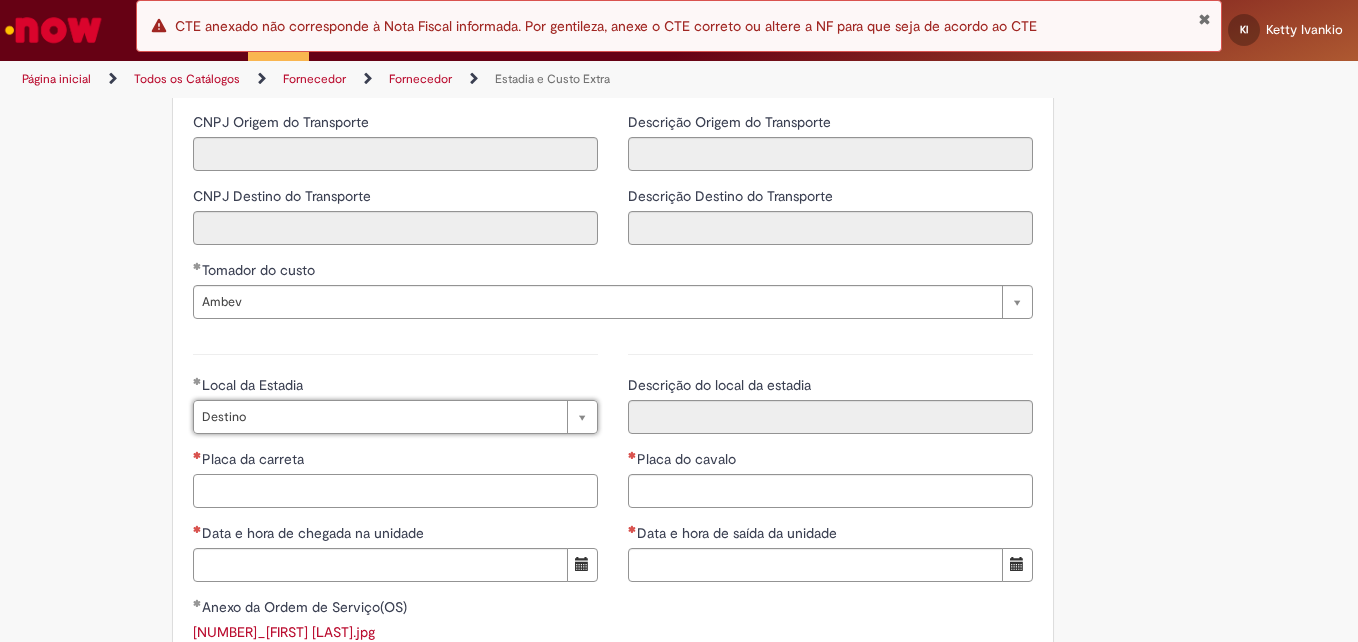 click on "Placa da carreta" at bounding box center [395, 491] 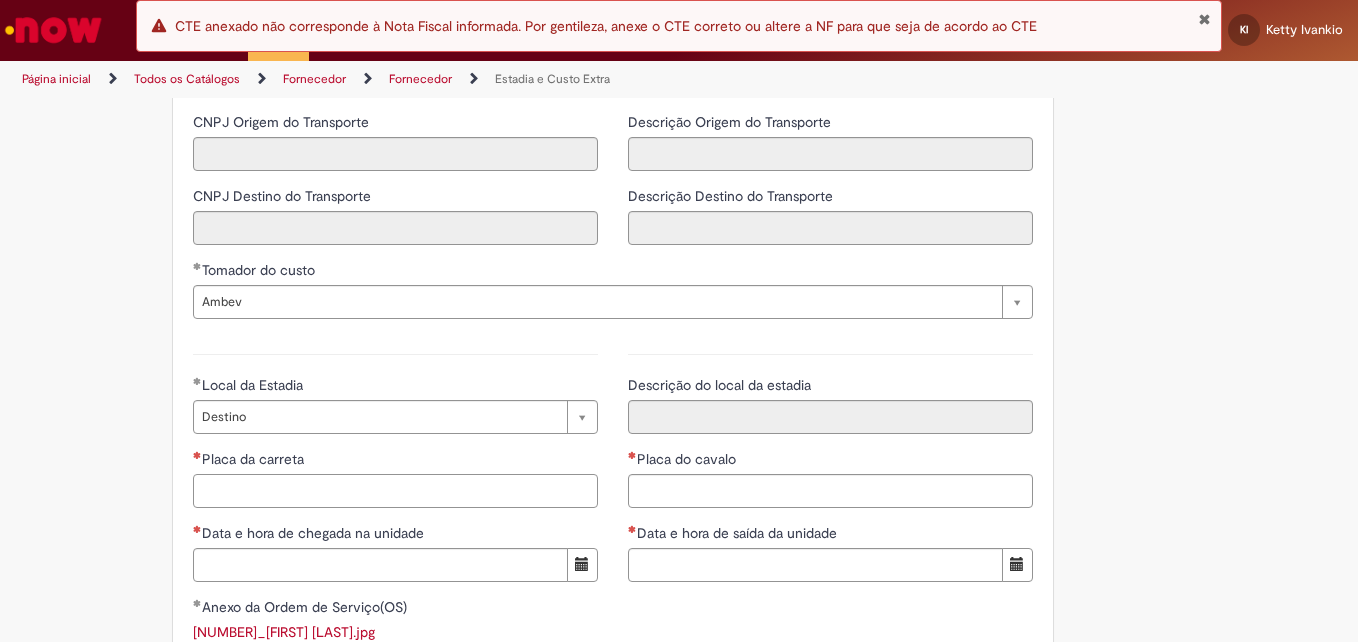 paste on "*******" 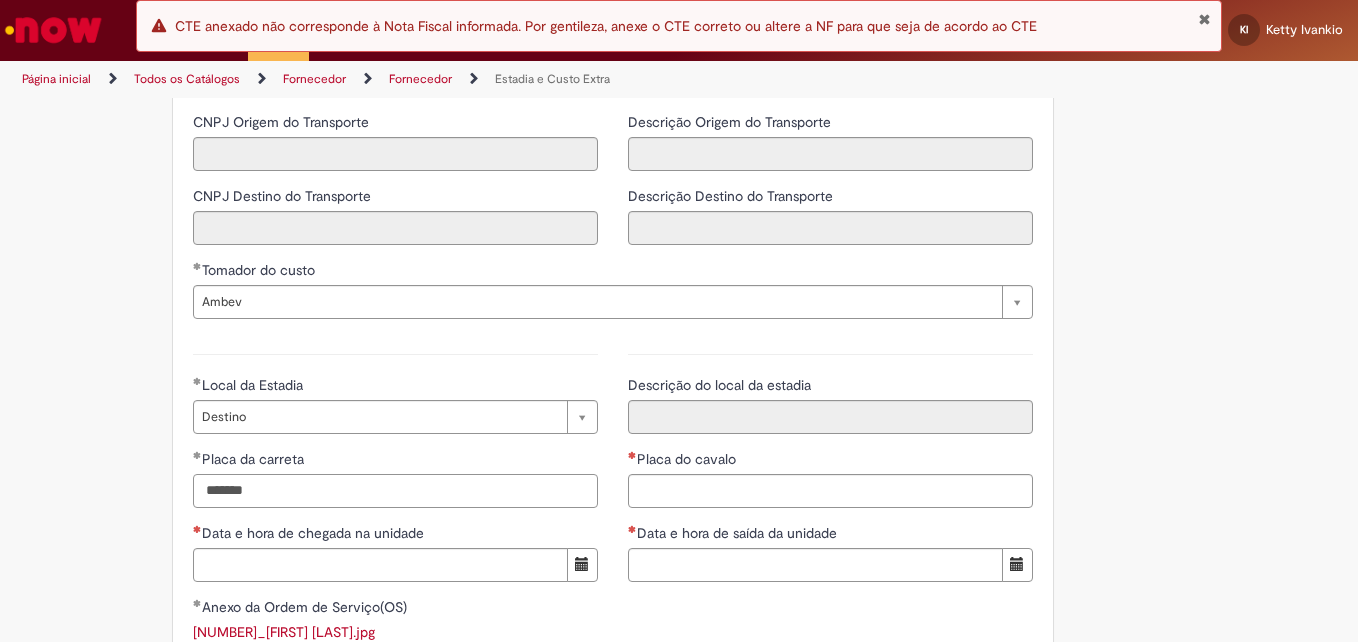 type on "*******" 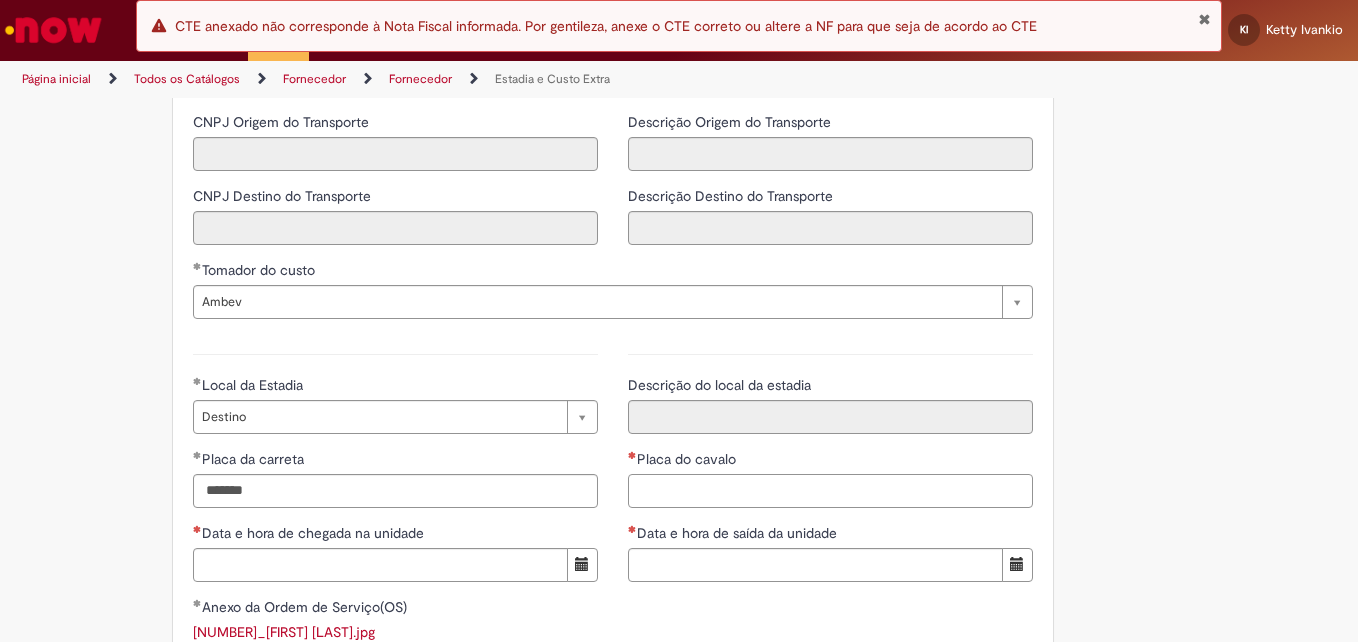 click on "Placa do cavalo" at bounding box center [830, 491] 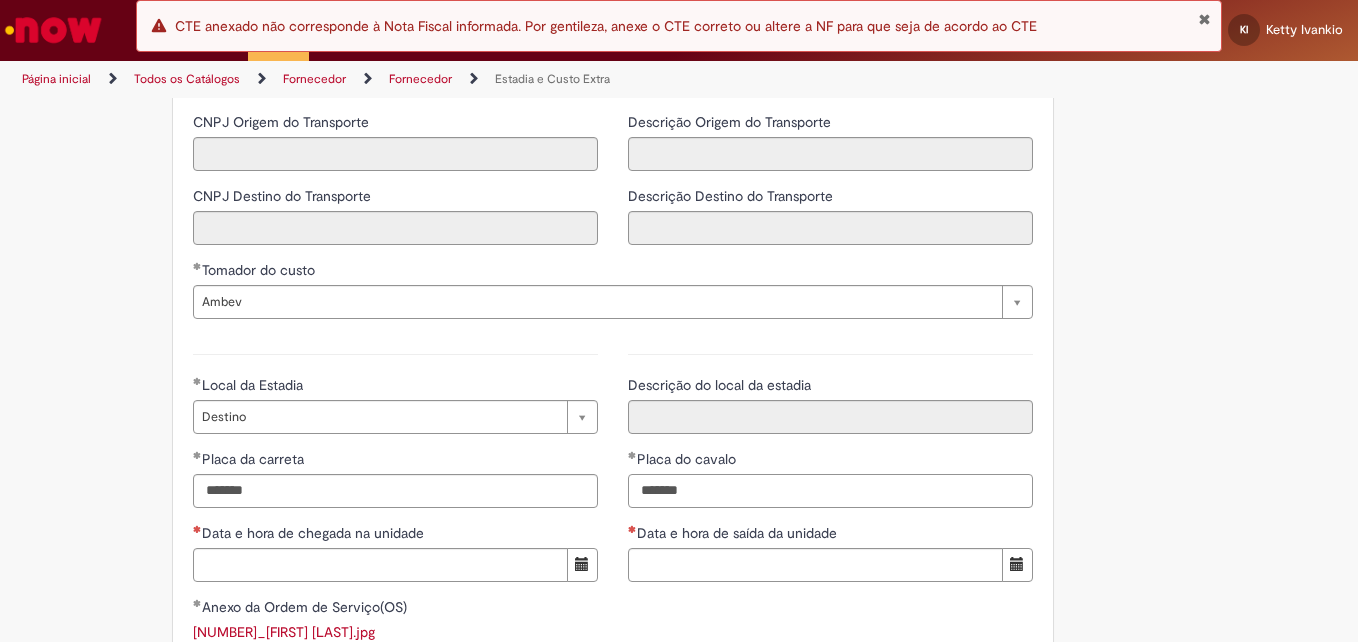 type on "*******" 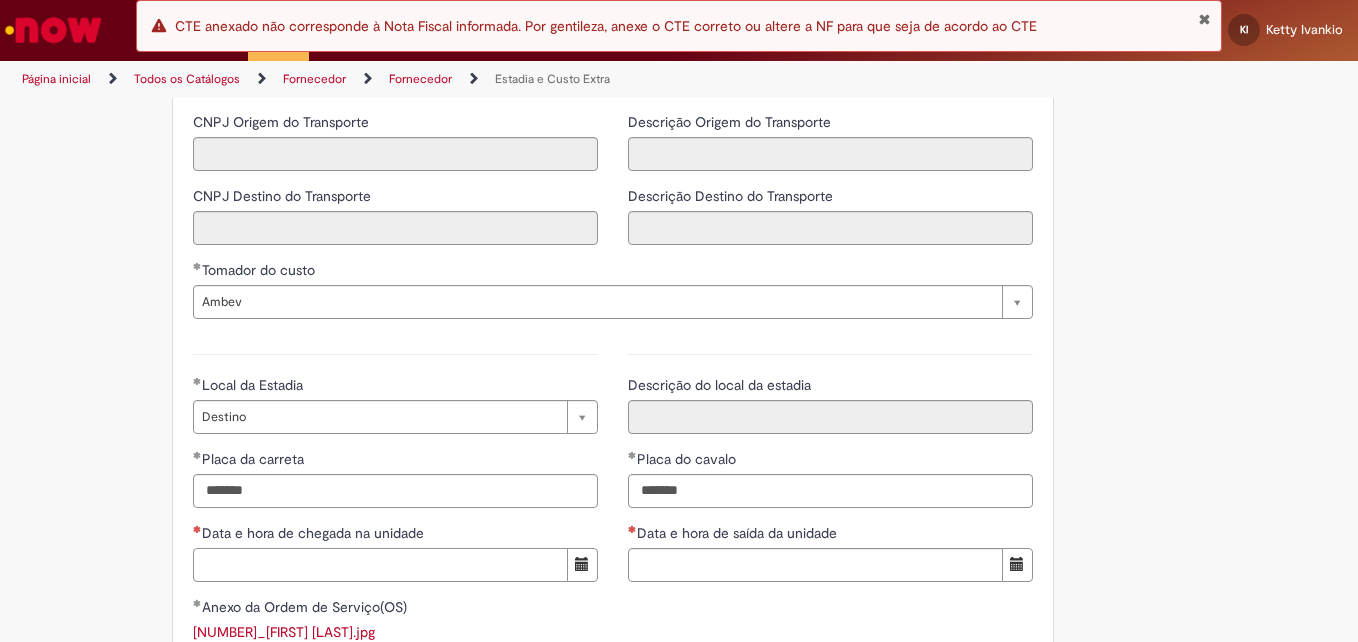 click on "Data e hora de chegada na unidade" at bounding box center (380, 565) 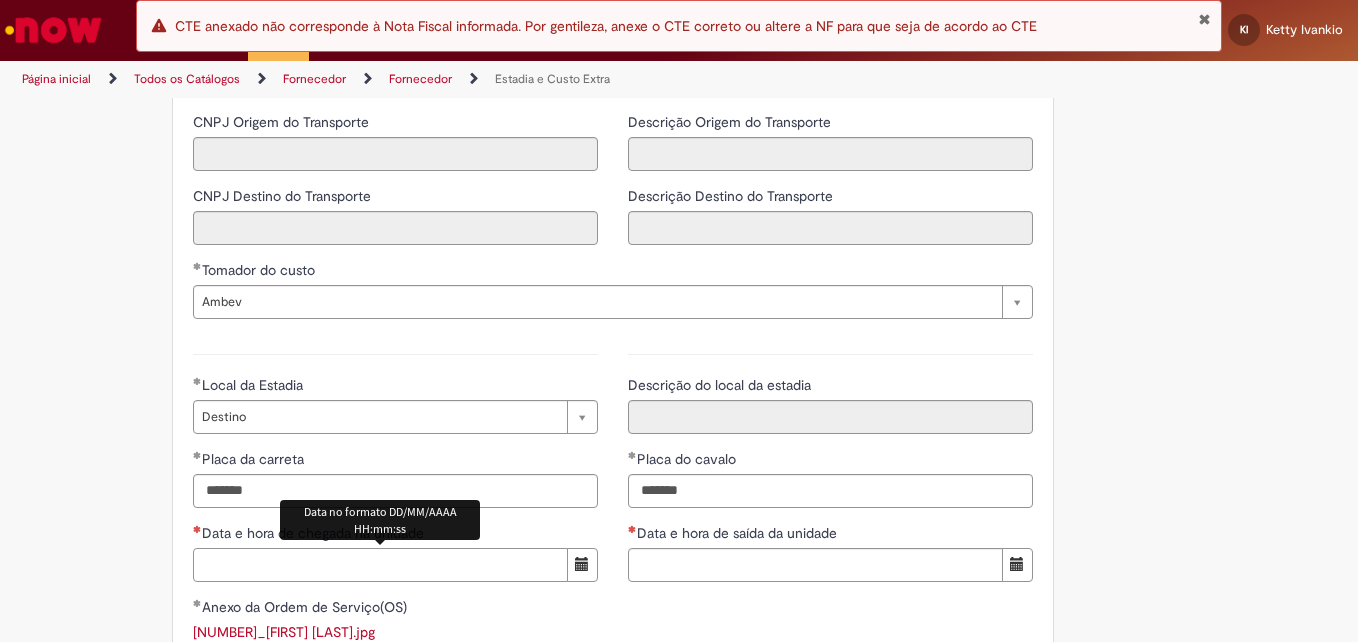 paste on "**********" 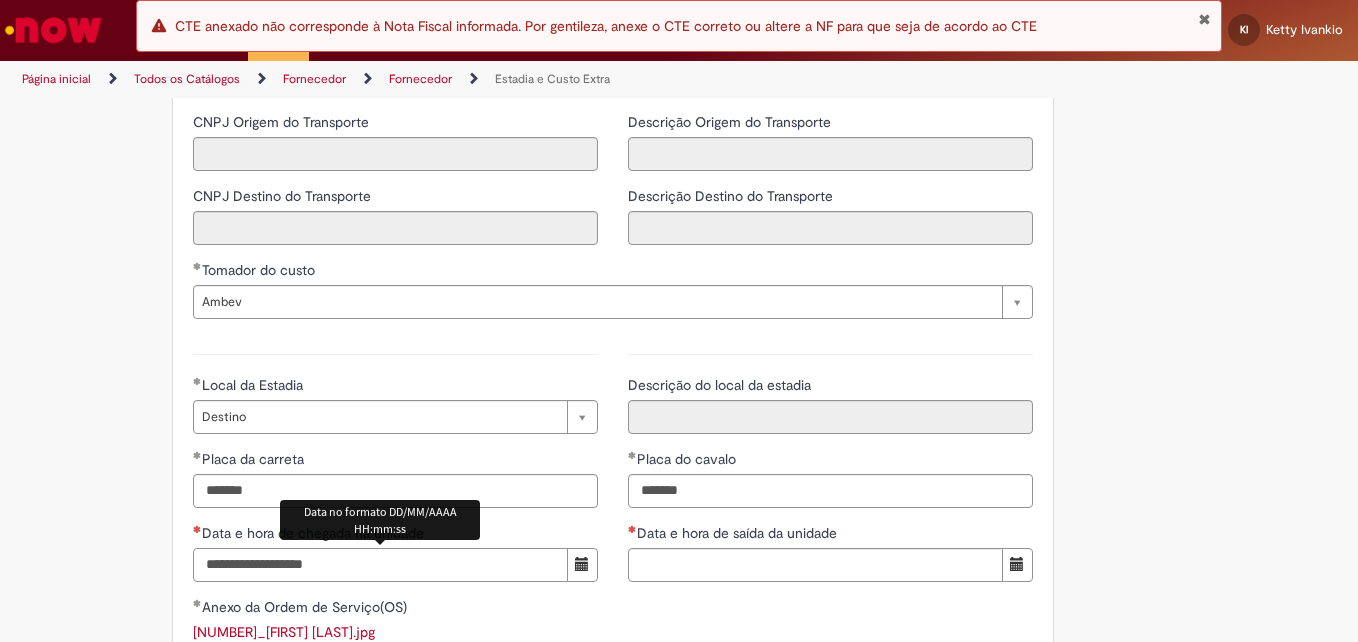 type on "**********" 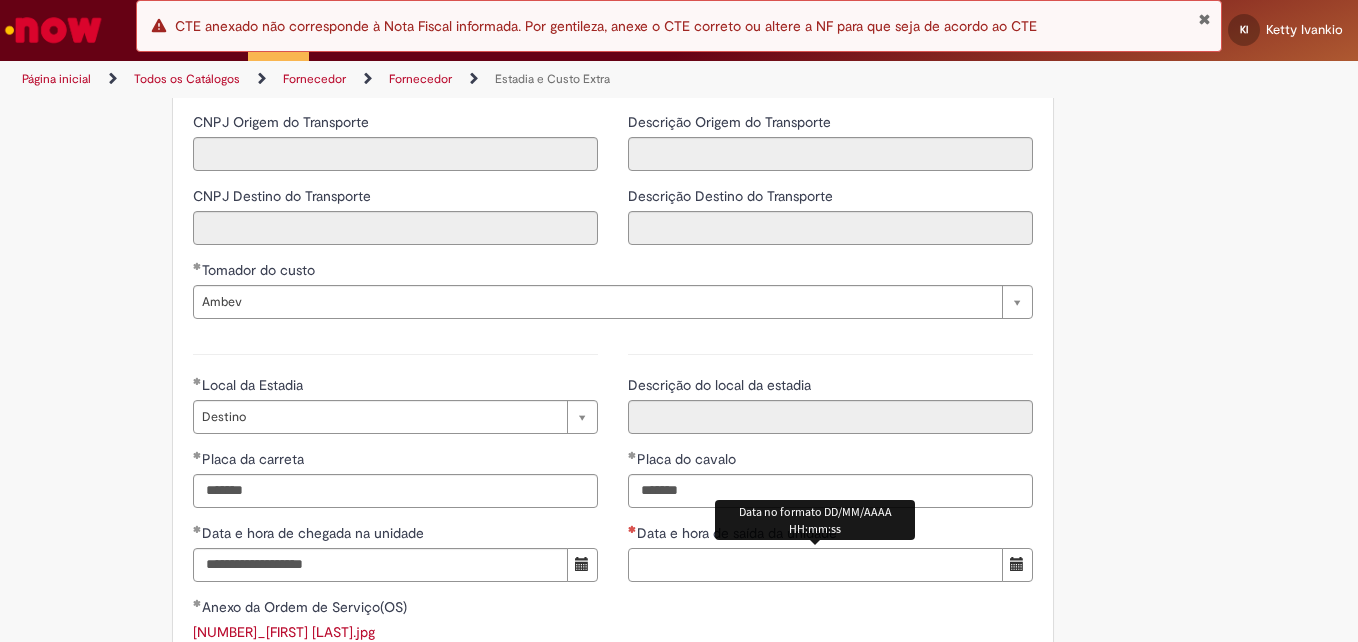 click on "Data e hora de saída da unidade" at bounding box center [815, 565] 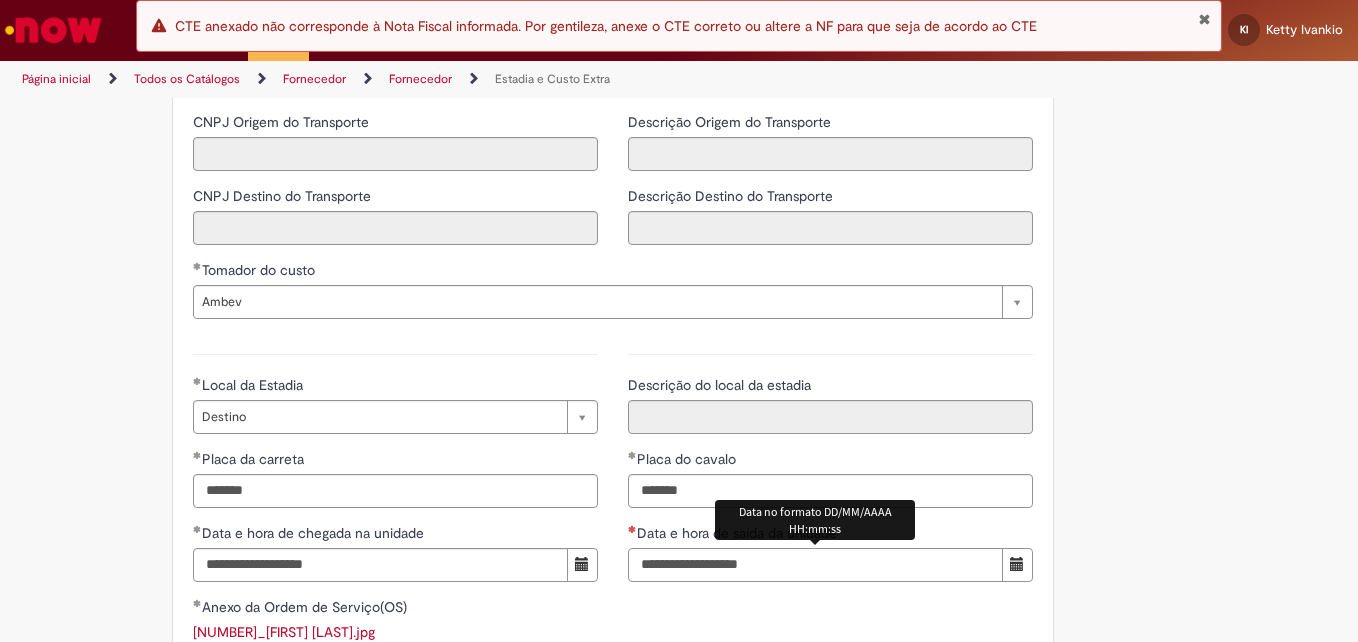 type on "**********" 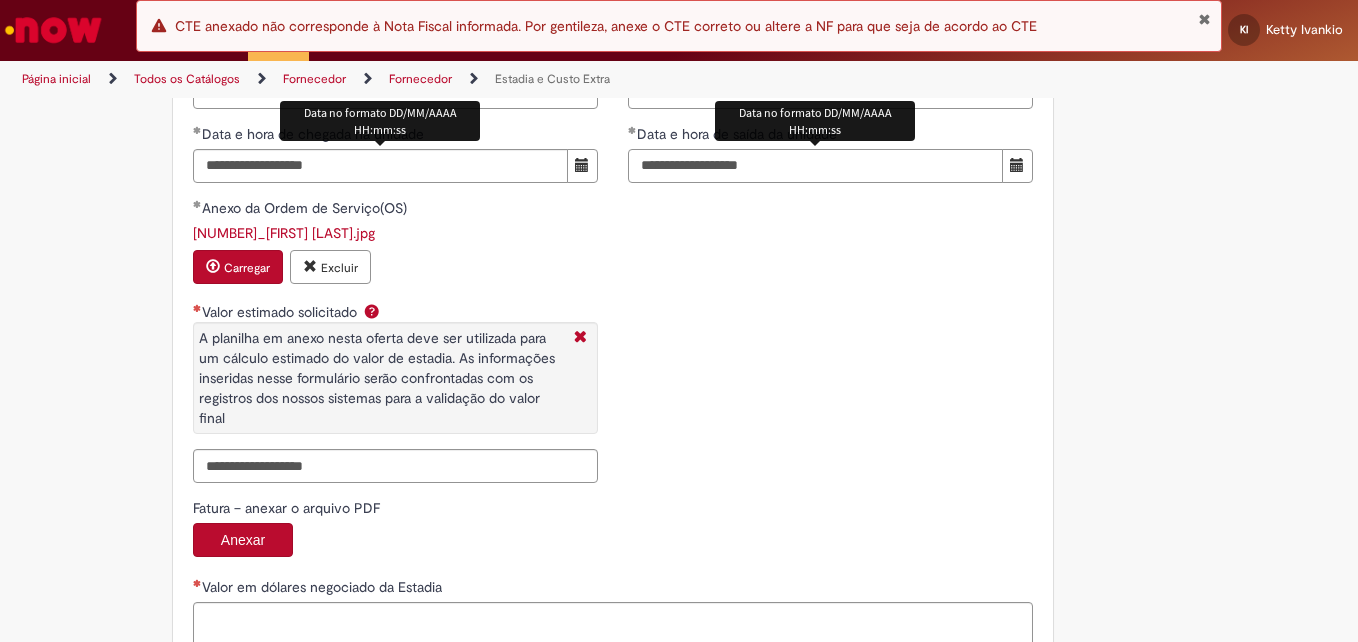 scroll, scrollTop: 3000, scrollLeft: 0, axis: vertical 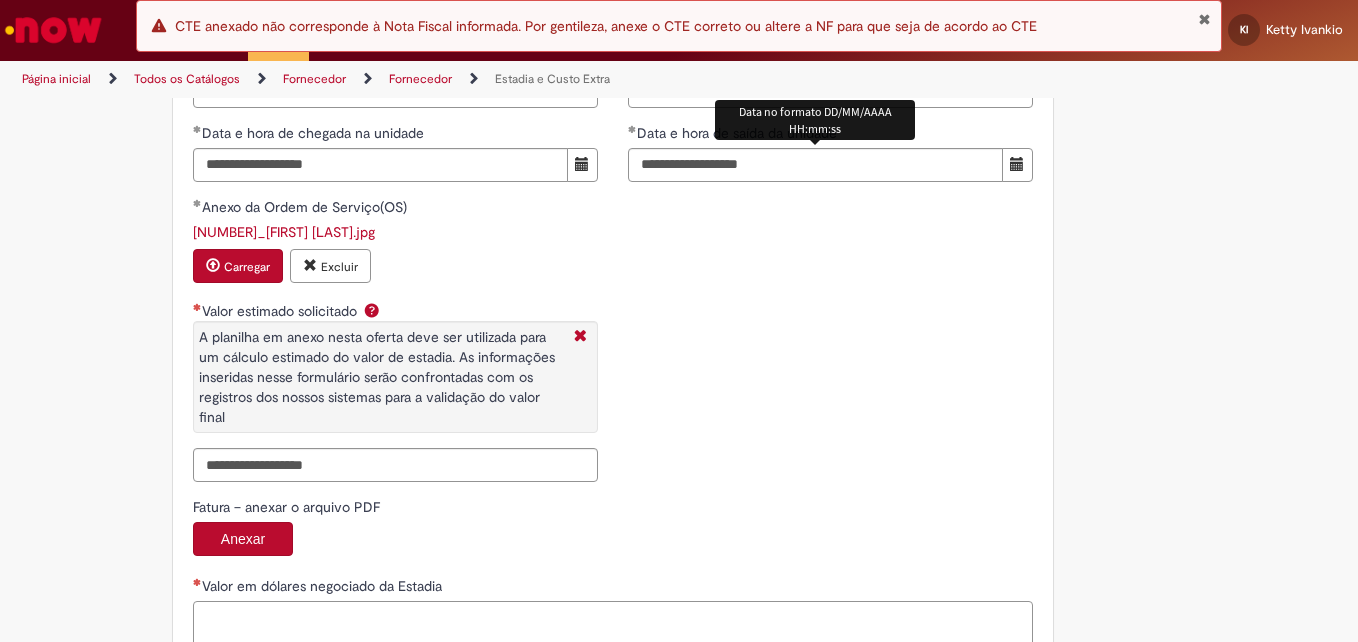 click on "Valor em dólares negociado da Estadia" at bounding box center [613, 628] 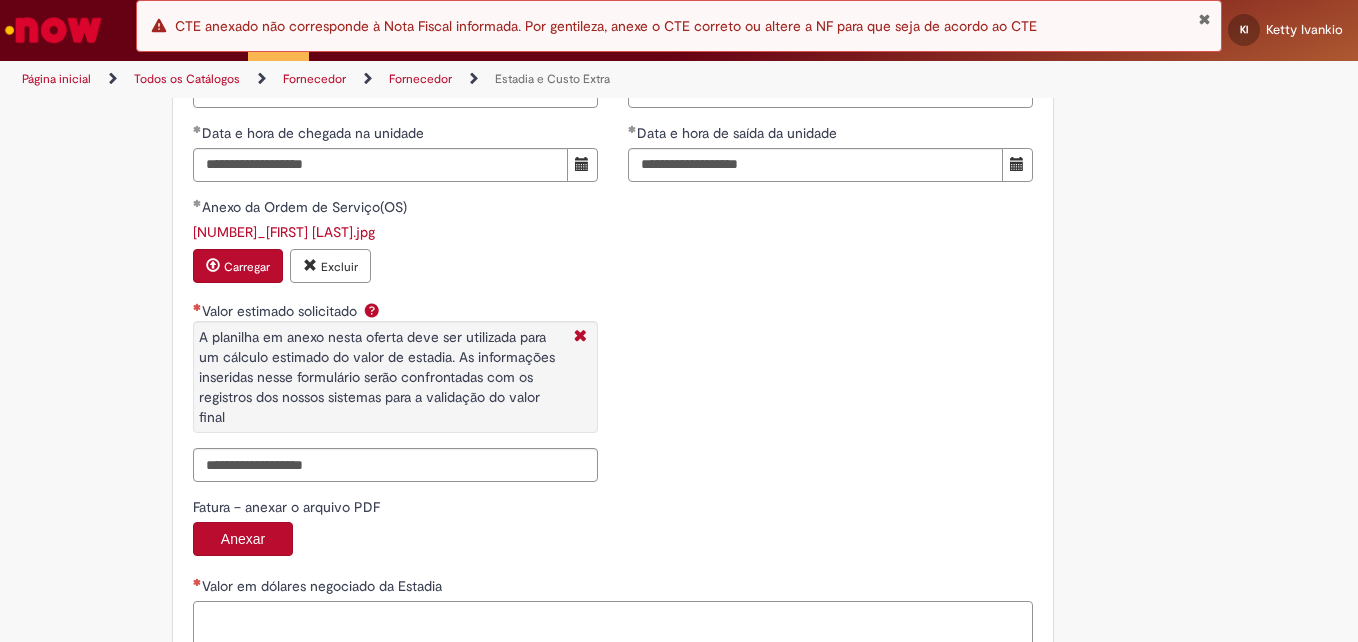paste on "********" 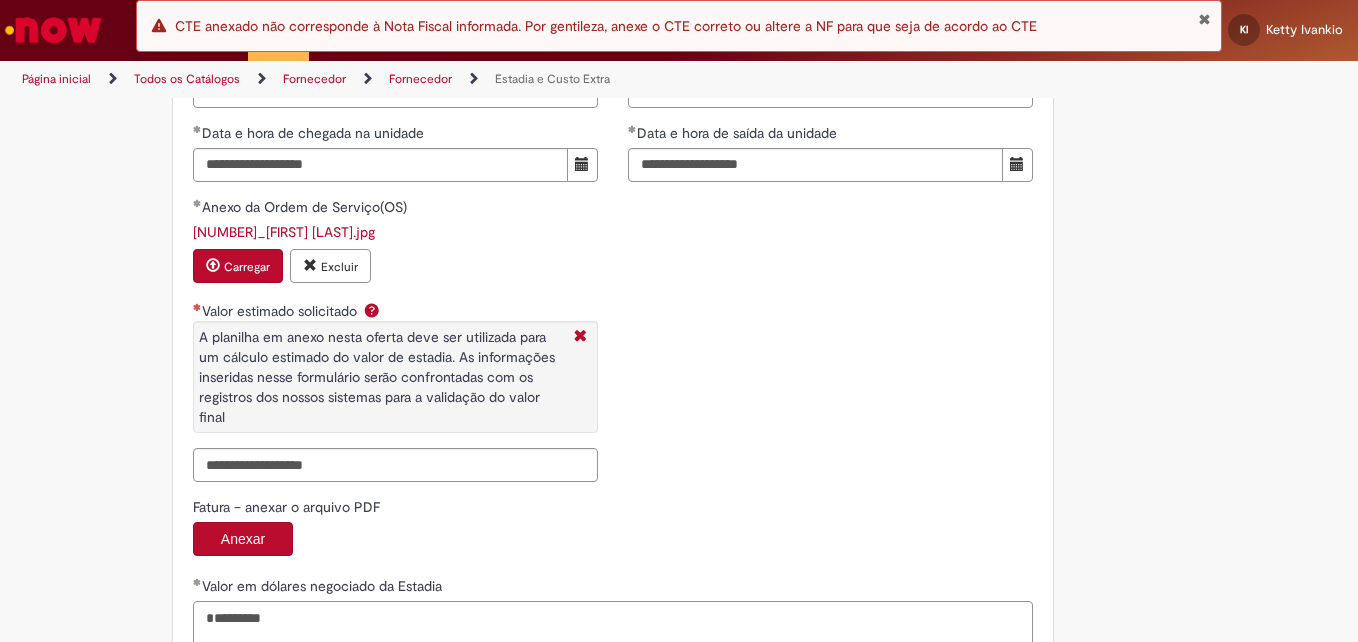 type on "********" 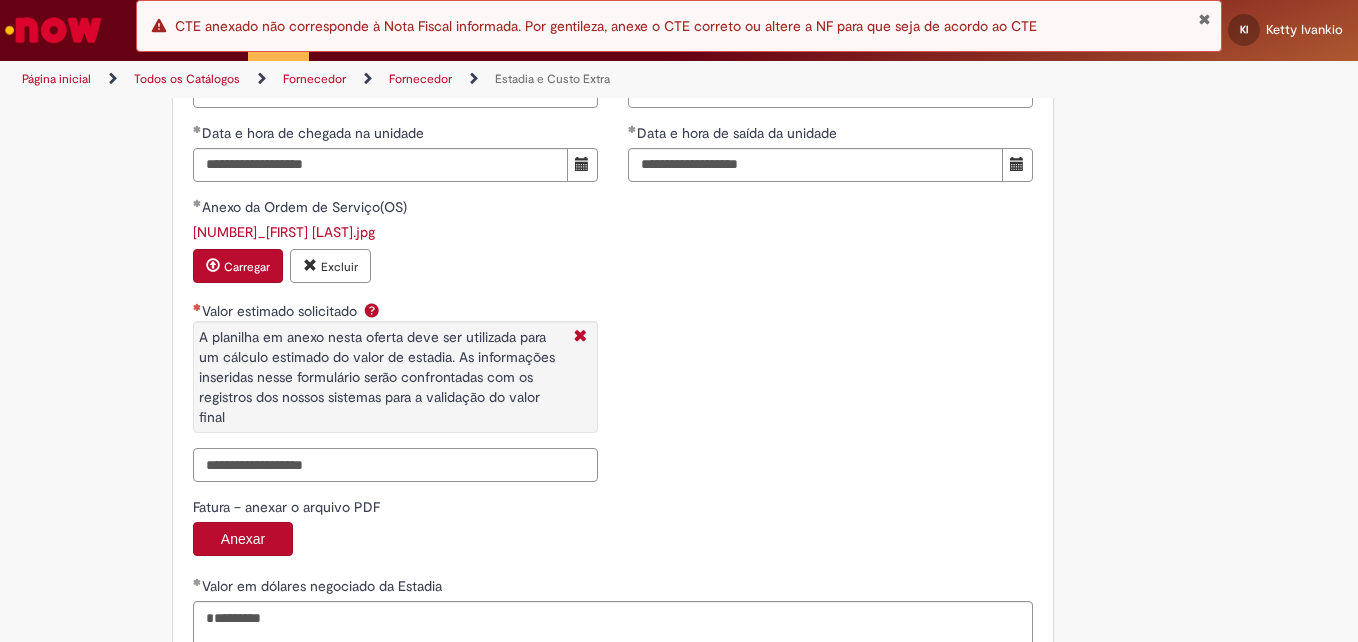 click on "Valor estimado solicitado A planilha em anexo nesta oferta deve ser utilizada para um cálculo estimado do valor de estadia. As informações inseridas nesse formulário serão confrontadas com os registros dos nossos sistemas para a validação do valor final" at bounding box center [395, 465] 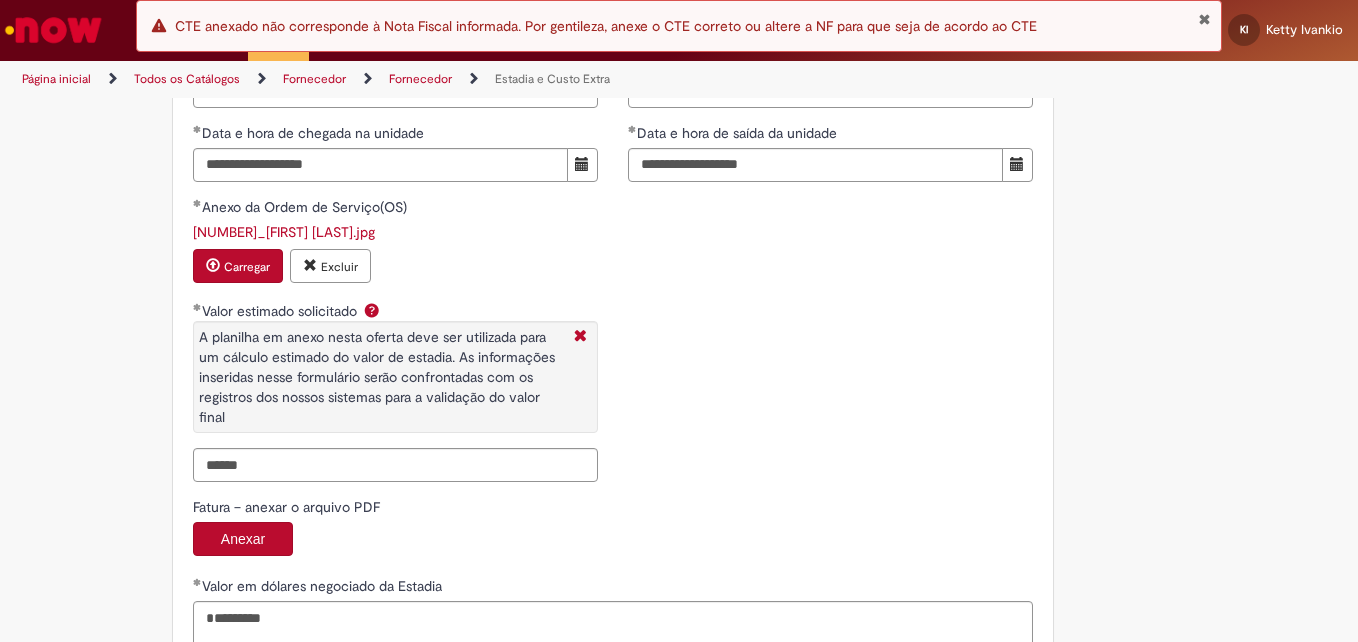 click on "Anexar" at bounding box center [243, 539] 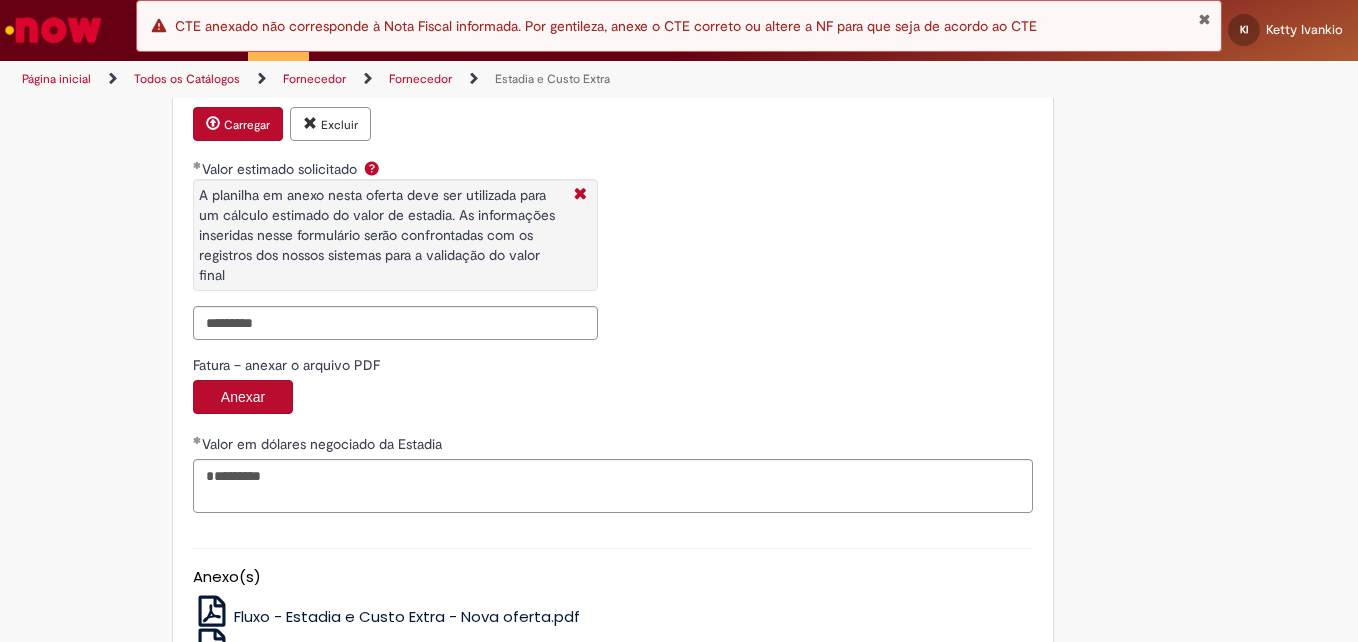 scroll, scrollTop: 3294, scrollLeft: 0, axis: vertical 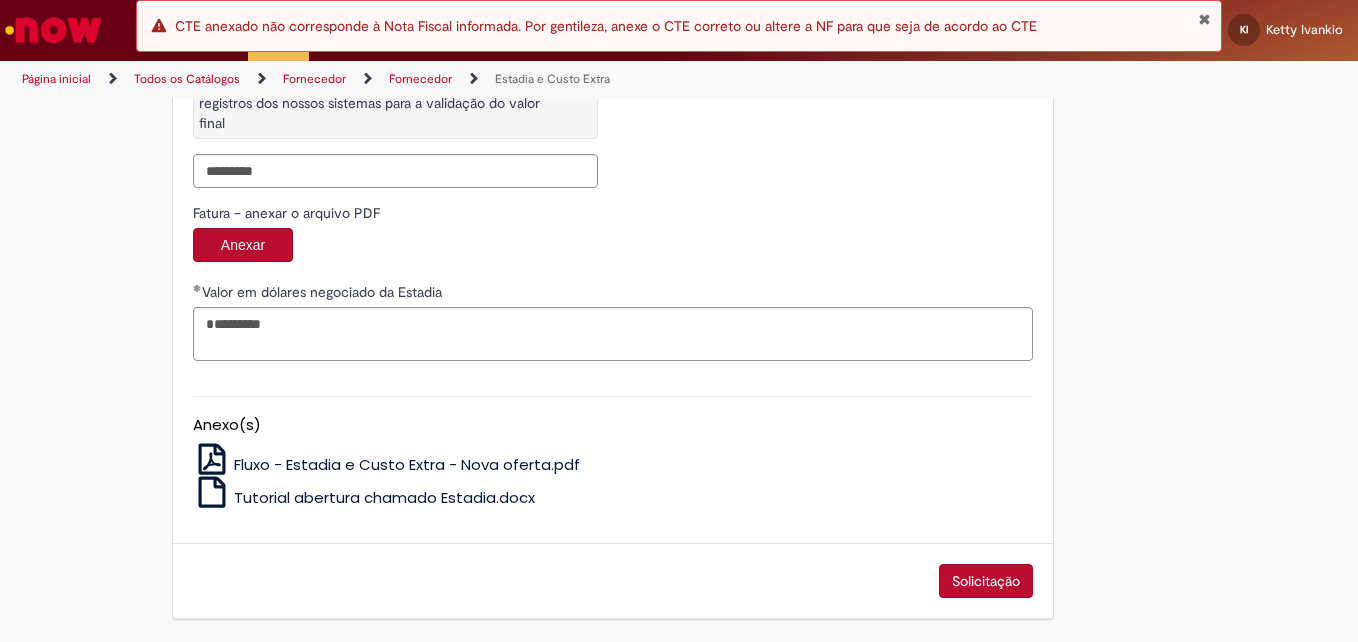 click on "Solicitação" at bounding box center [986, 581] 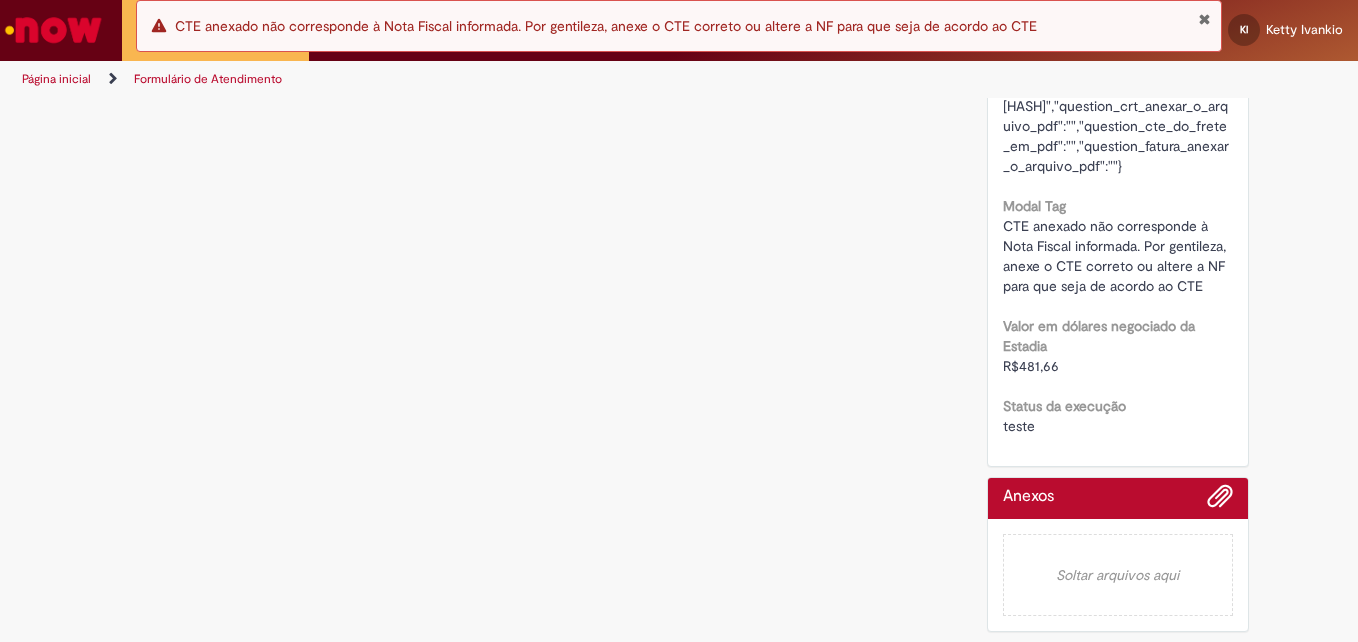 scroll, scrollTop: 0, scrollLeft: 0, axis: both 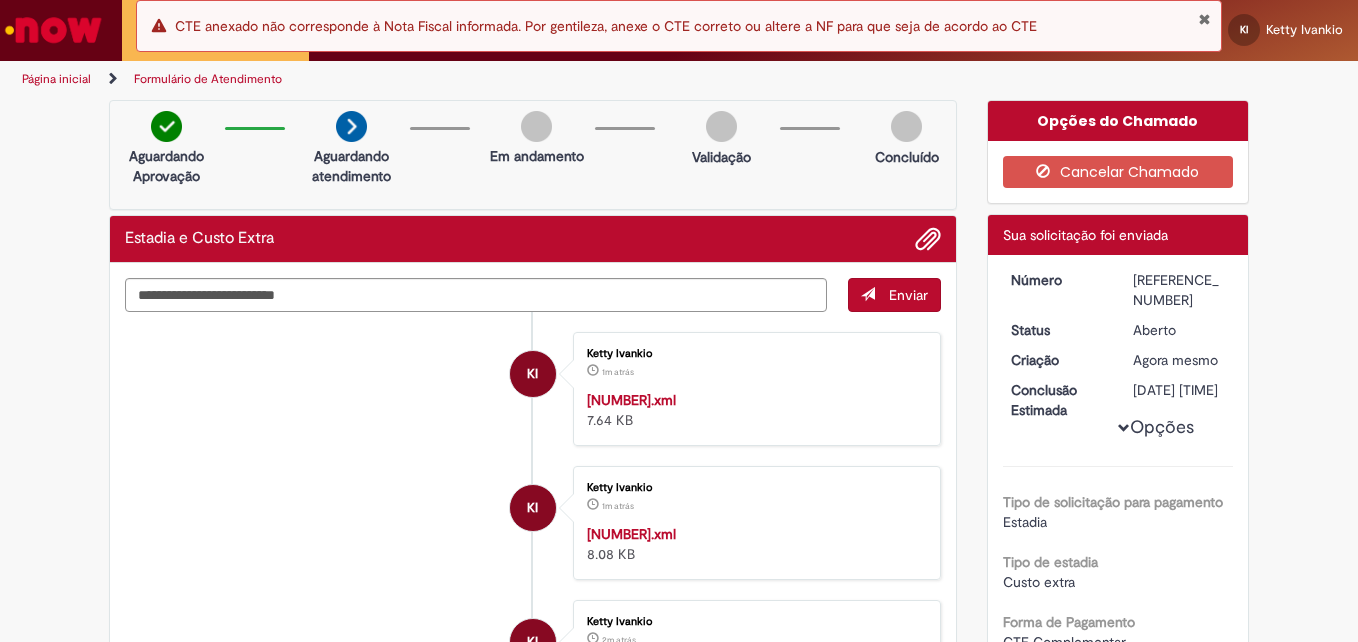 click on "[REFERENCE_NUMBER]" at bounding box center (1179, 290) 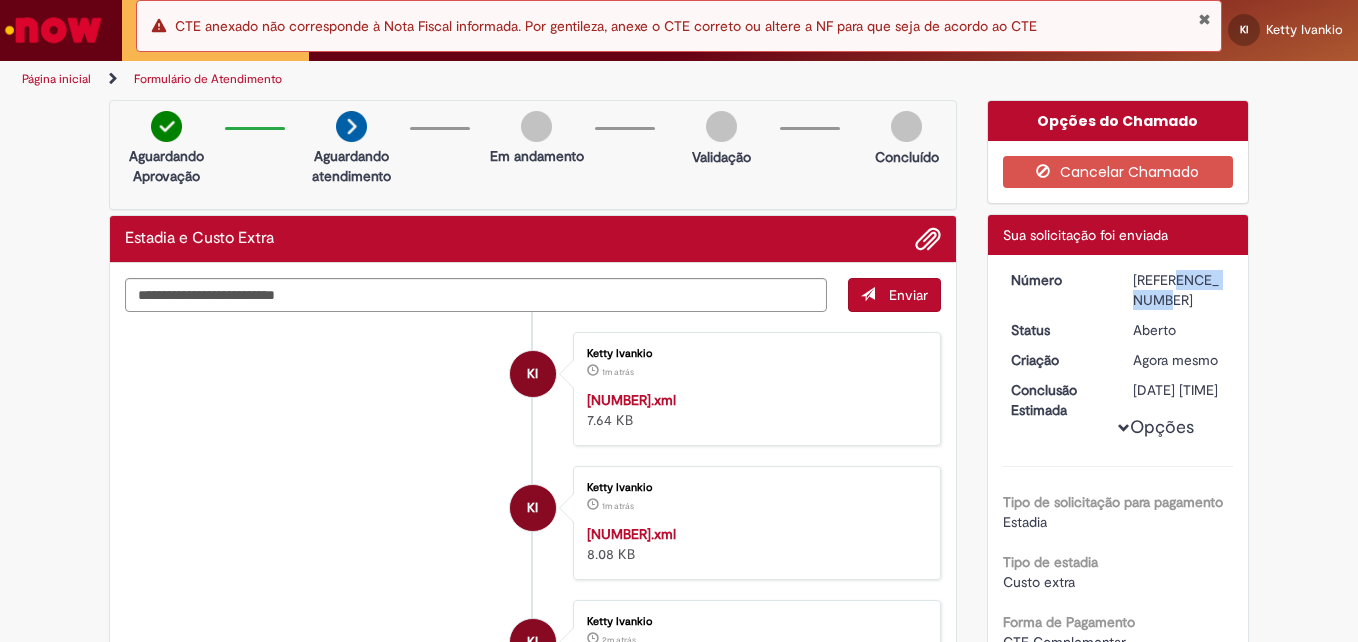 click on "[REFERENCE_NUMBER]" at bounding box center [1179, 290] 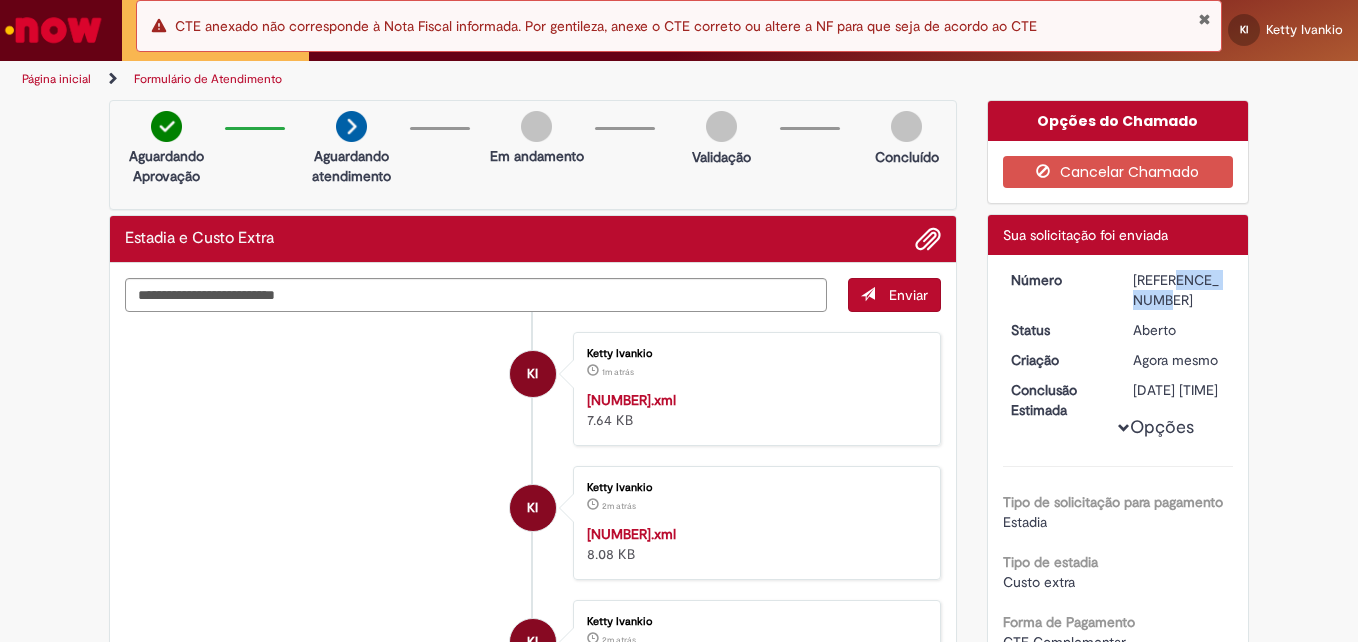 click at bounding box center [1204, 19] 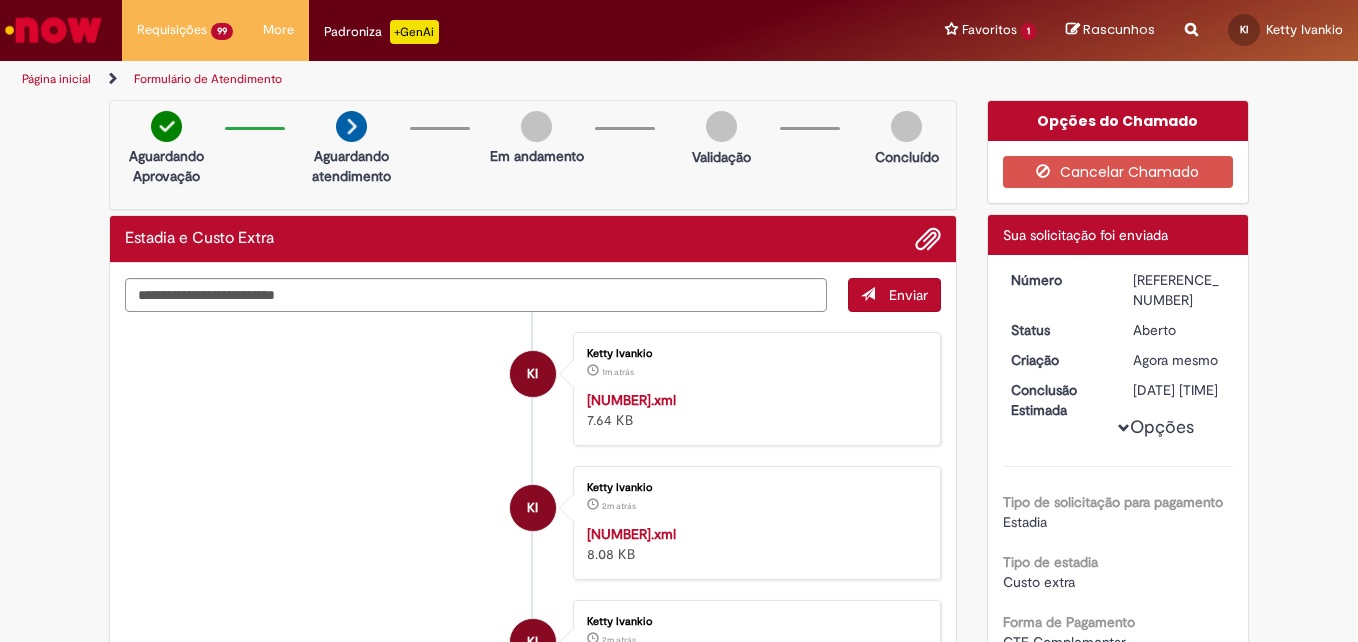 click on "CTE anexado não corresponde à Nota Fiscal informada. Por gentileza, anexe o CTE correto ou altere a NF para que seja de acordo ao CTE" at bounding box center [606, 26] 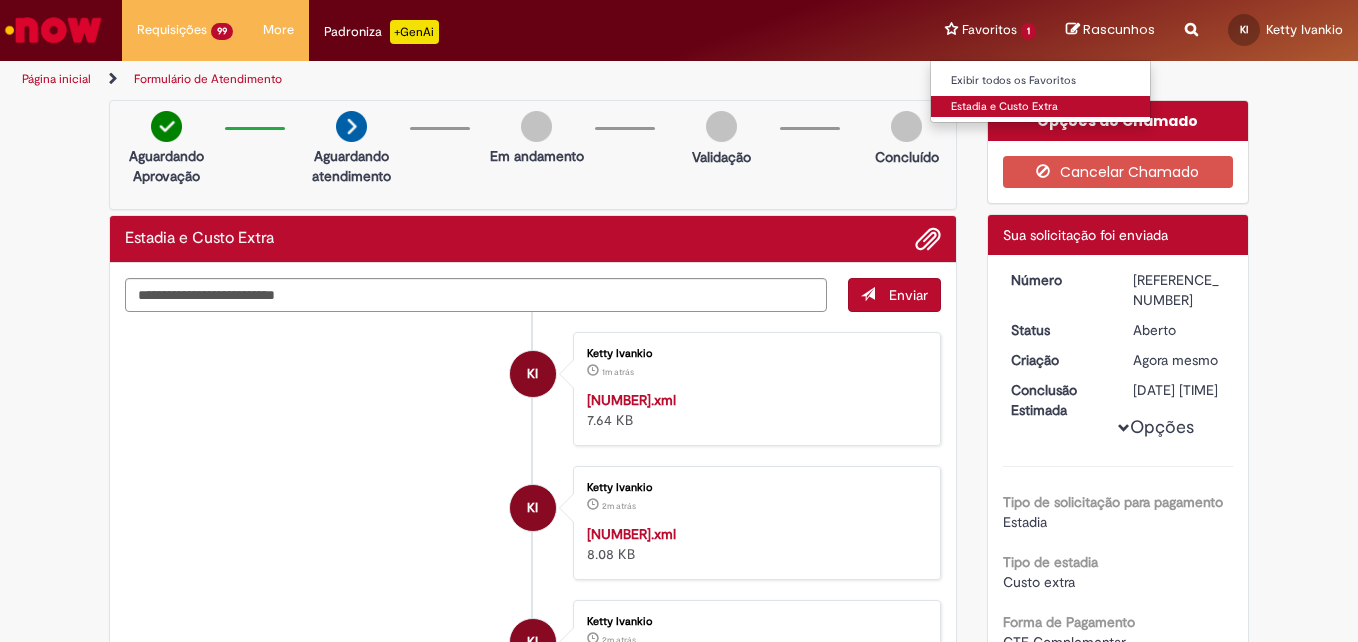 click on "Estadia e Custo Extra" at bounding box center [1041, 107] 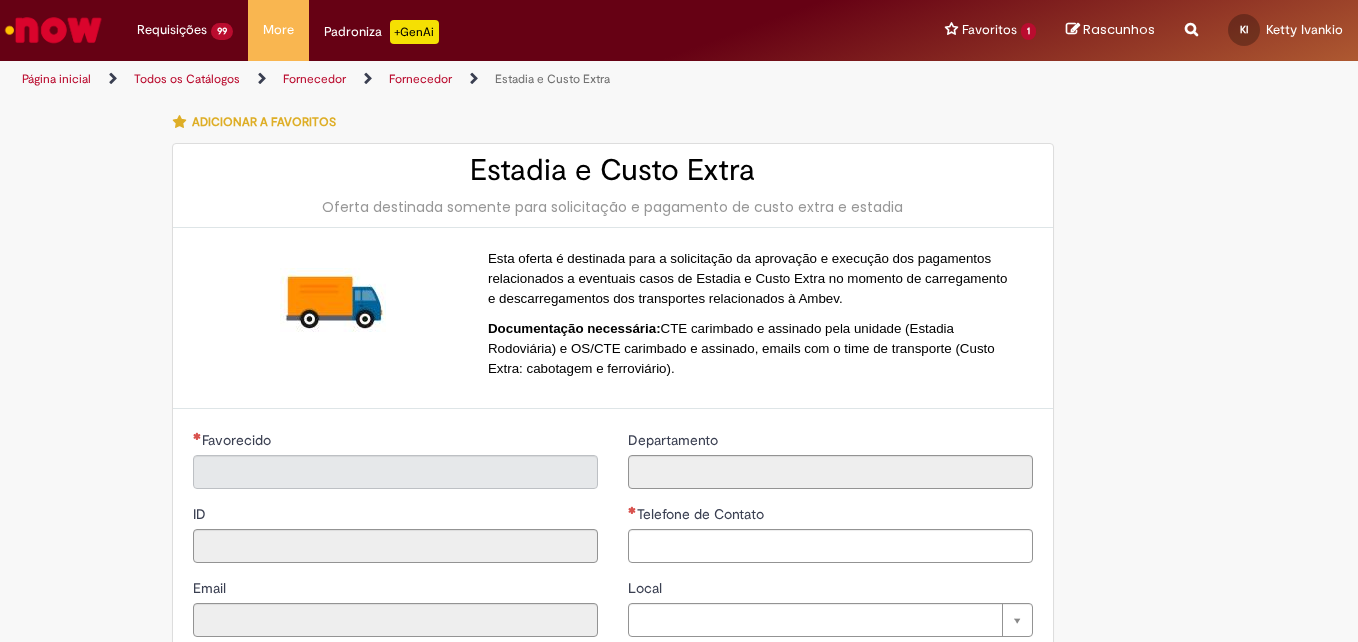 type on "**********" 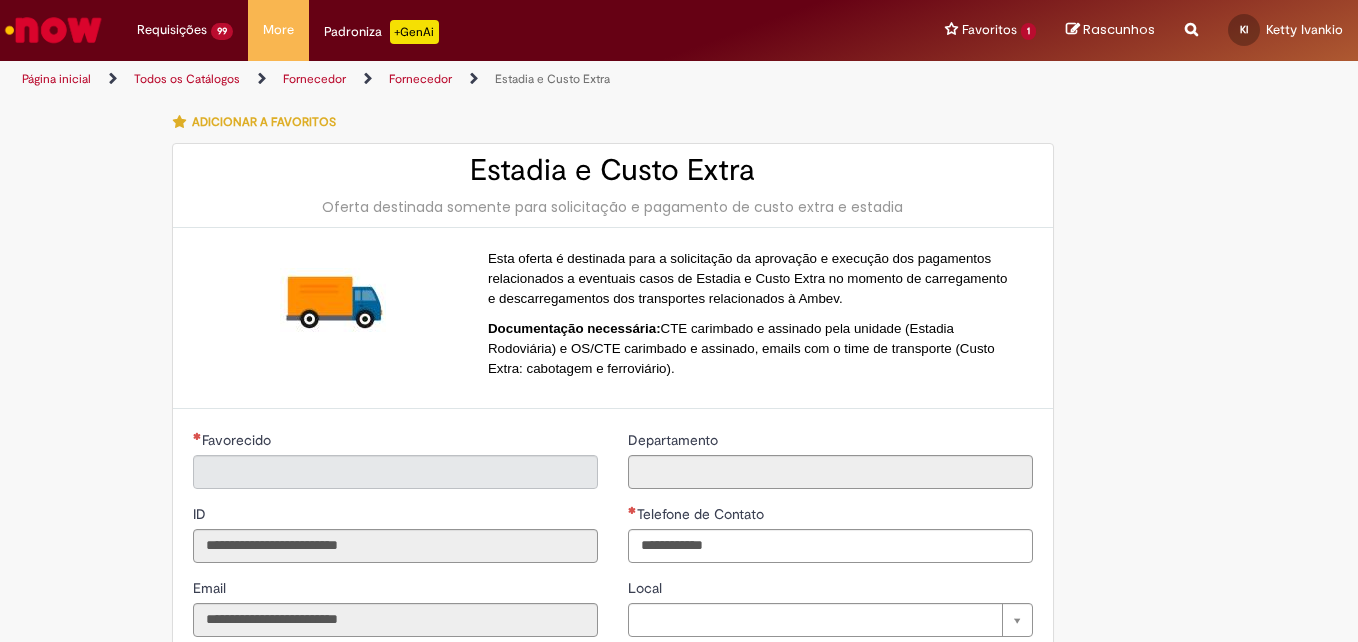 type on "**********" 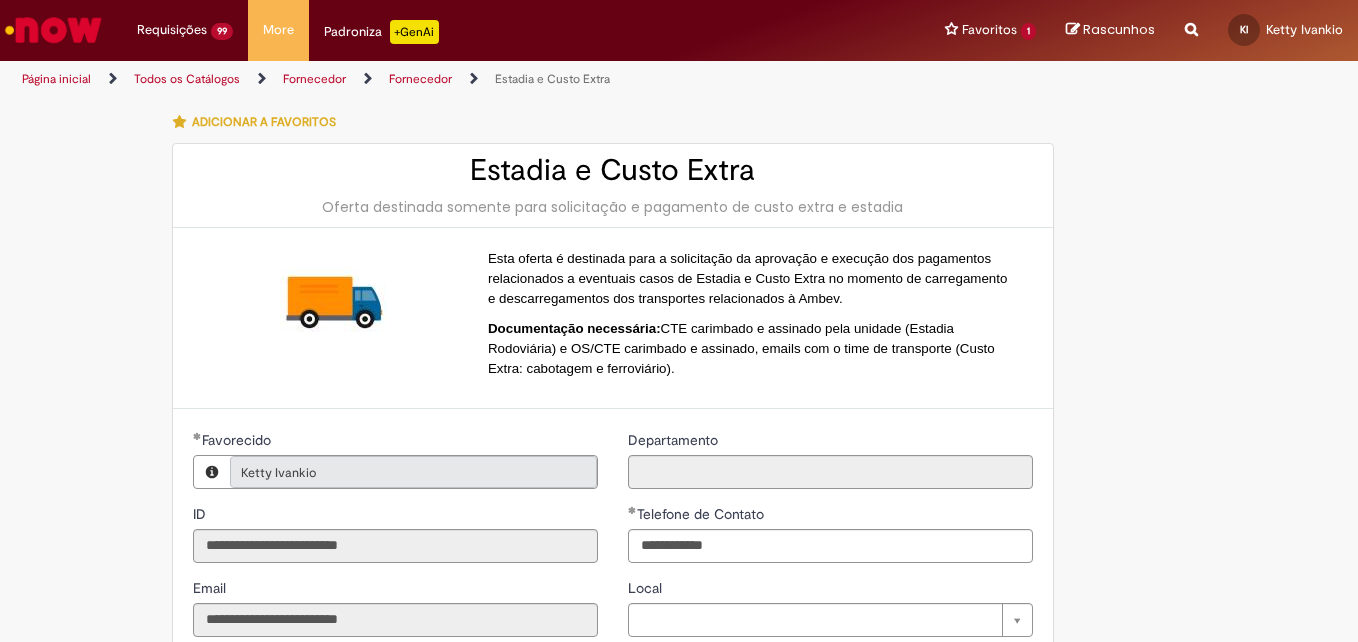 type on "**********" 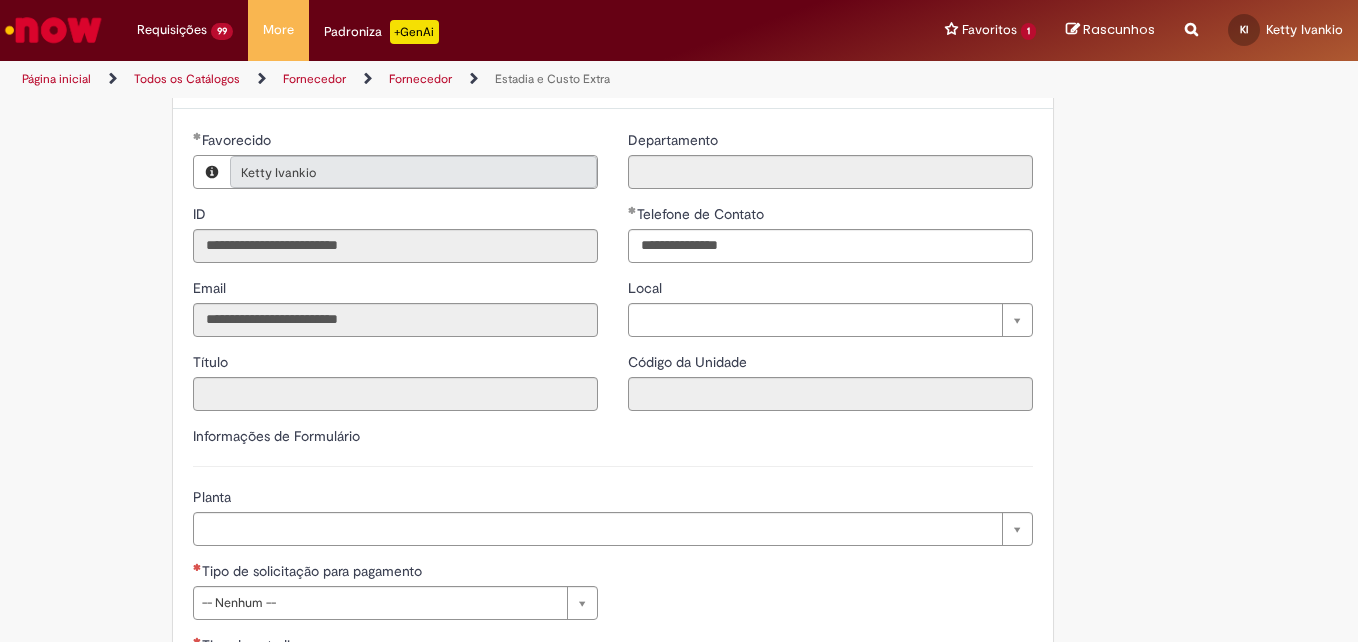 scroll, scrollTop: 500, scrollLeft: 0, axis: vertical 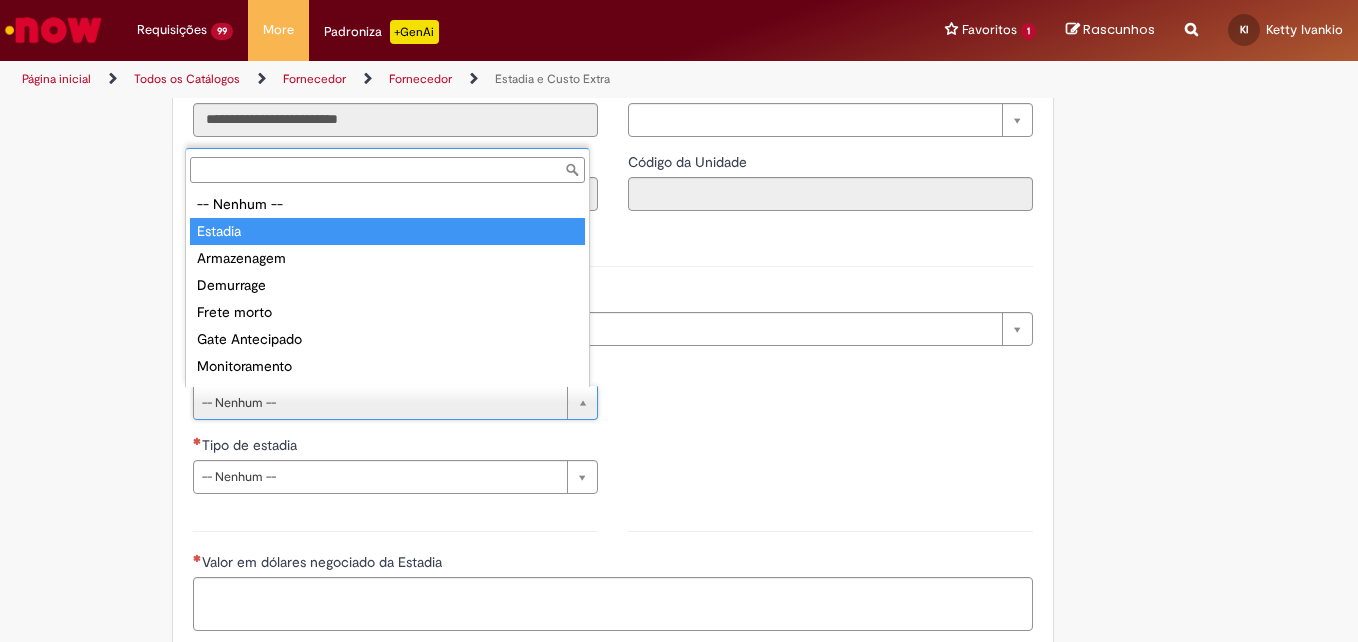 type on "*******" 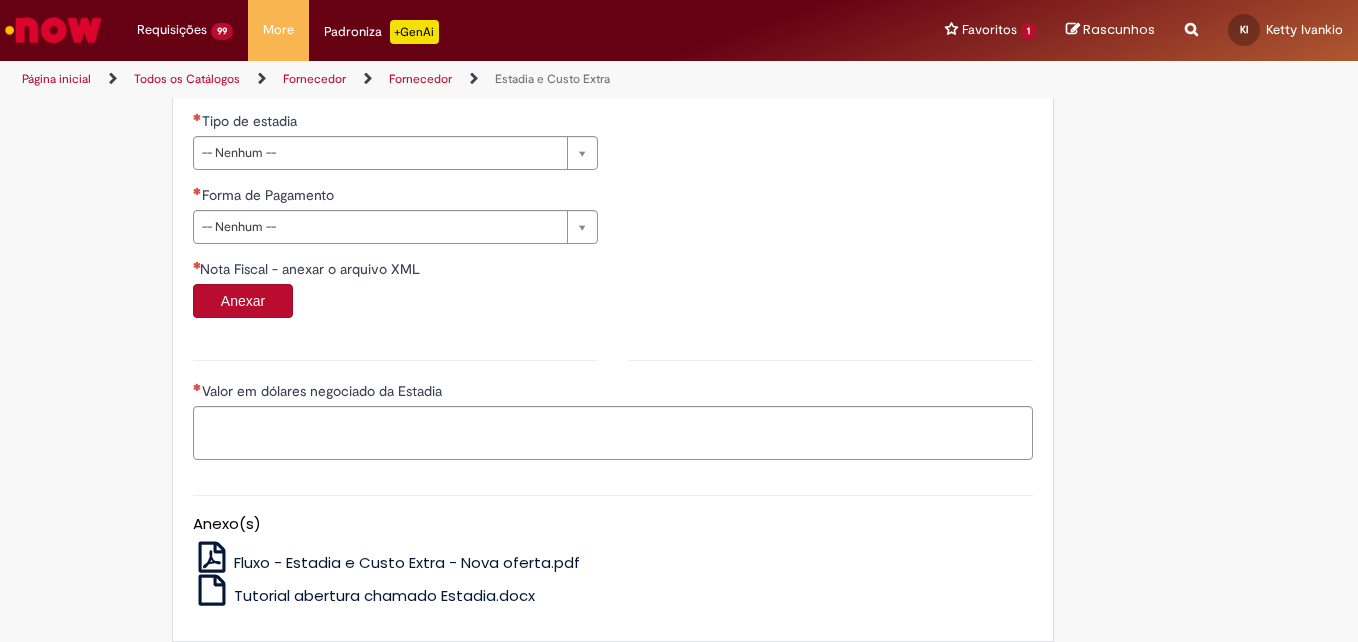scroll, scrollTop: 900, scrollLeft: 0, axis: vertical 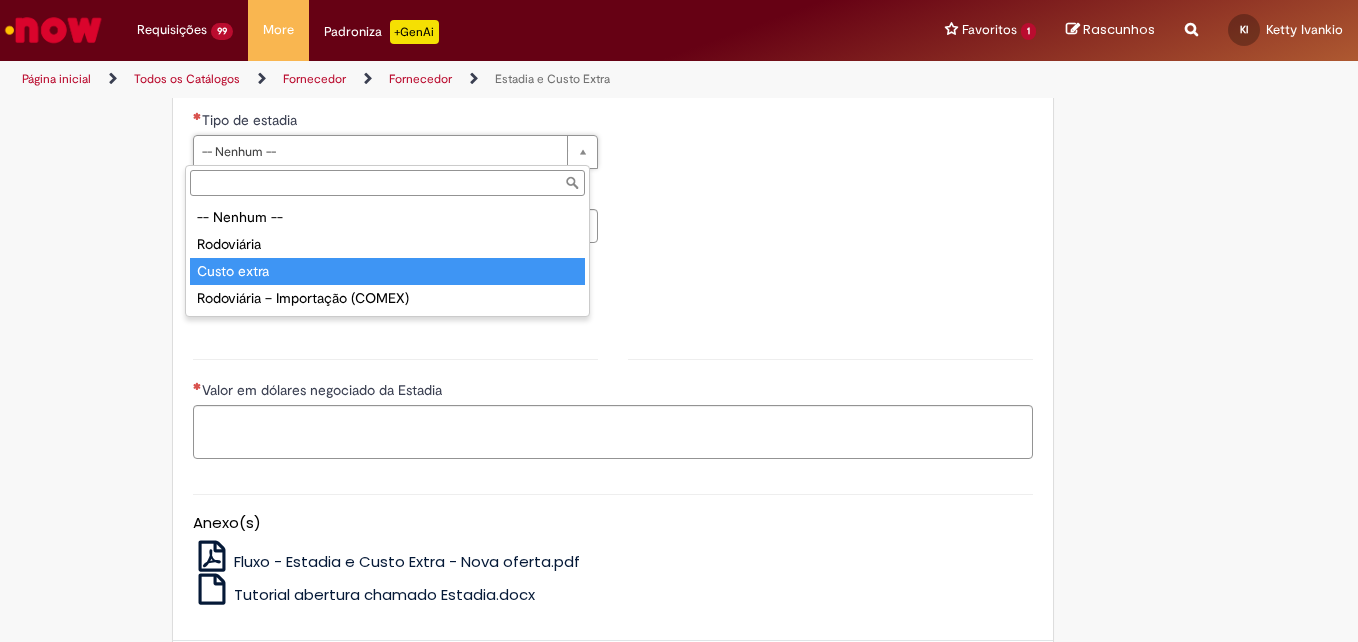 type on "**********" 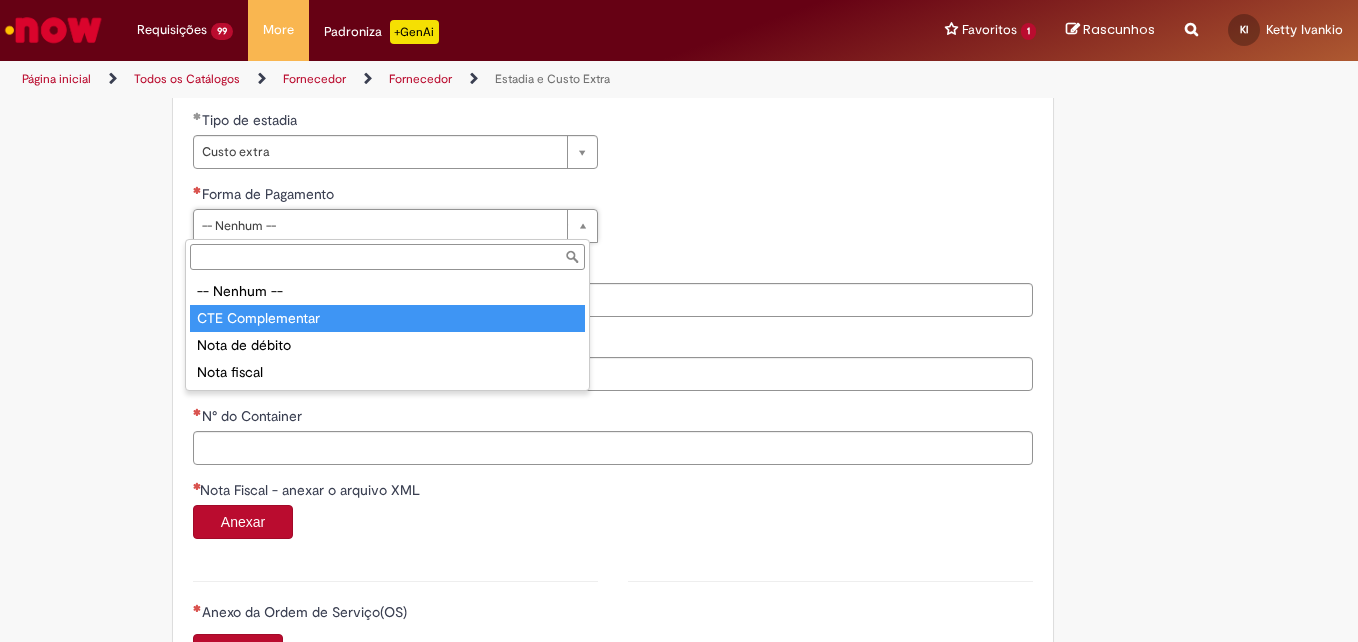 type on "**********" 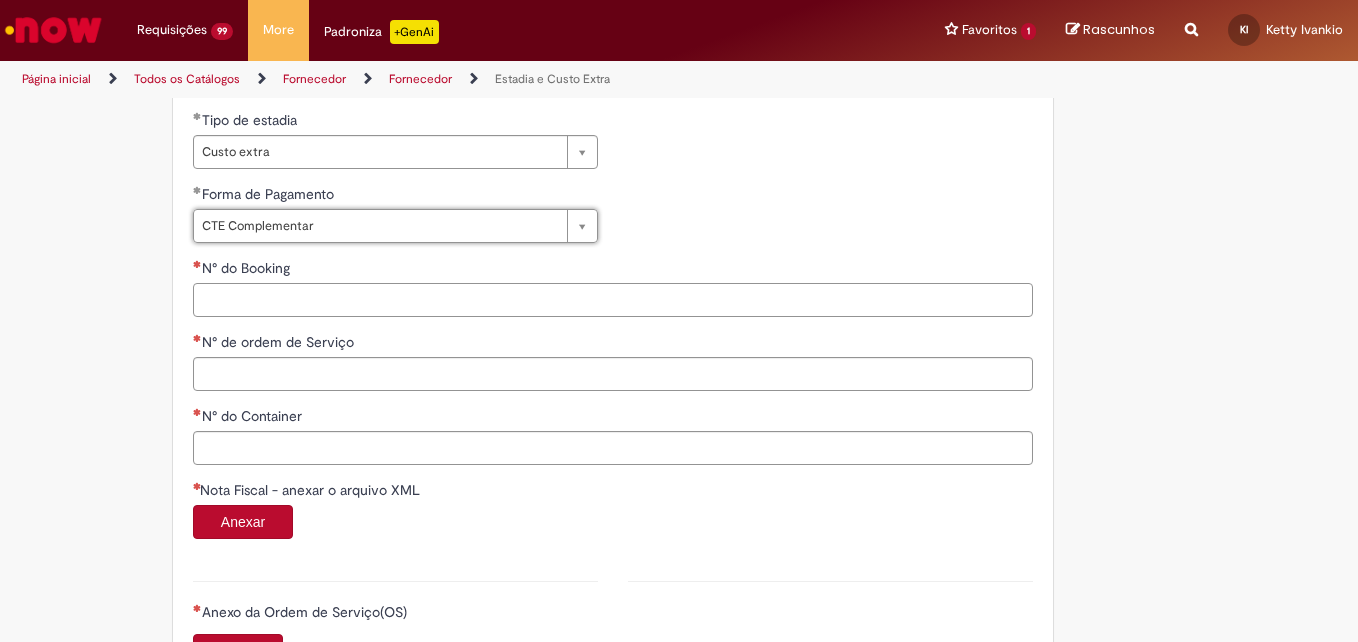 click on "N° do Booking" at bounding box center (613, 300) 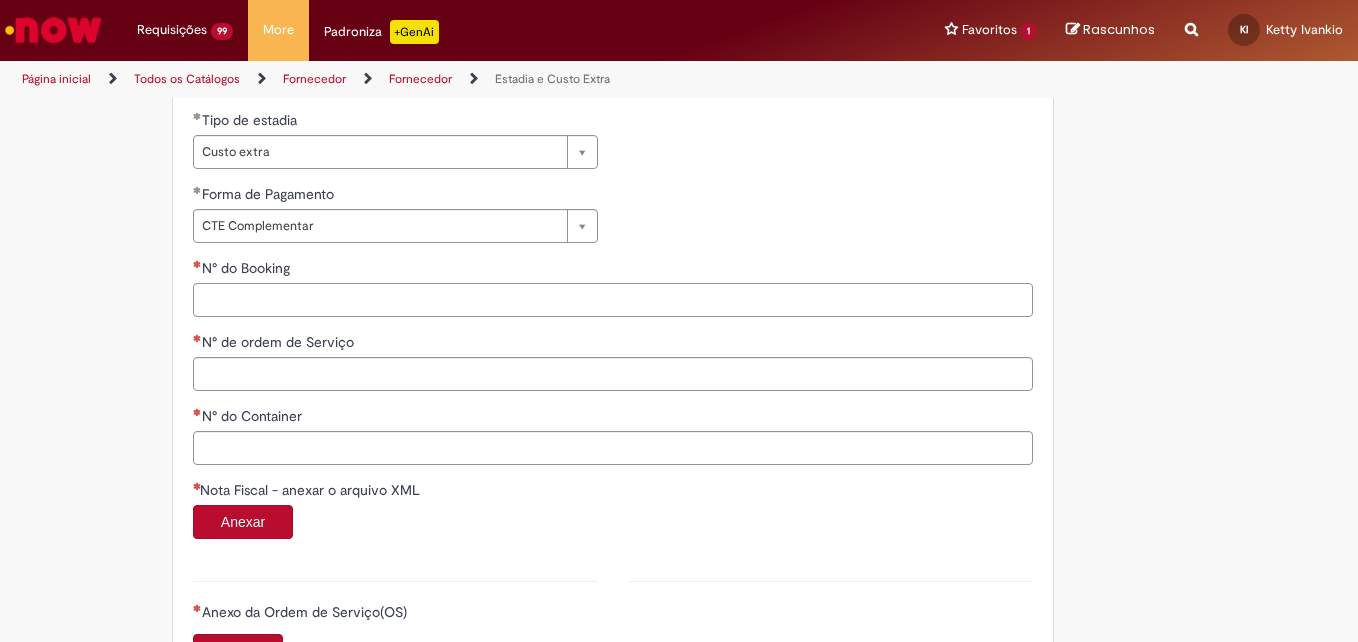 paste on "*******" 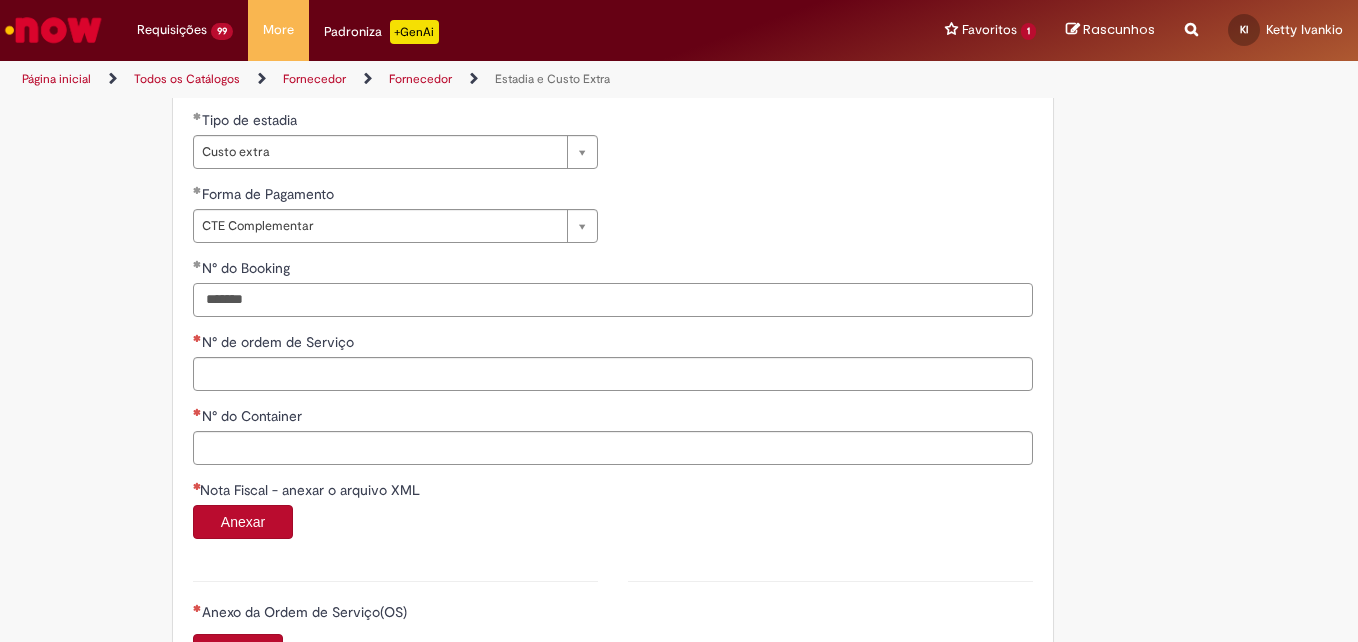 paste on "***" 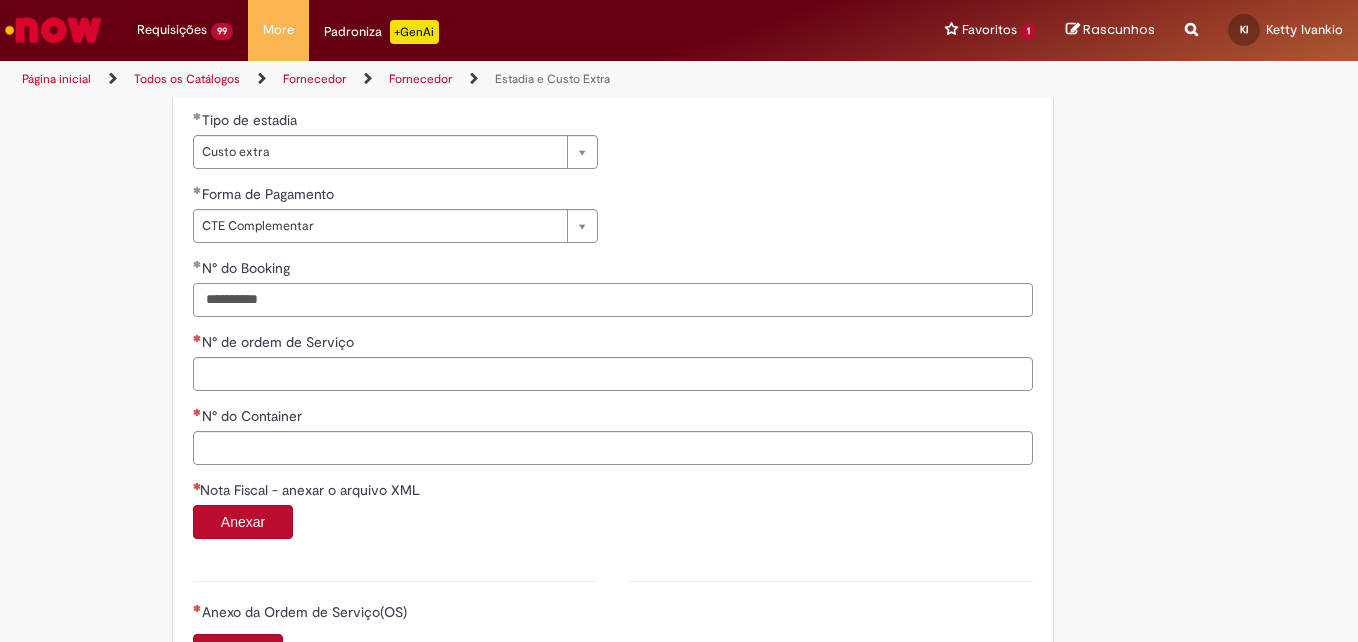 type on "**********" 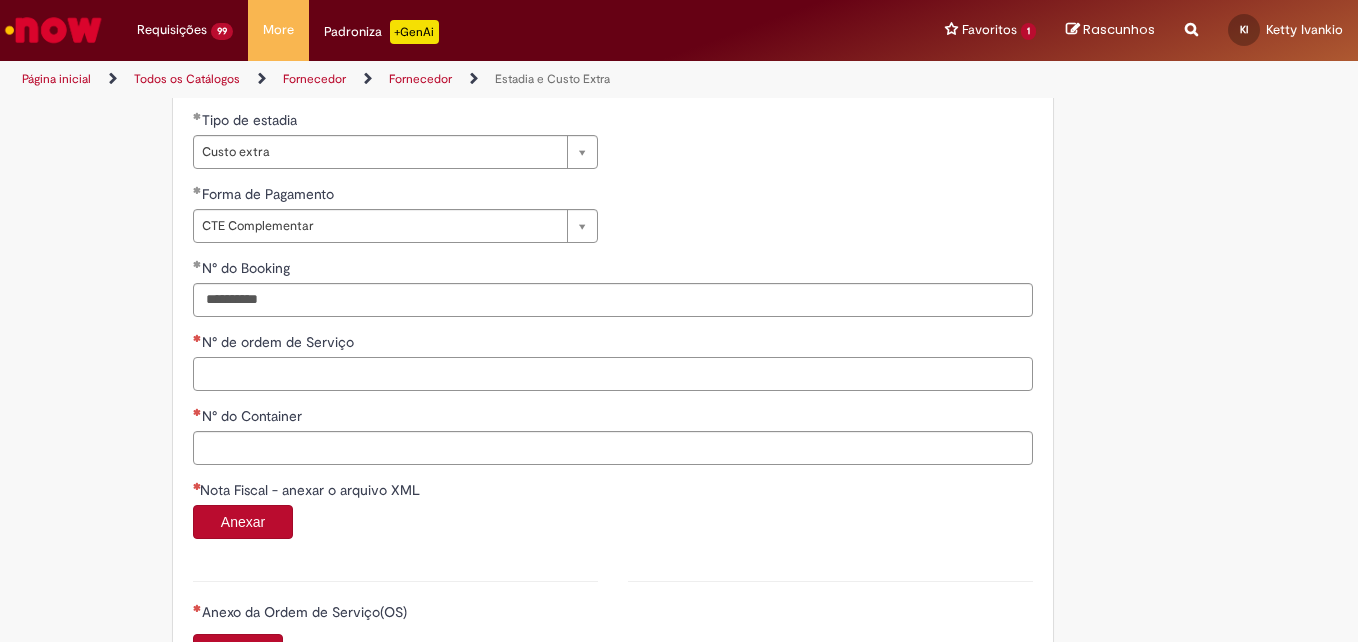 paste on "*******" 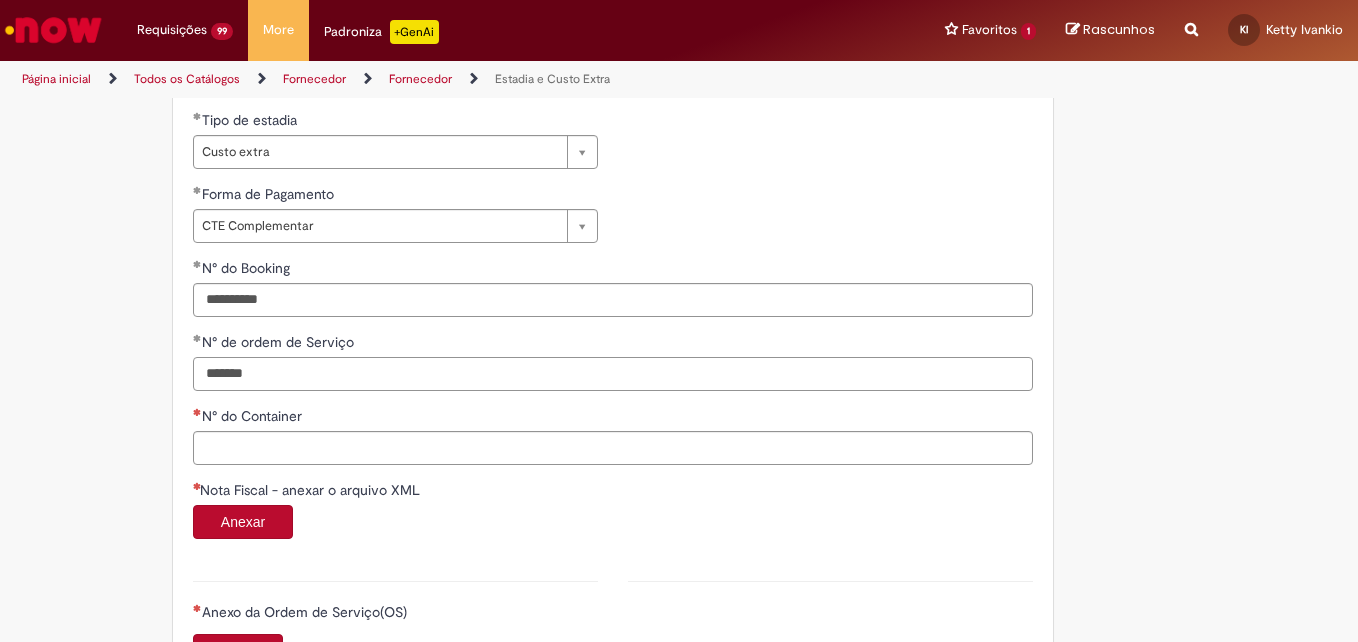 type on "*******" 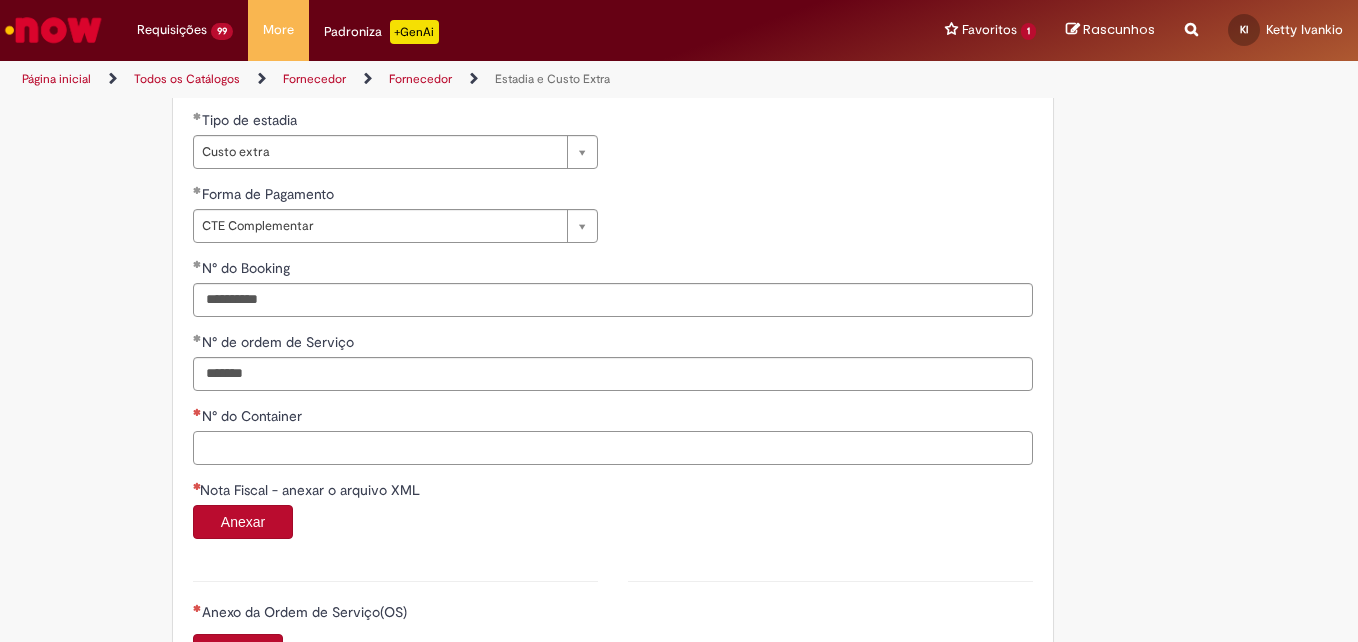 paste on "**********" 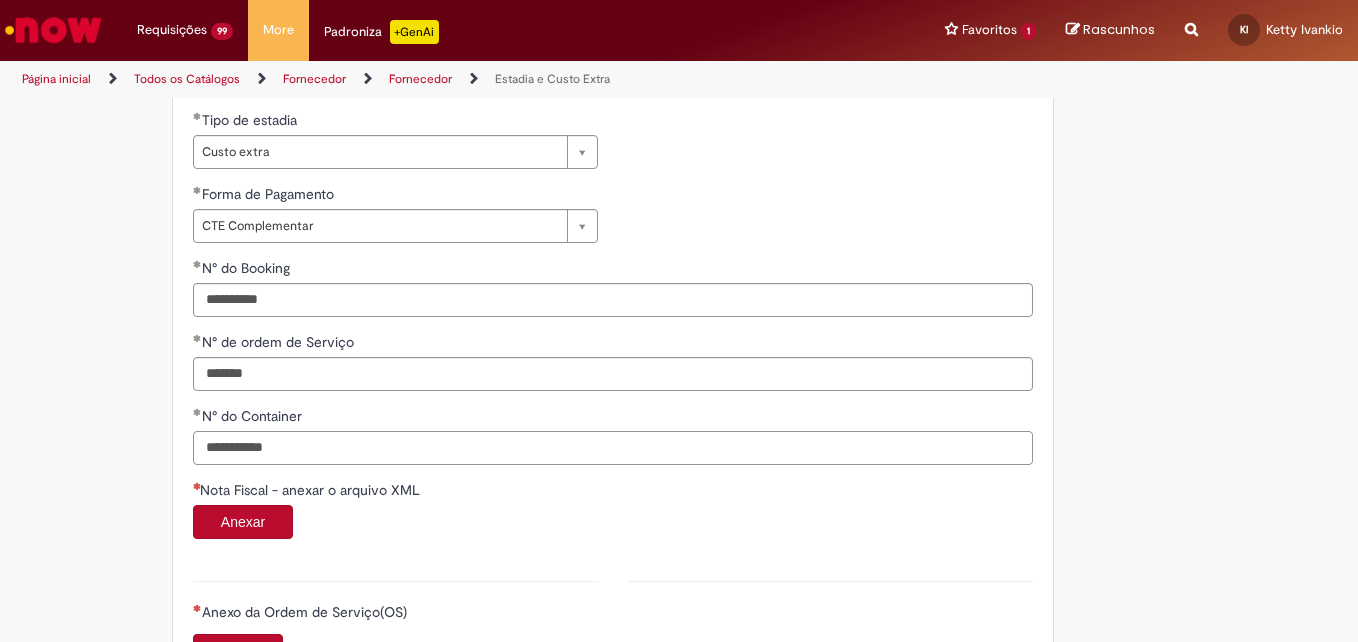 type on "**********" 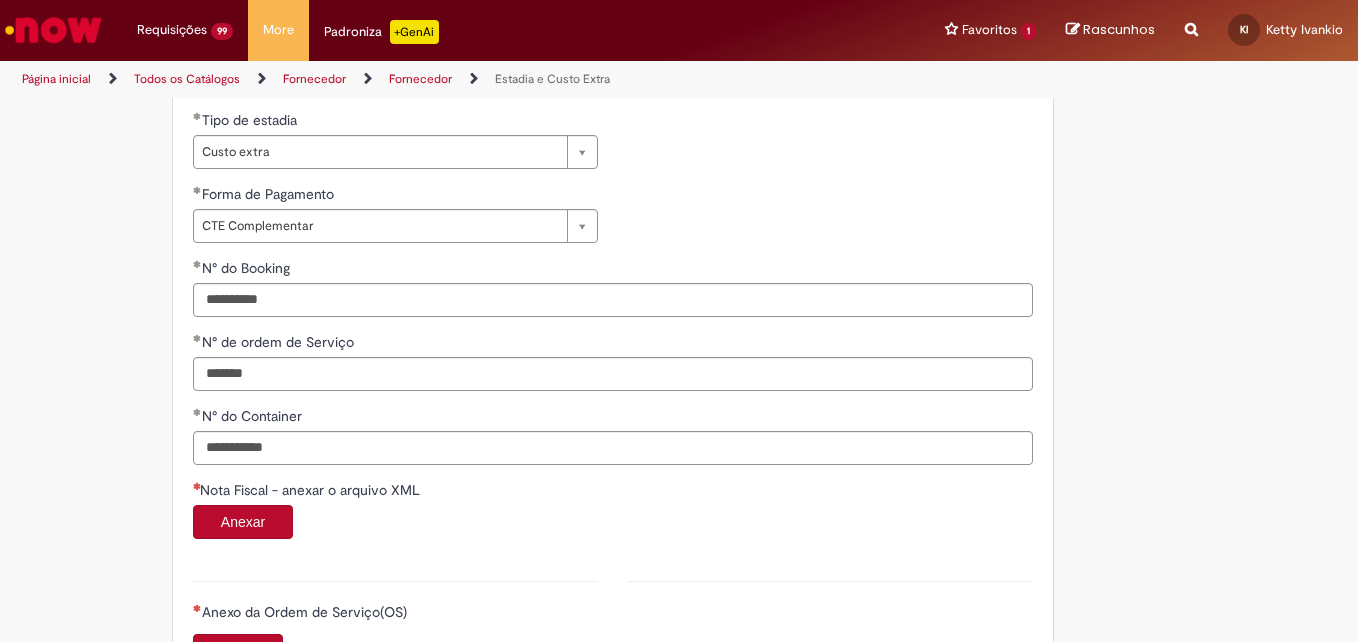 type 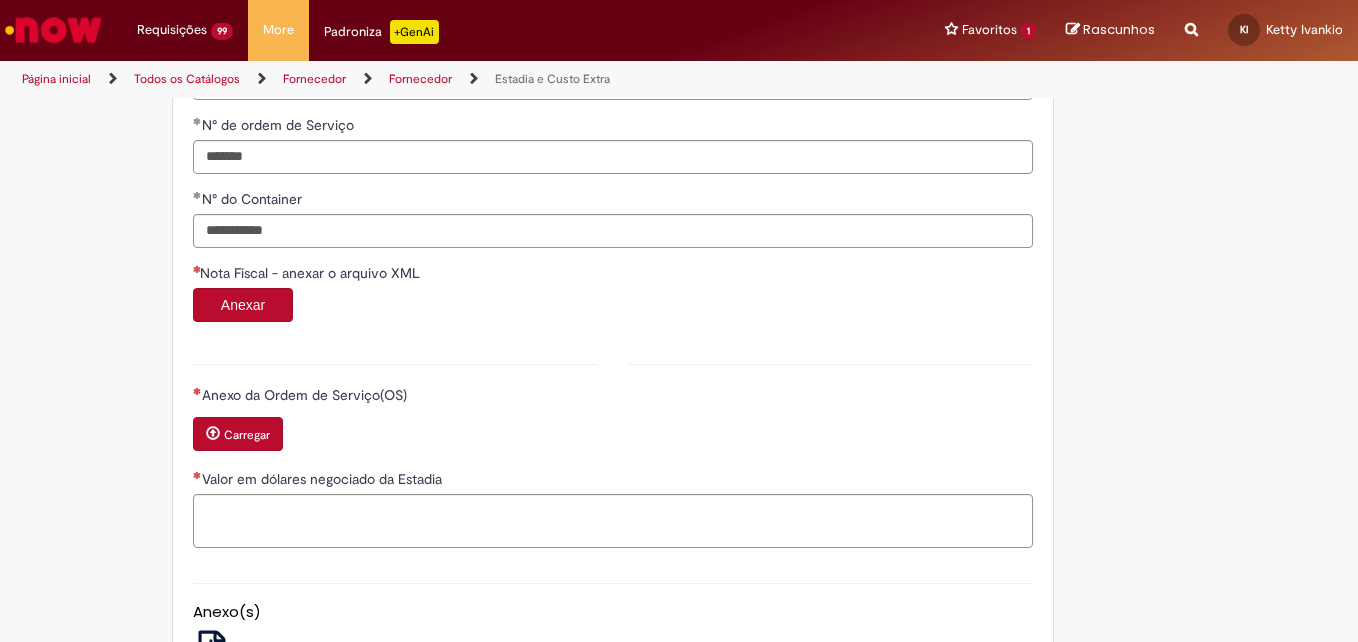 scroll, scrollTop: 1300, scrollLeft: 0, axis: vertical 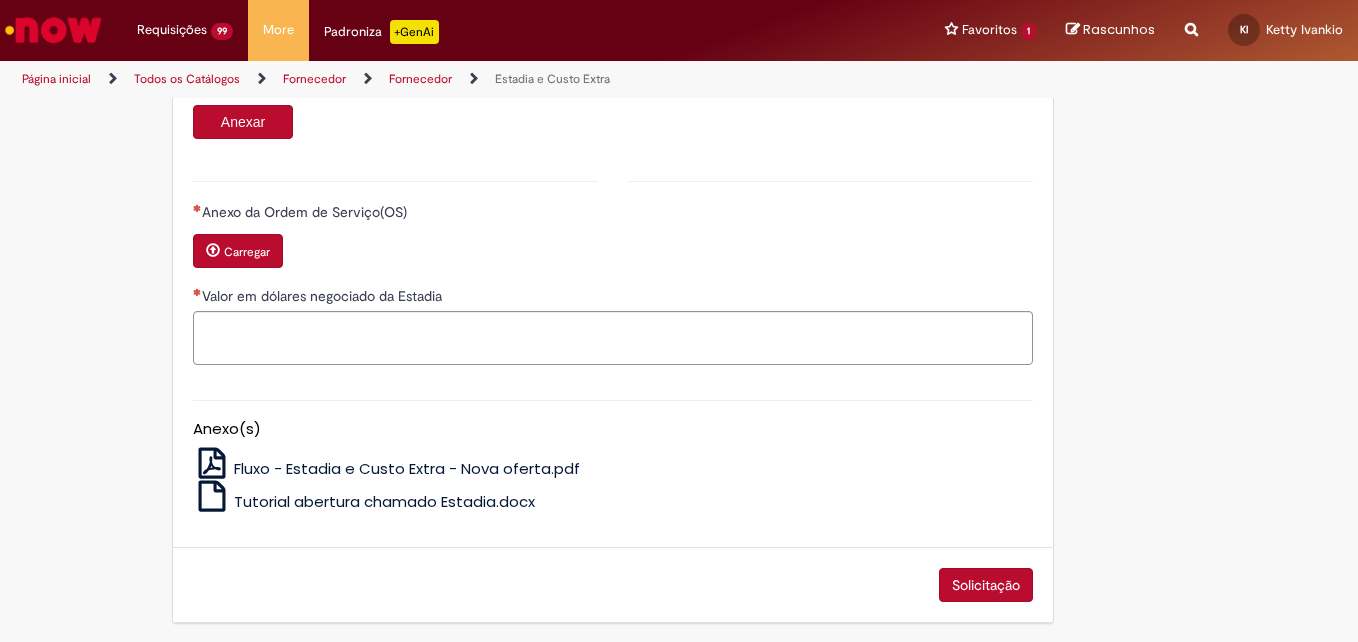 click on "Carregar" at bounding box center (238, 251) 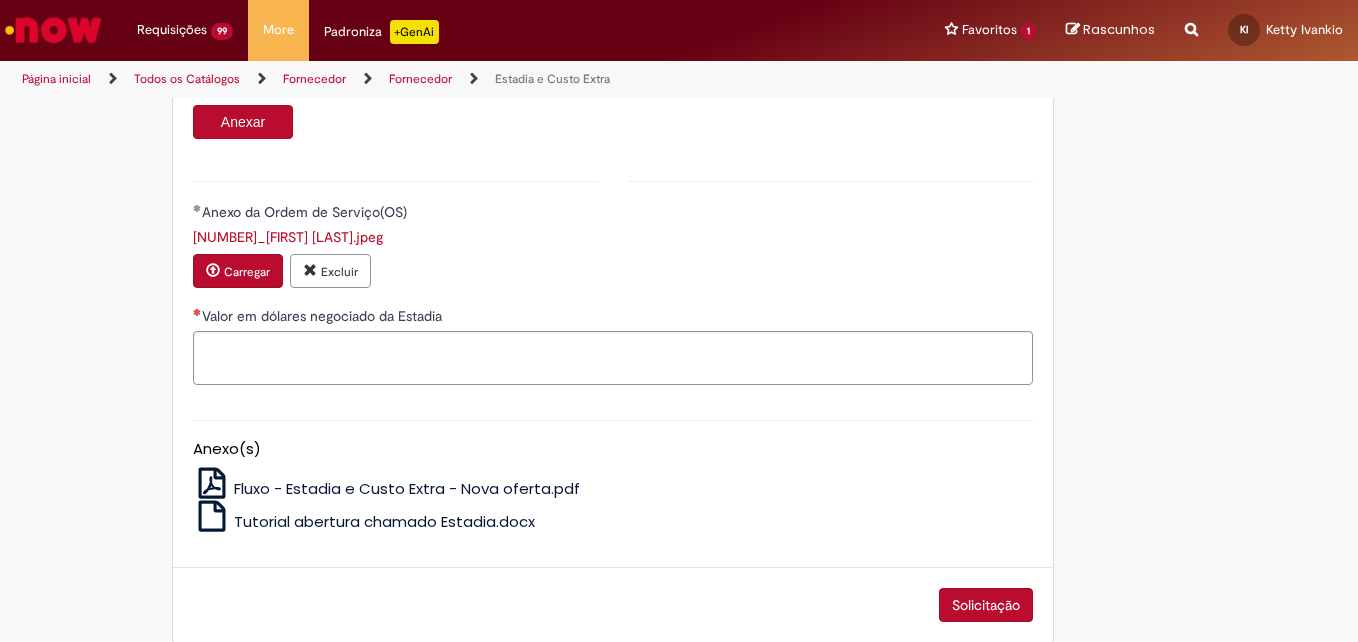 click on "Anexar" at bounding box center (243, 122) 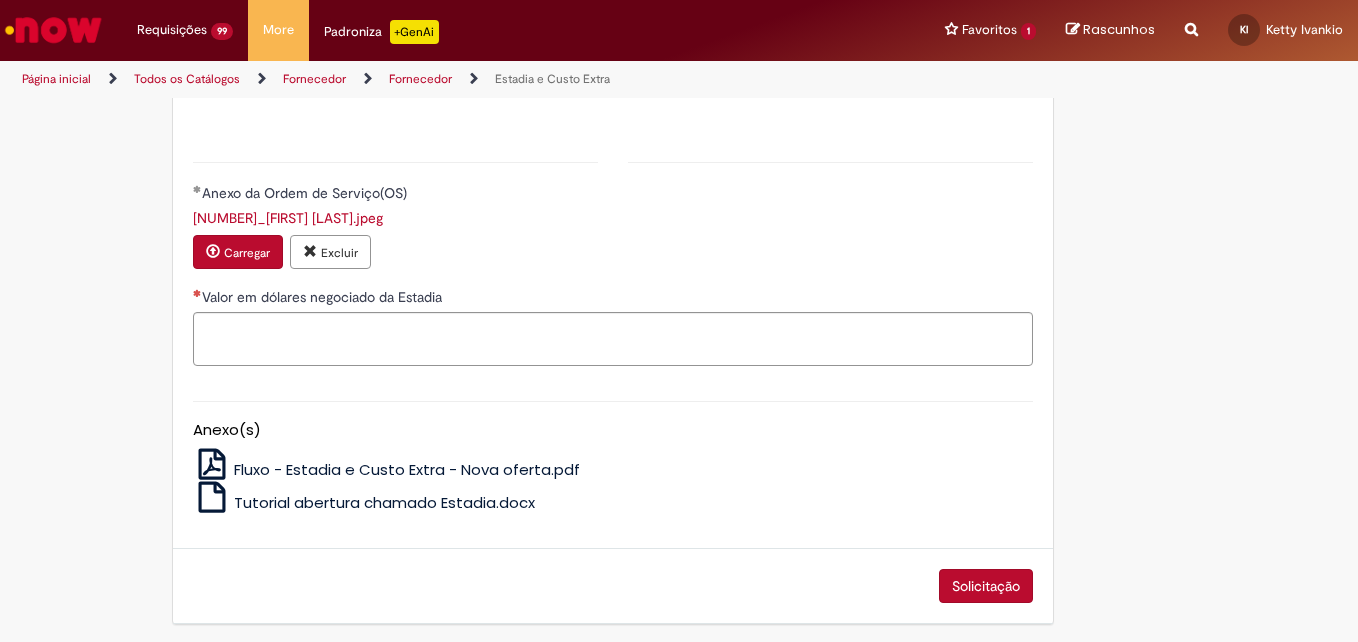 type on "*******" 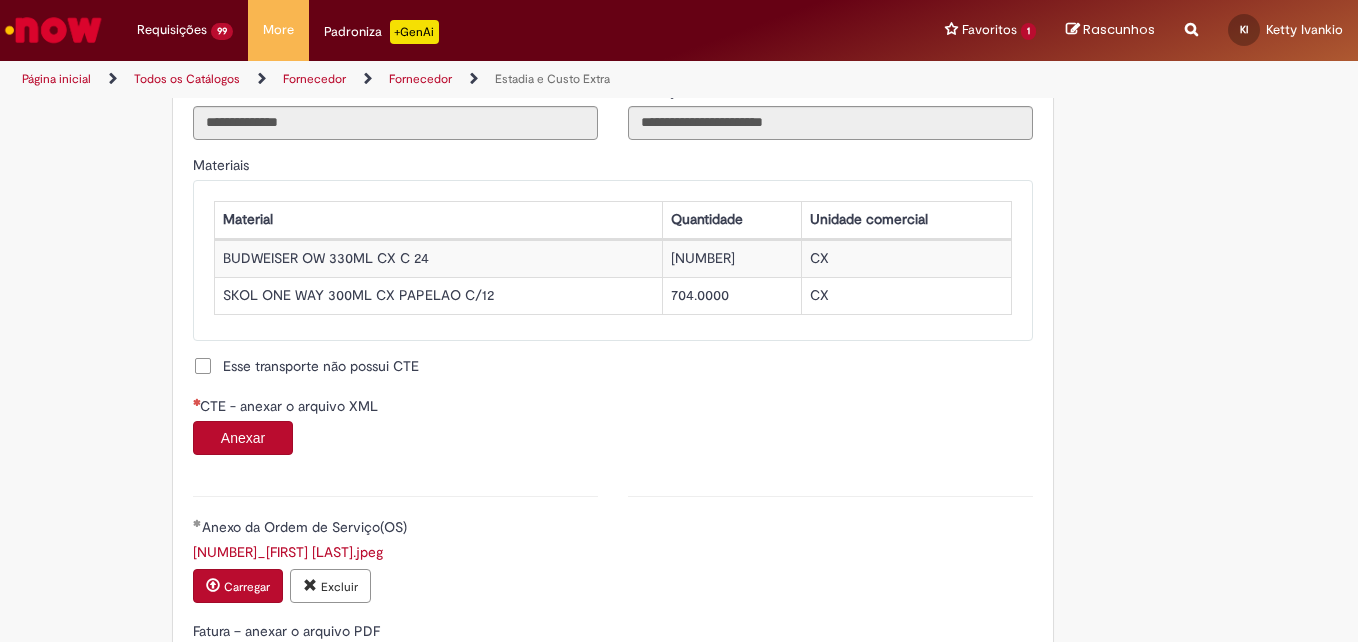 scroll, scrollTop: 1800, scrollLeft: 0, axis: vertical 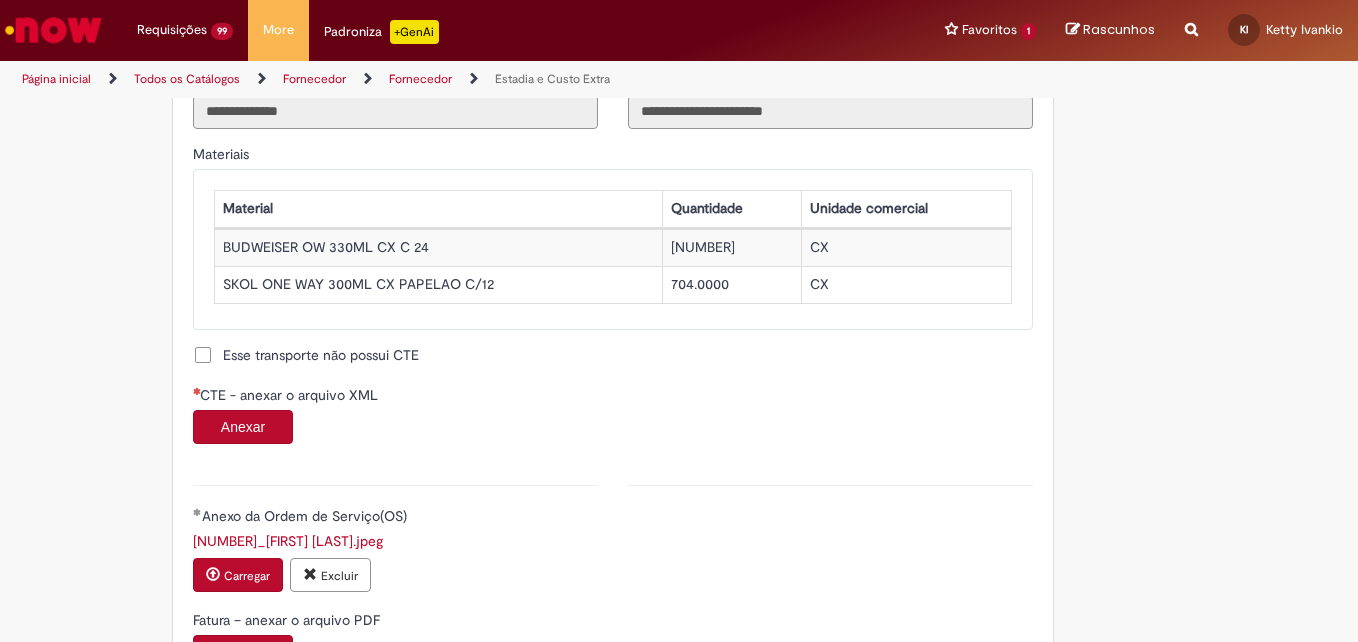 click on "Anexar" at bounding box center (243, 427) 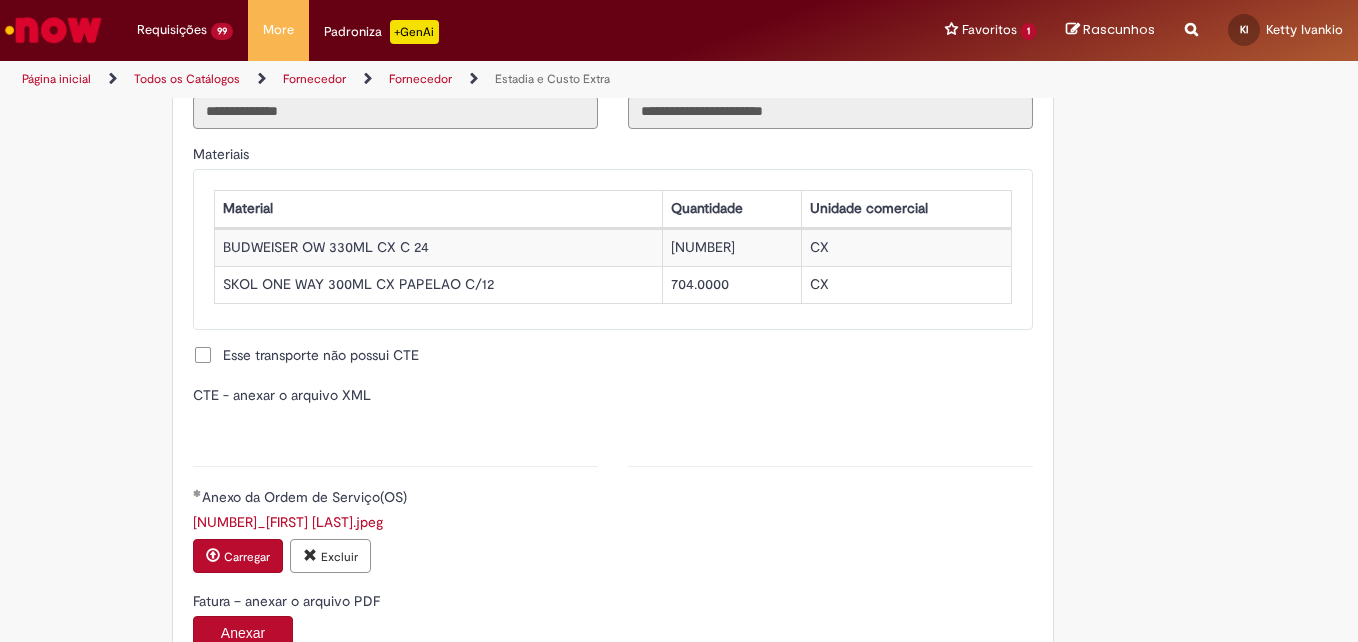 type on "**********" 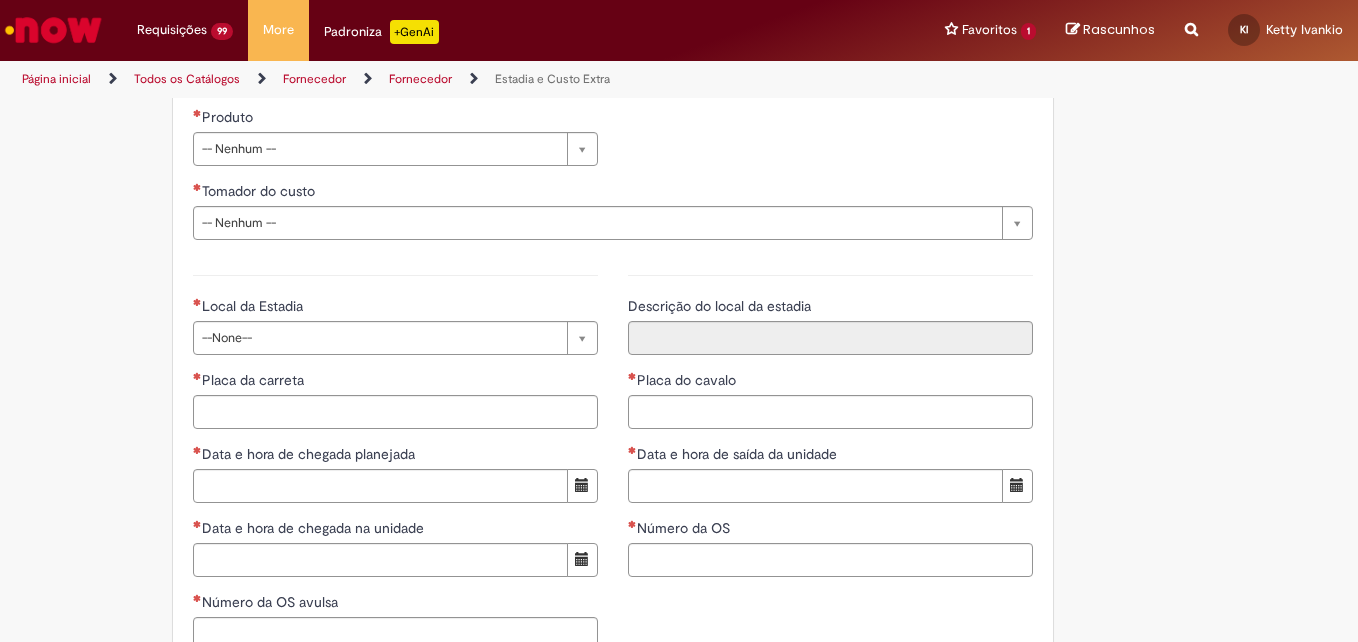 scroll, scrollTop: 2800, scrollLeft: 0, axis: vertical 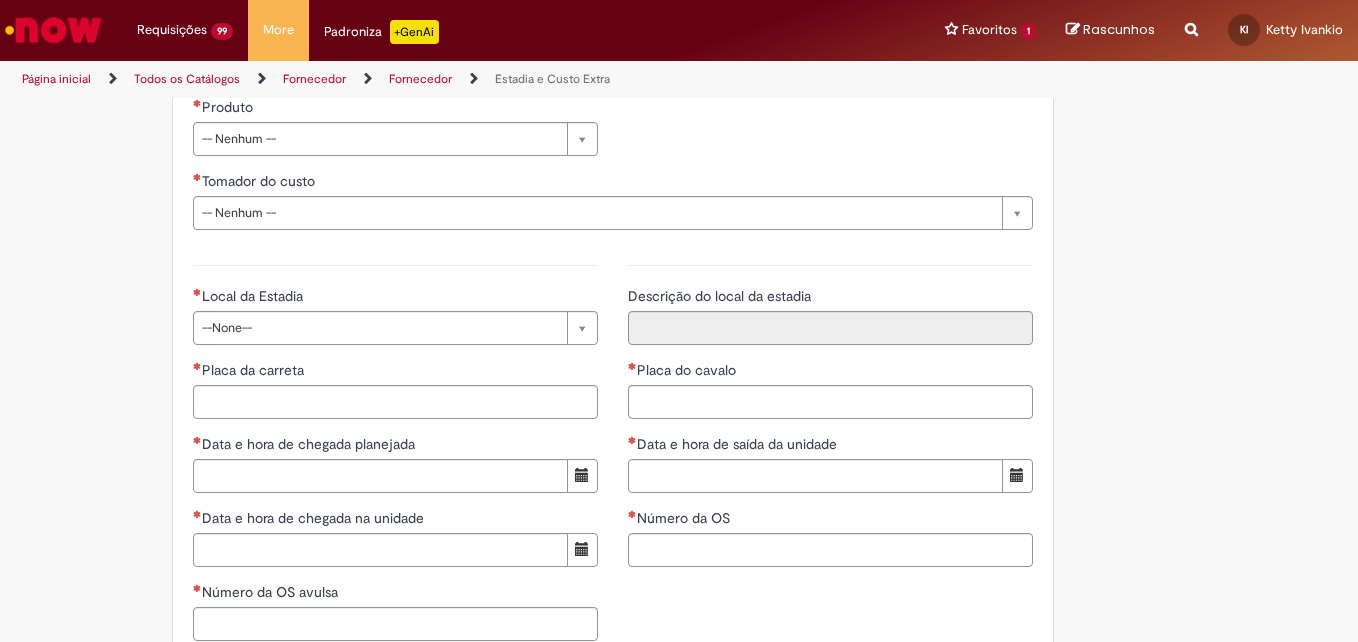 click on "**********" at bounding box center (395, 60) 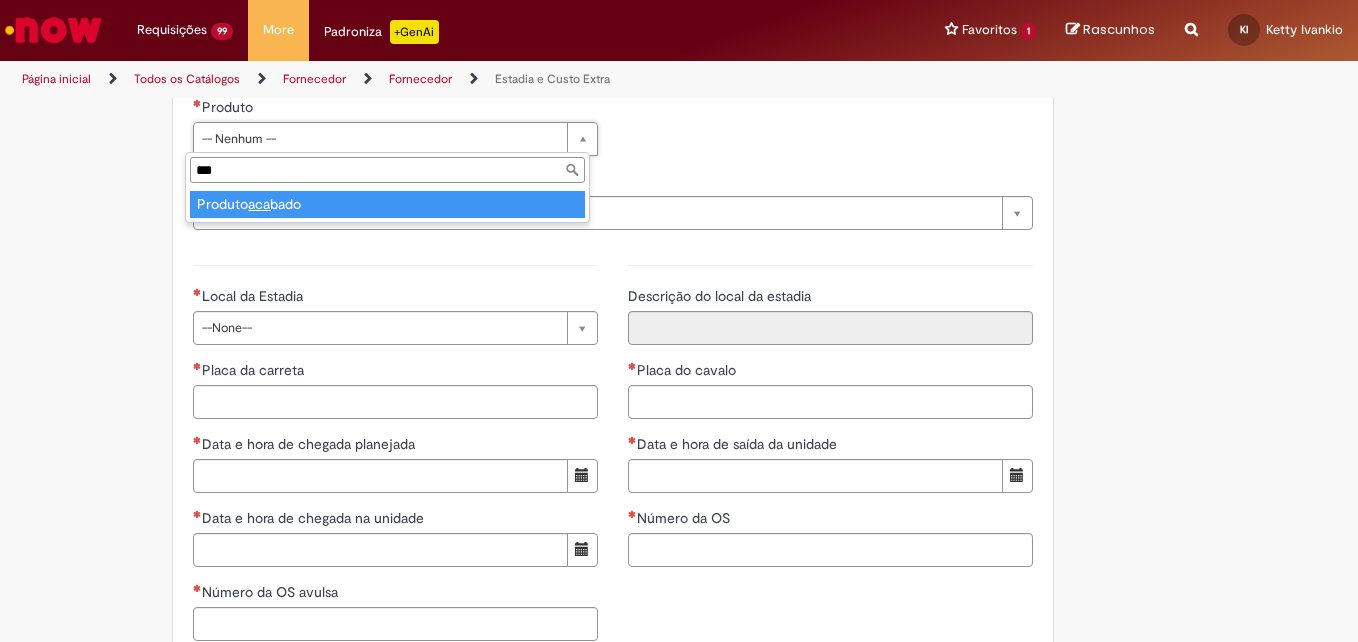 type on "***" 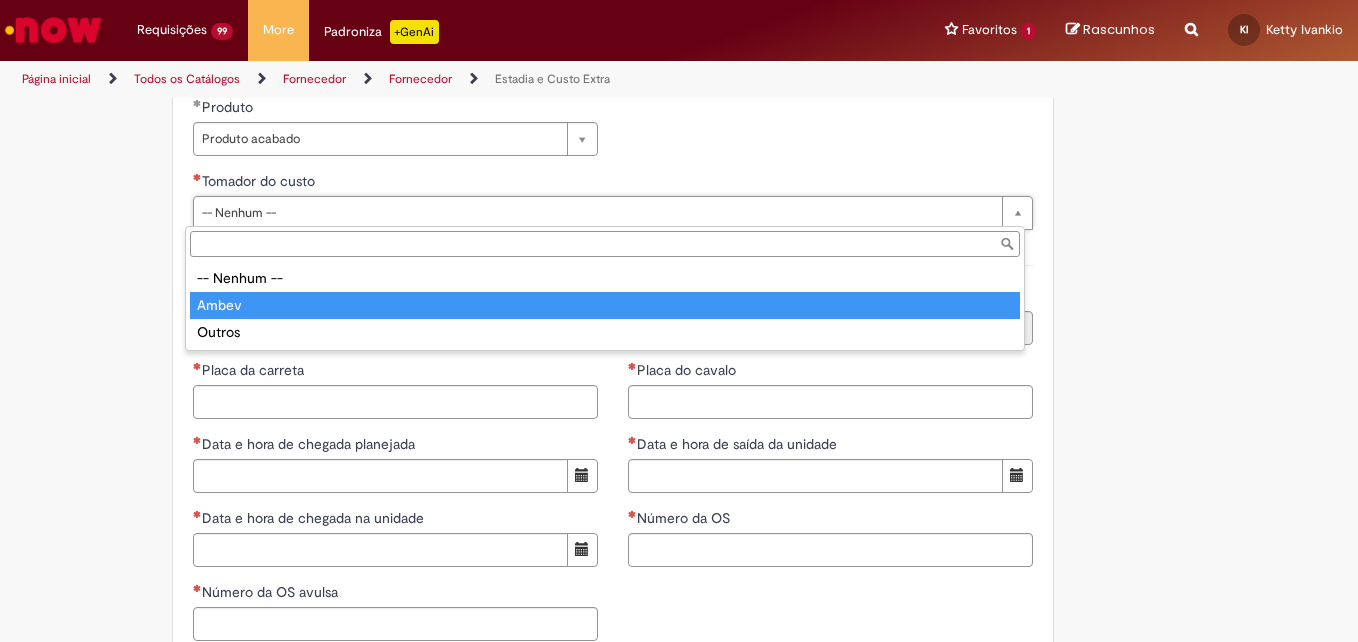 type on "*****" 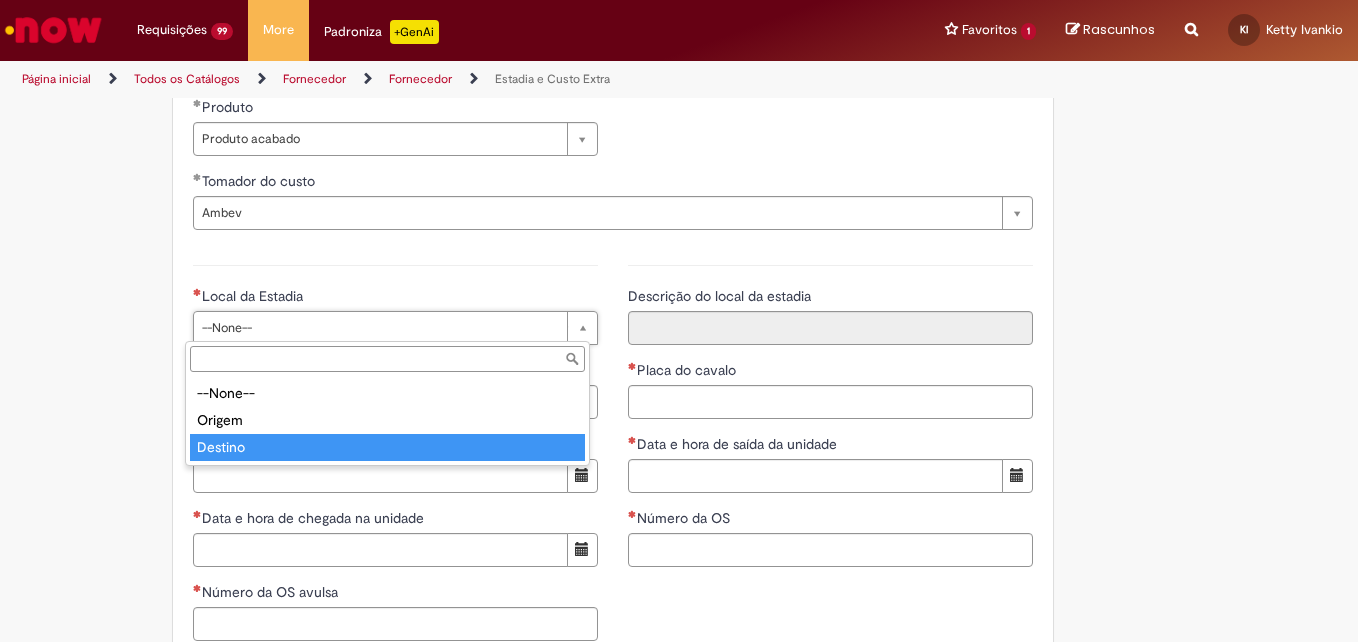 type on "*******" 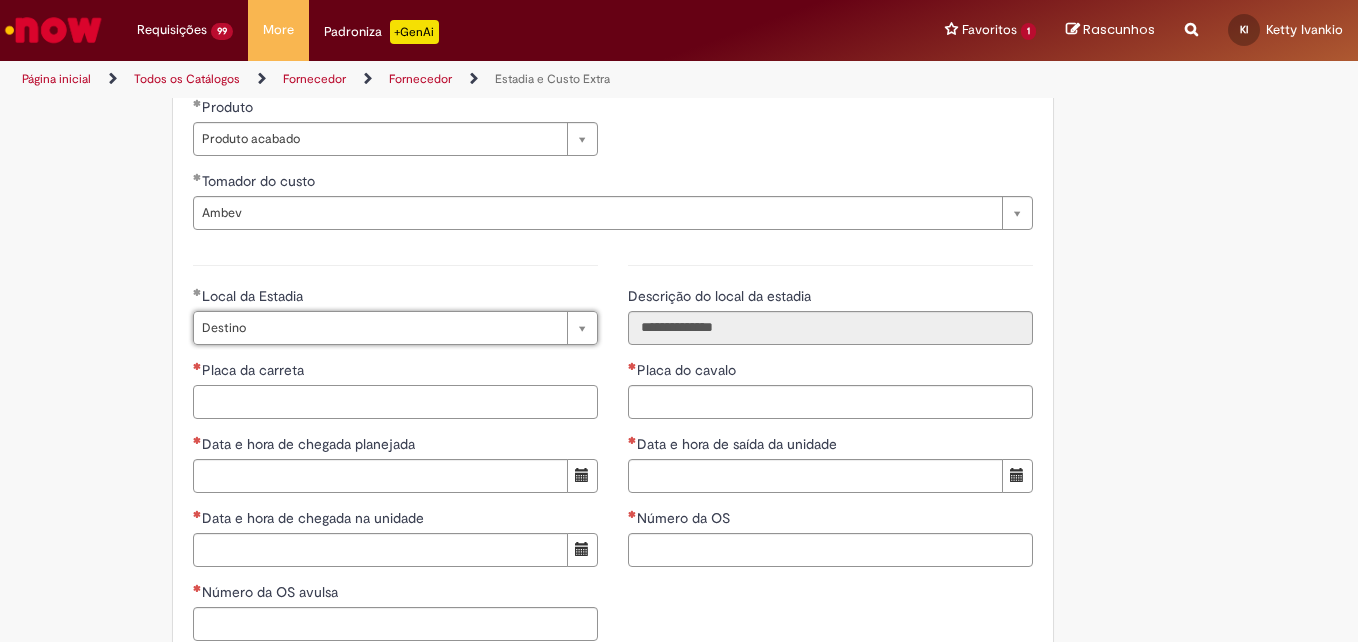 click on "Placa da carreta" at bounding box center (395, 402) 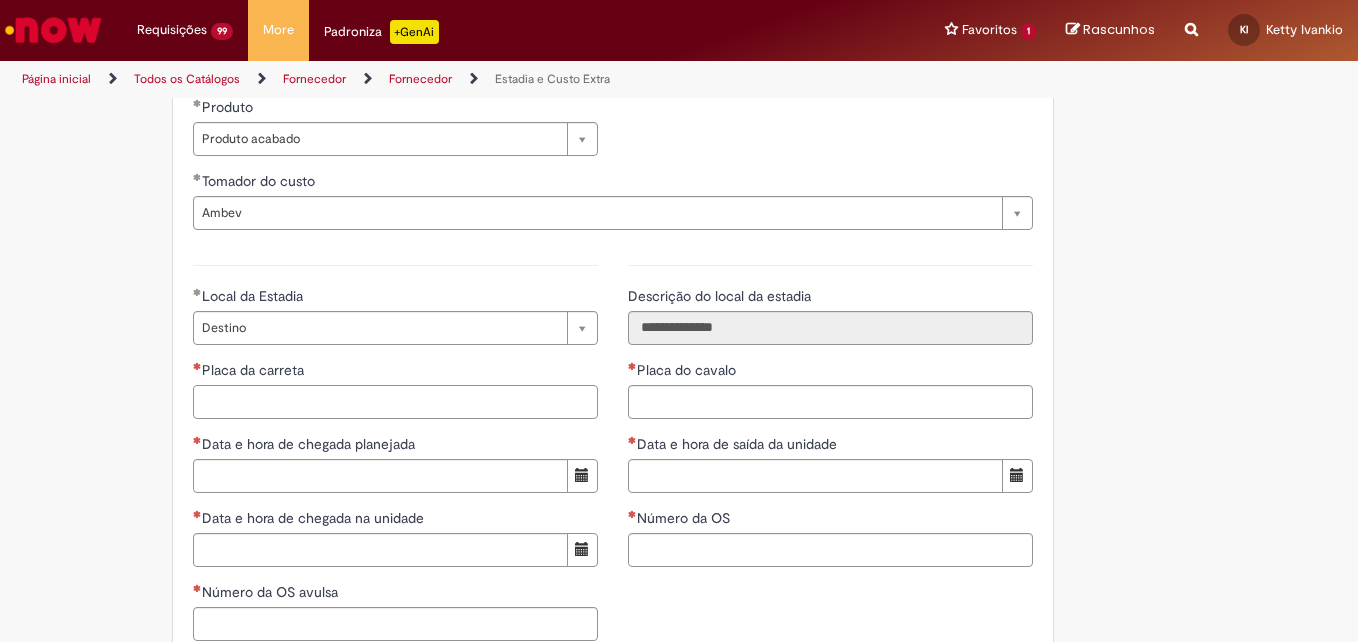 paste on "**********" 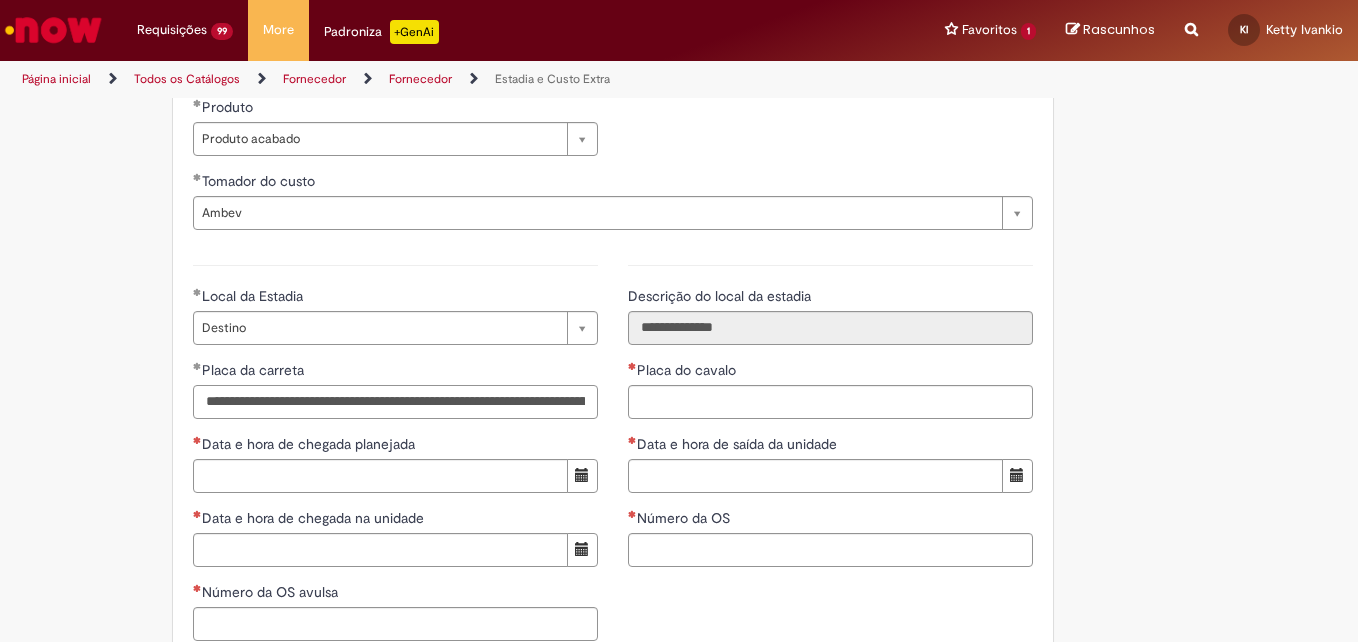 scroll, scrollTop: 0, scrollLeft: 142, axis: horizontal 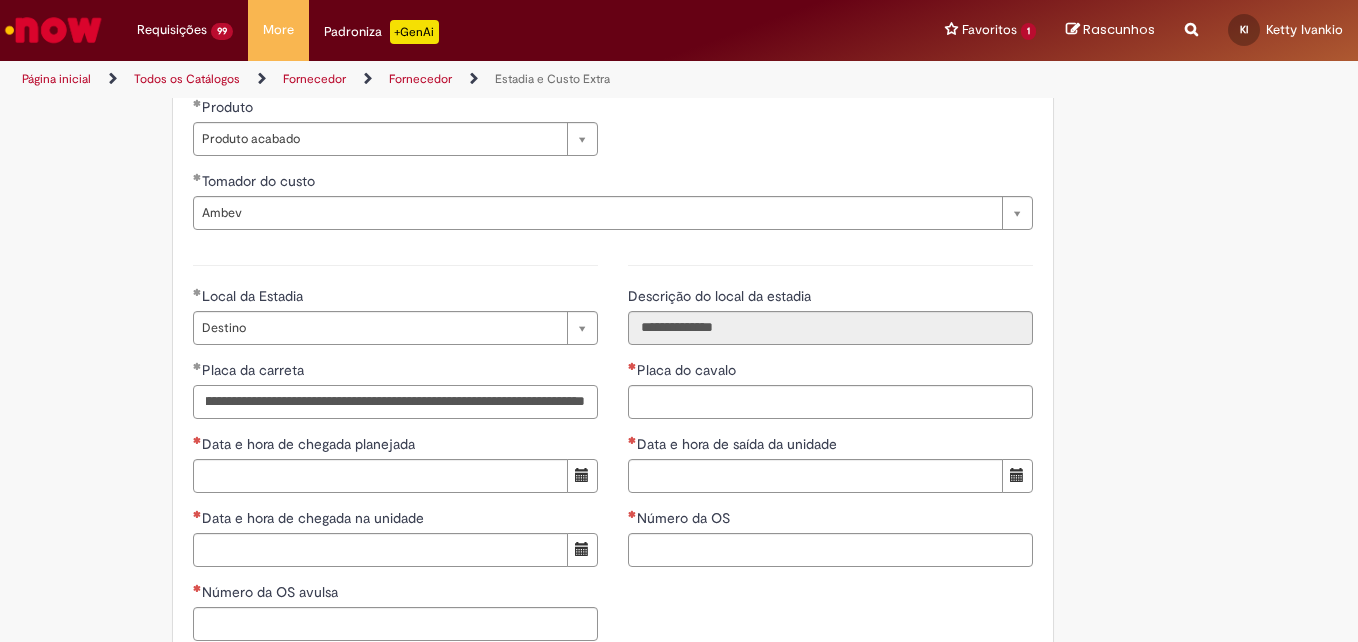 type on "**********" 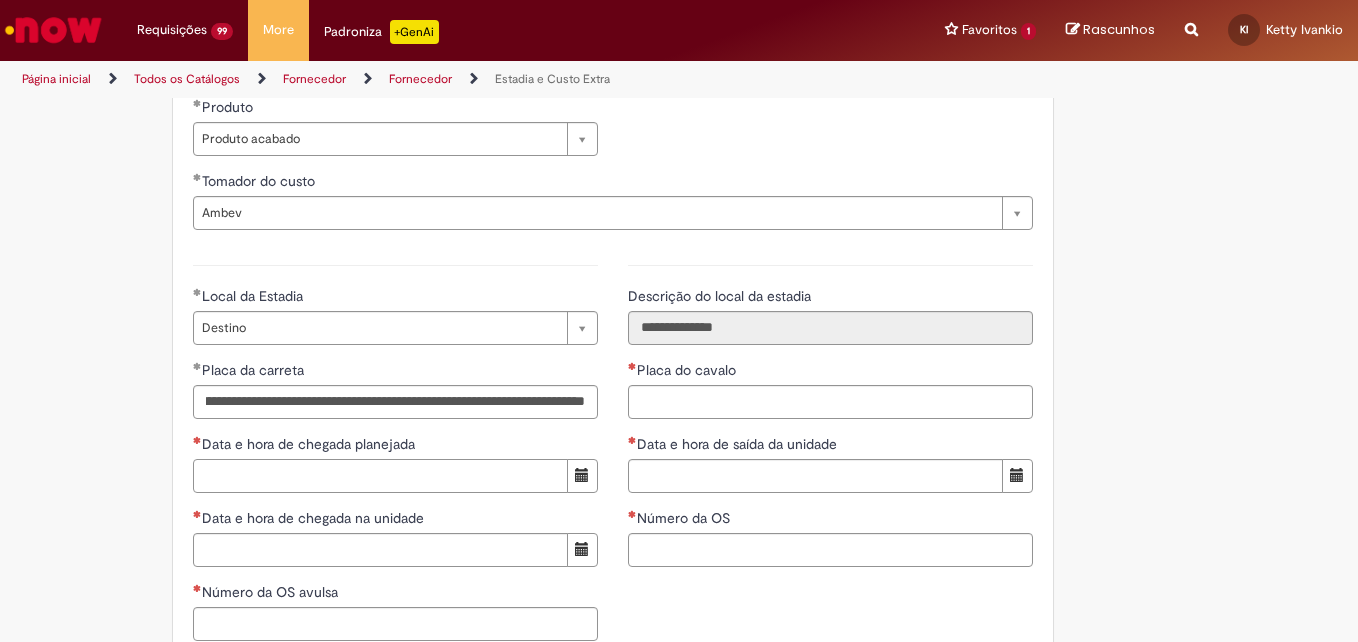 type 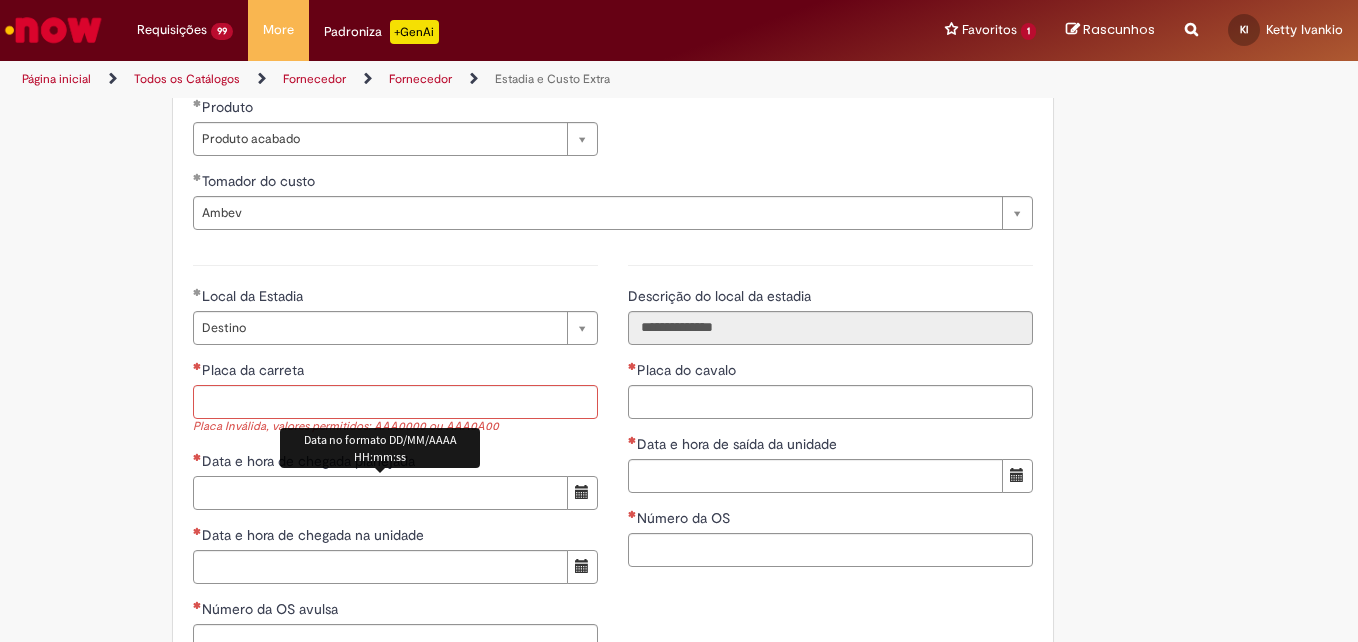scroll, scrollTop: 0, scrollLeft: 0, axis: both 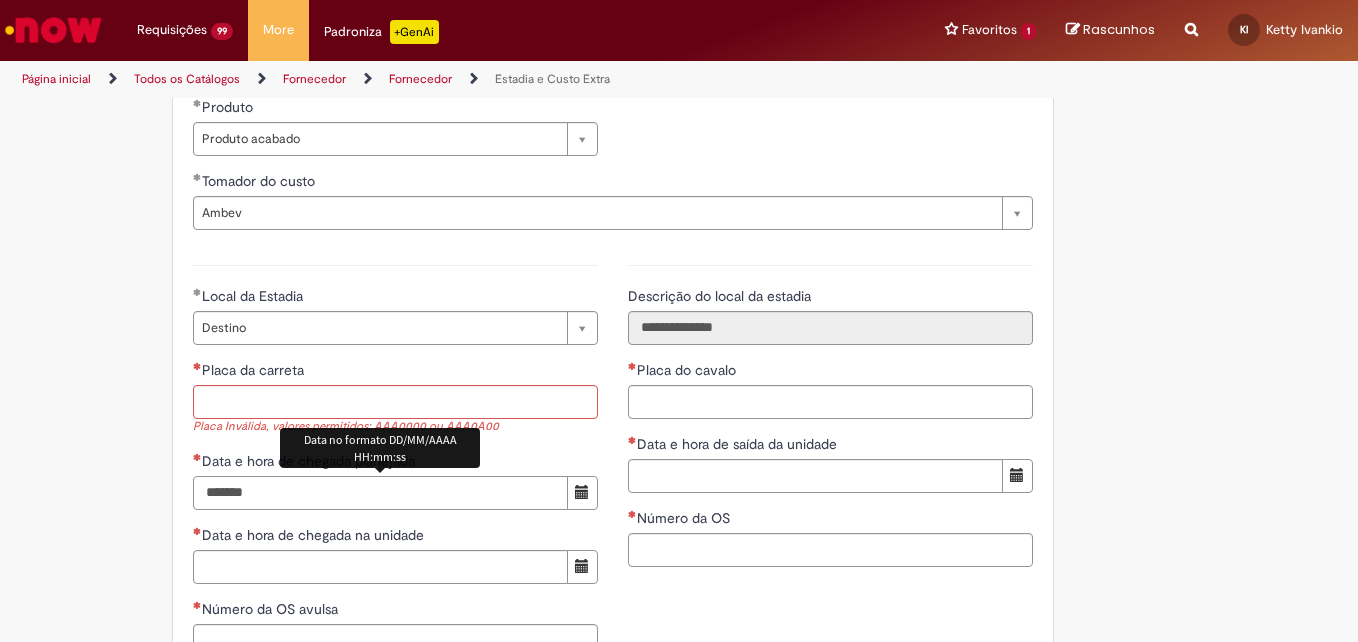 type on "*******" 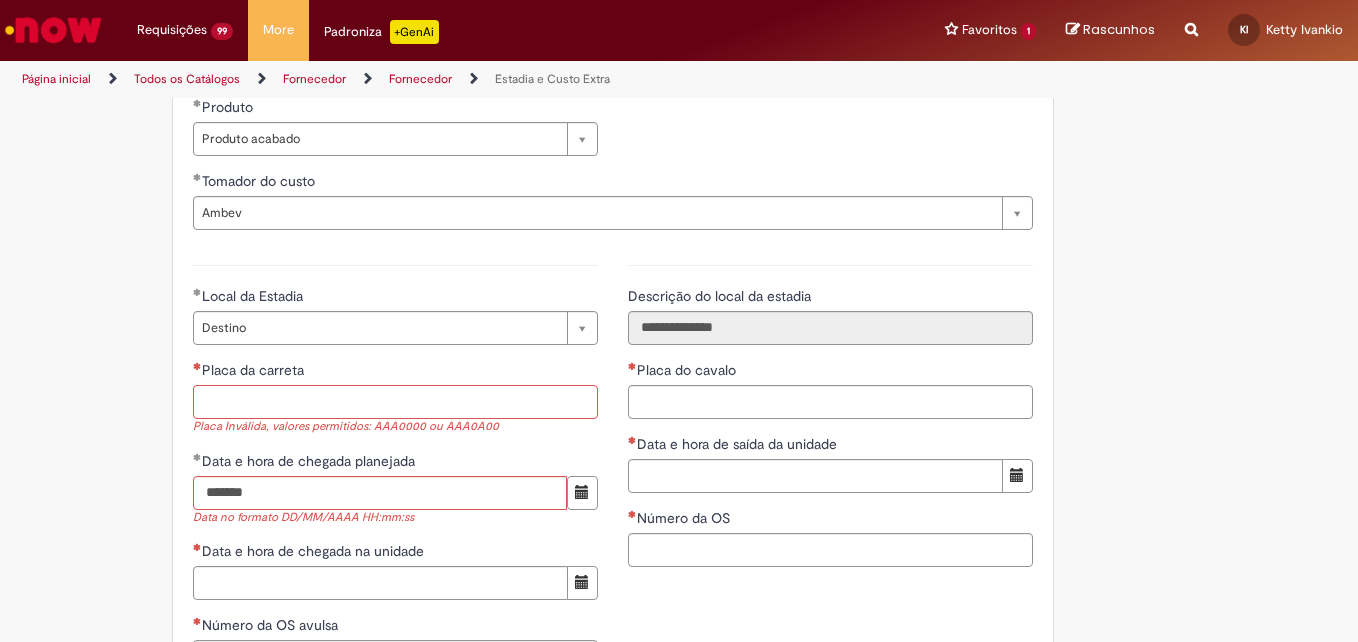 paste on "*******" 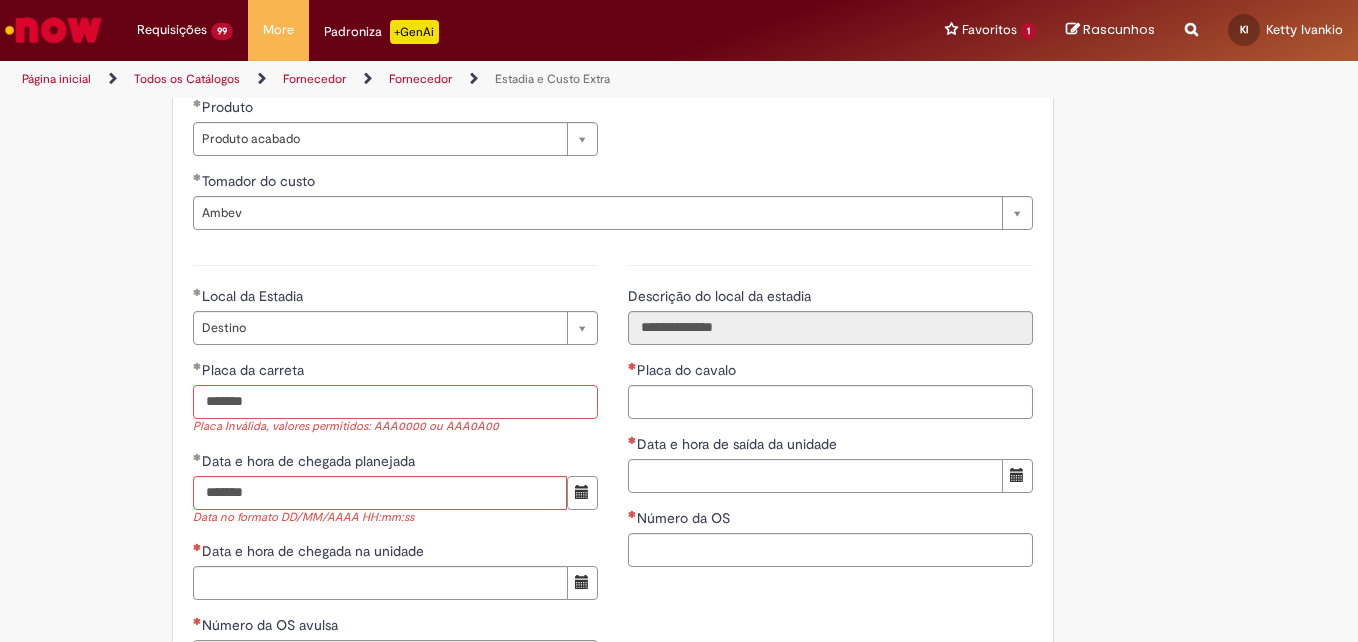 type on "*******" 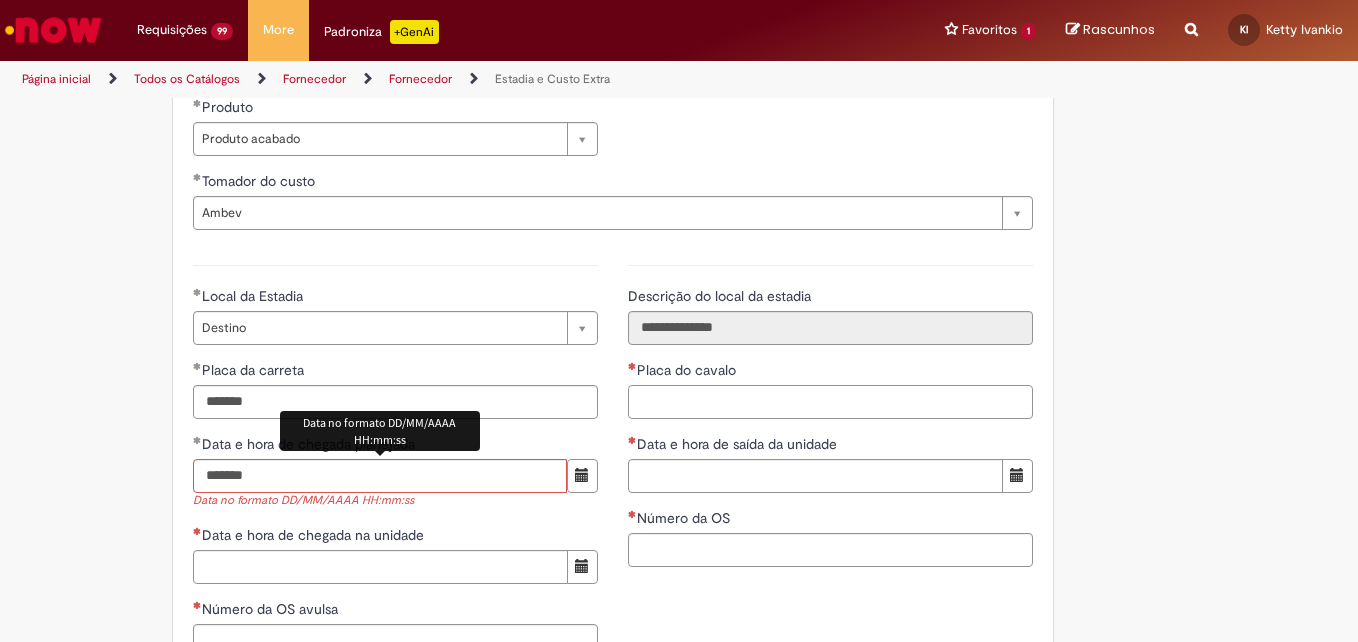 drag, startPoint x: 759, startPoint y: 413, endPoint x: 723, endPoint y: 413, distance: 36 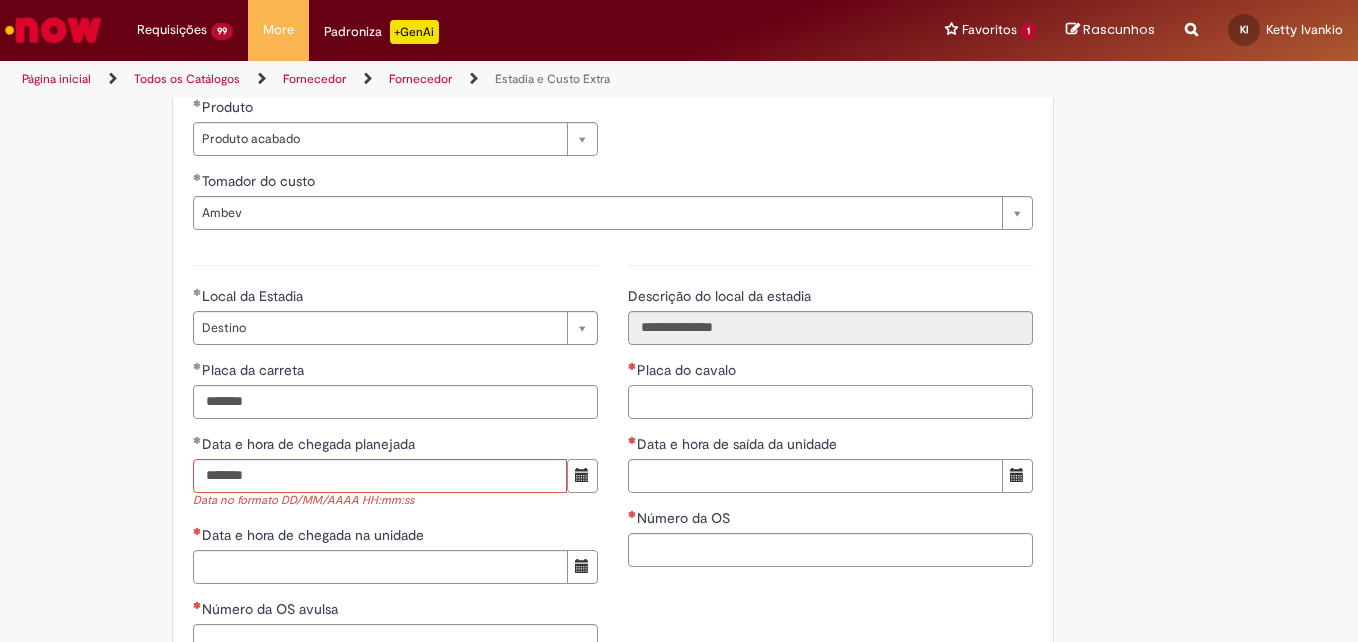 paste on "*******" 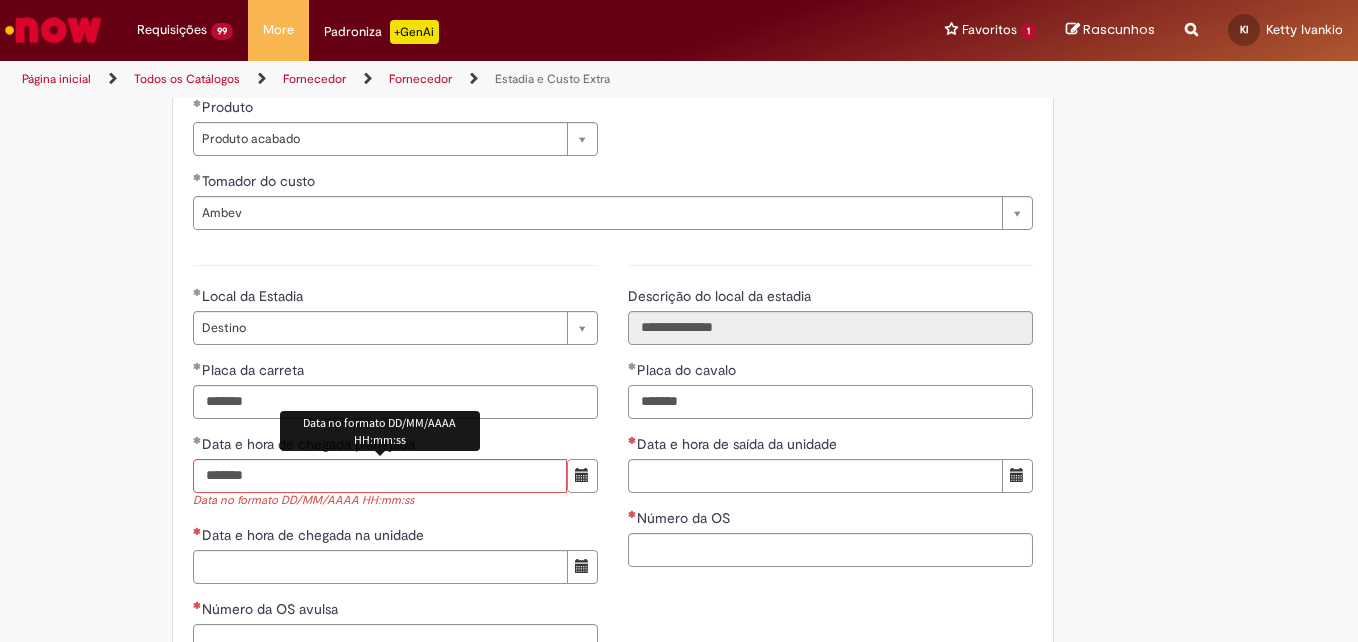 type on "*******" 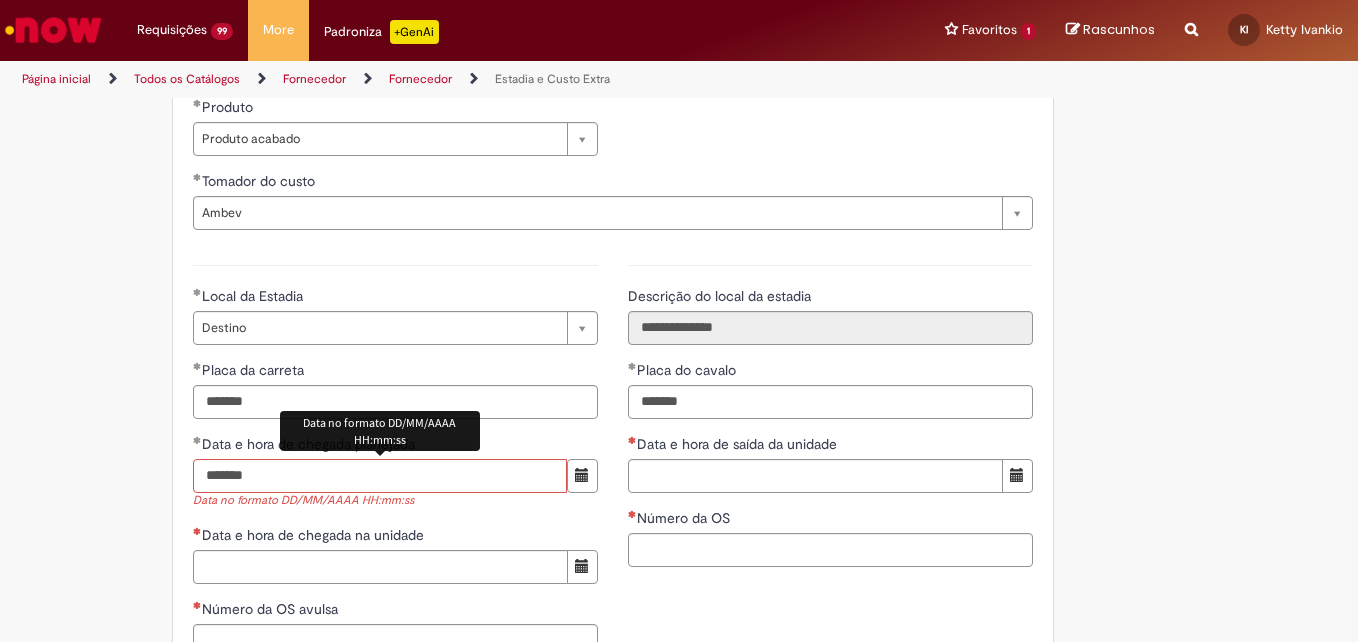 drag, startPoint x: 177, startPoint y: 473, endPoint x: 32, endPoint y: 450, distance: 146.8128 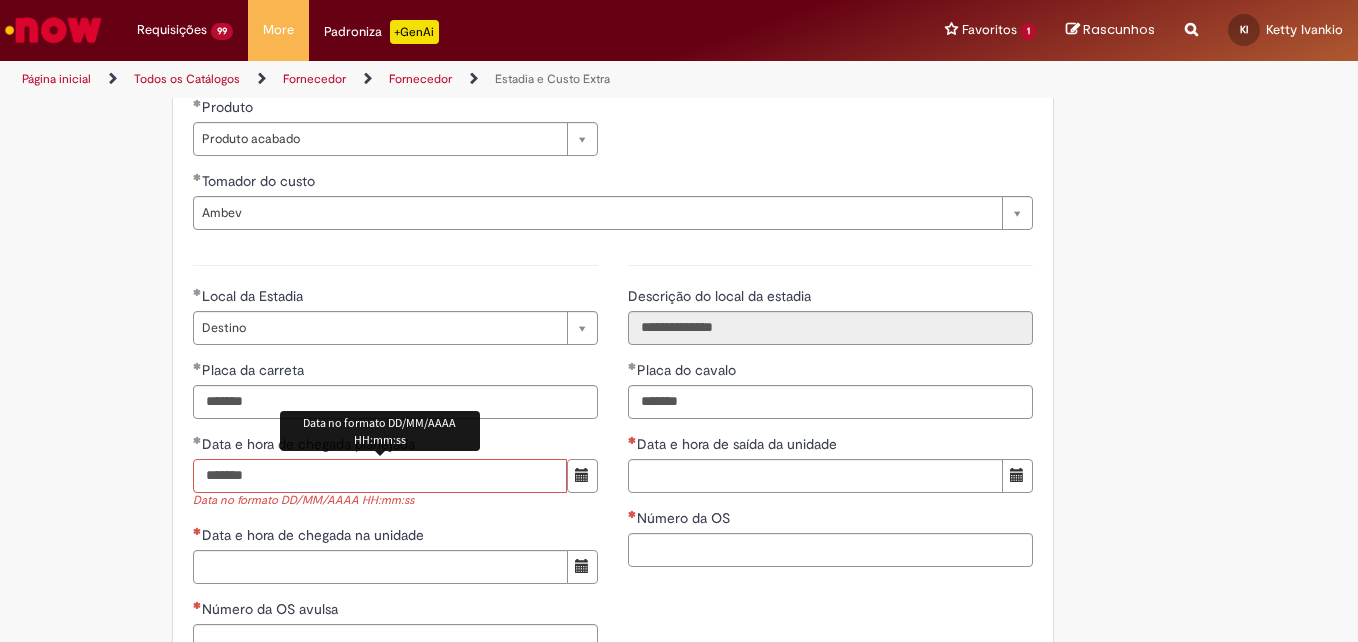 paste on "*********" 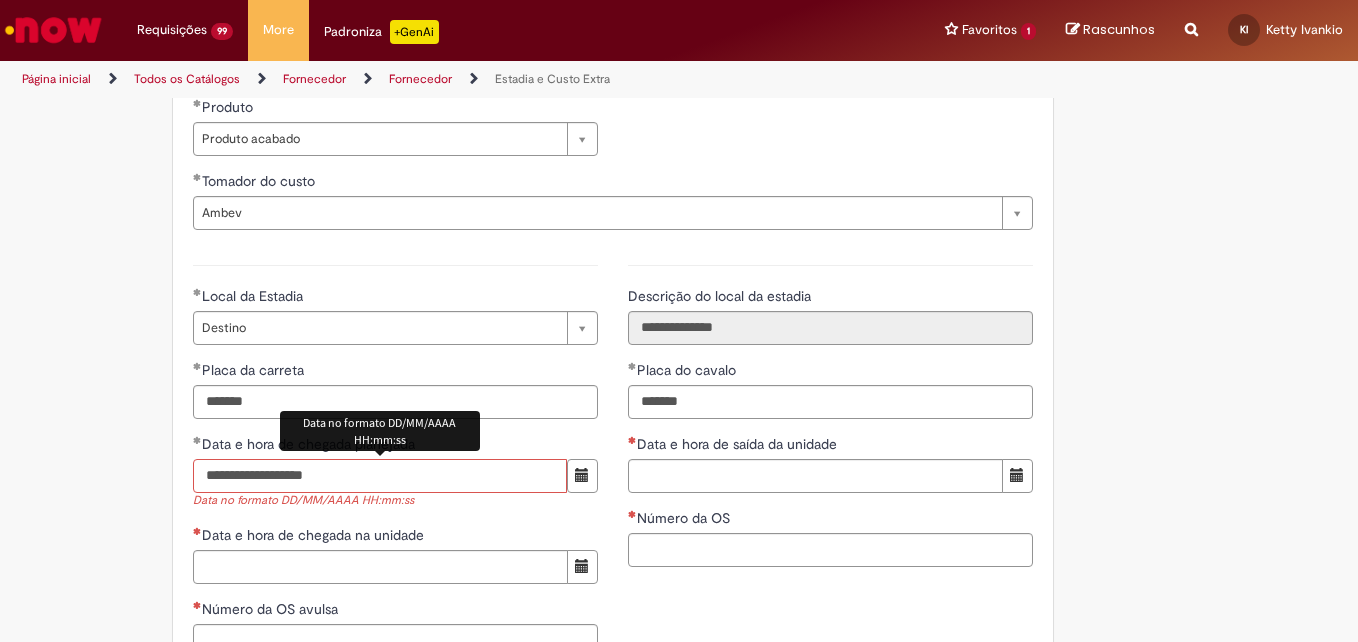 type on "**********" 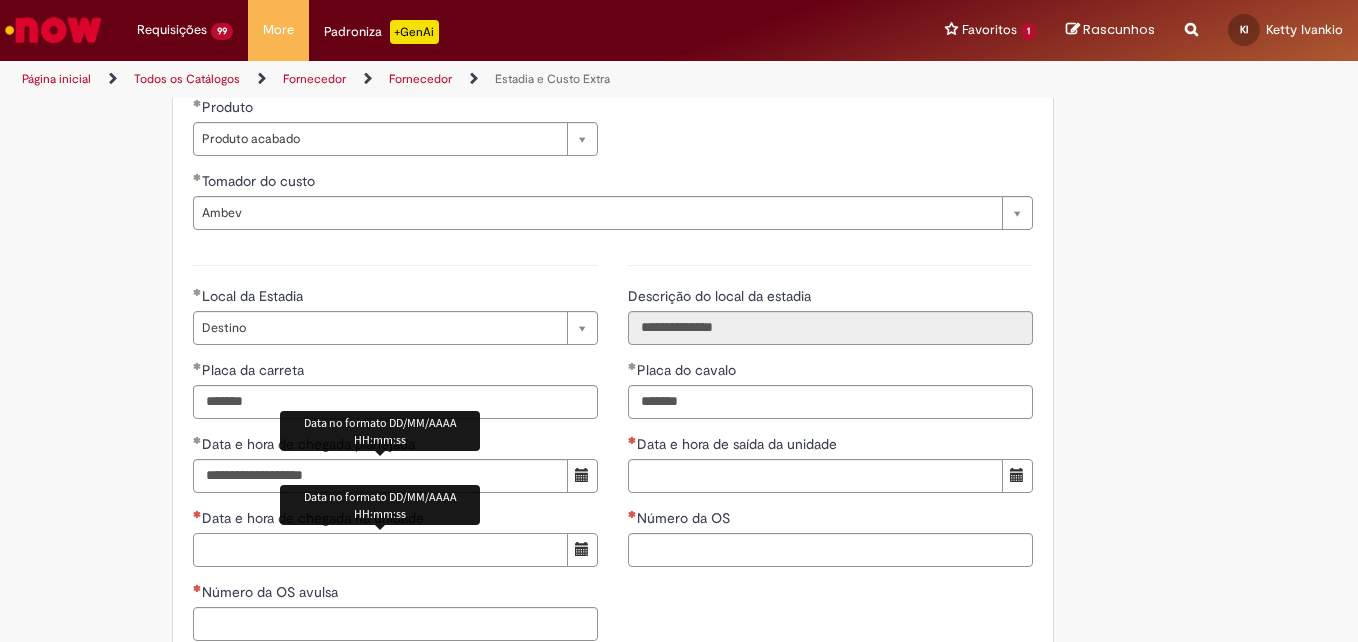click on "Data e hora de chegada na unidade" at bounding box center [380, 550] 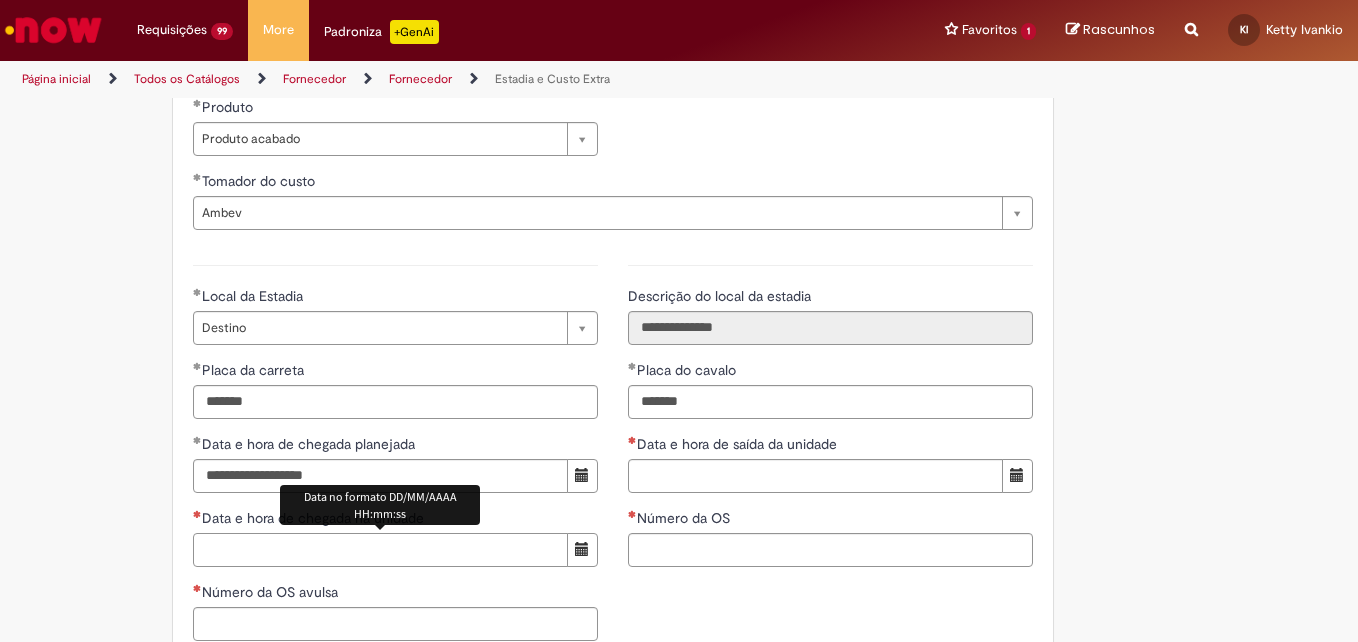 paste on "**********" 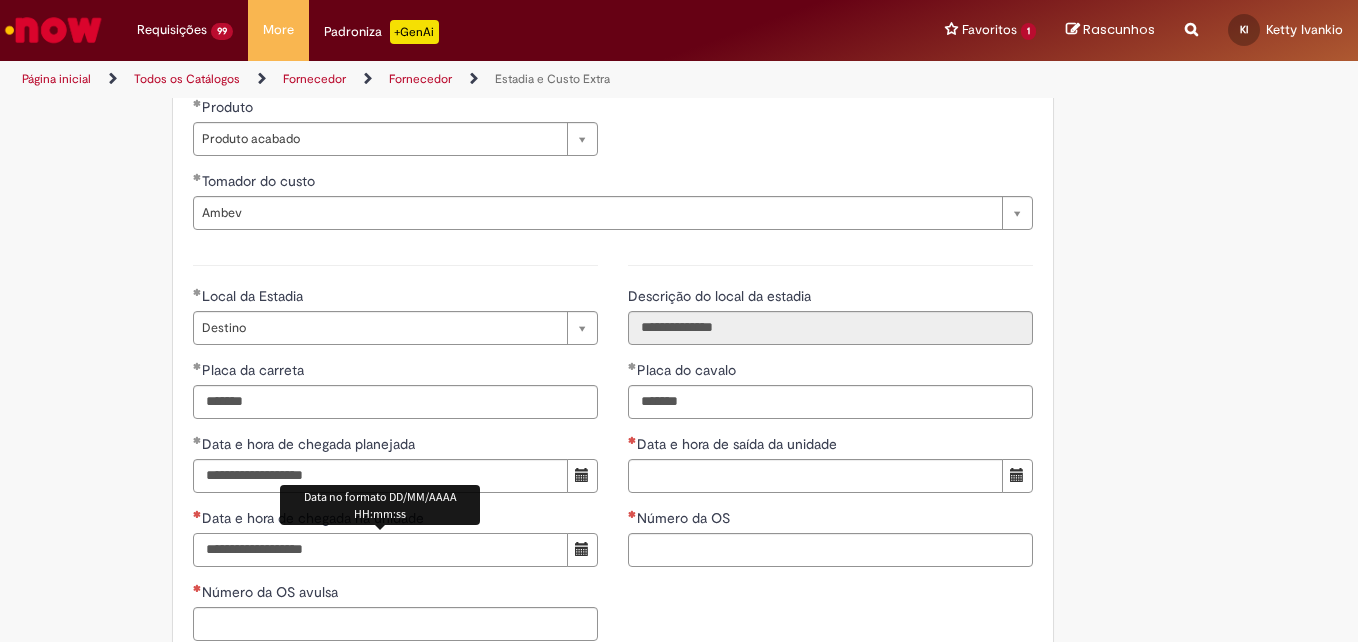 type on "**********" 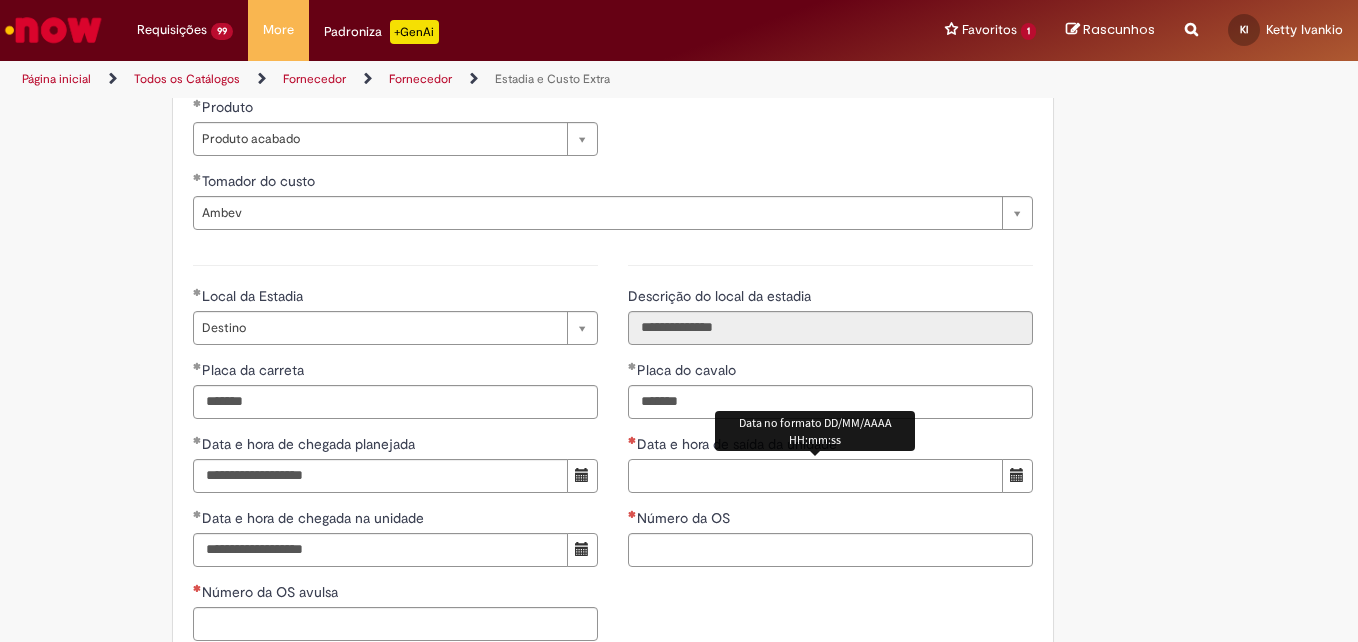 click on "Data e hora de saída da unidade" at bounding box center [815, 476] 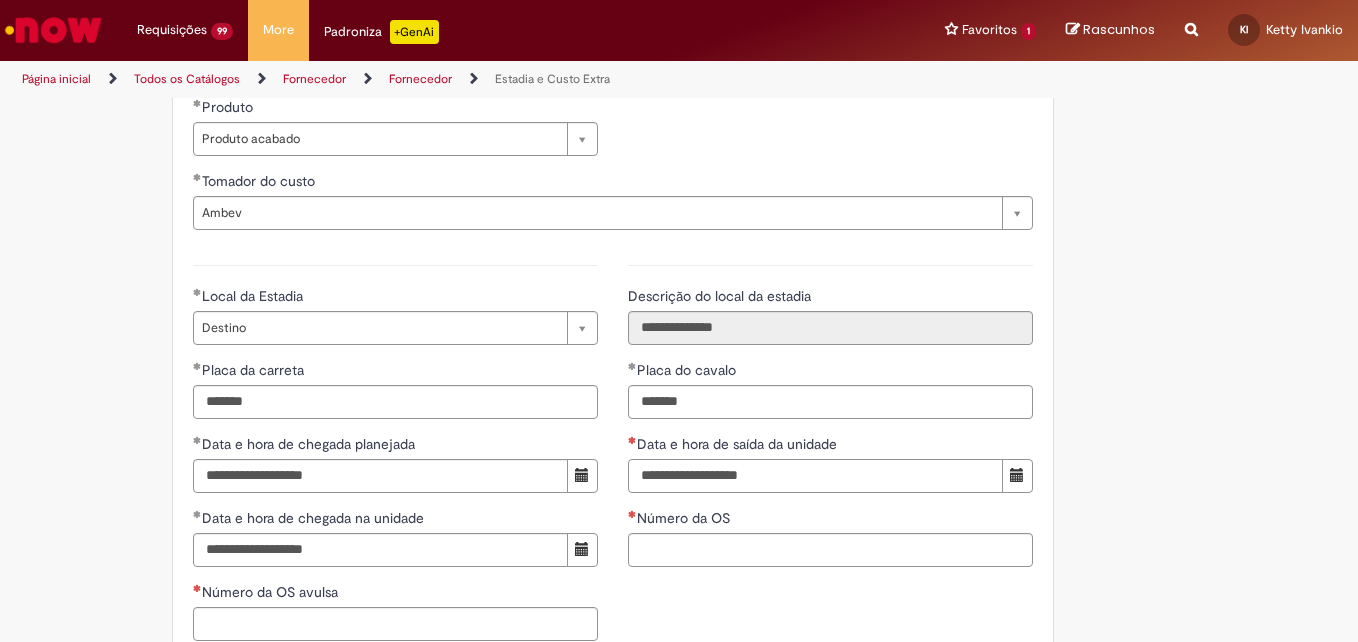 type on "**********" 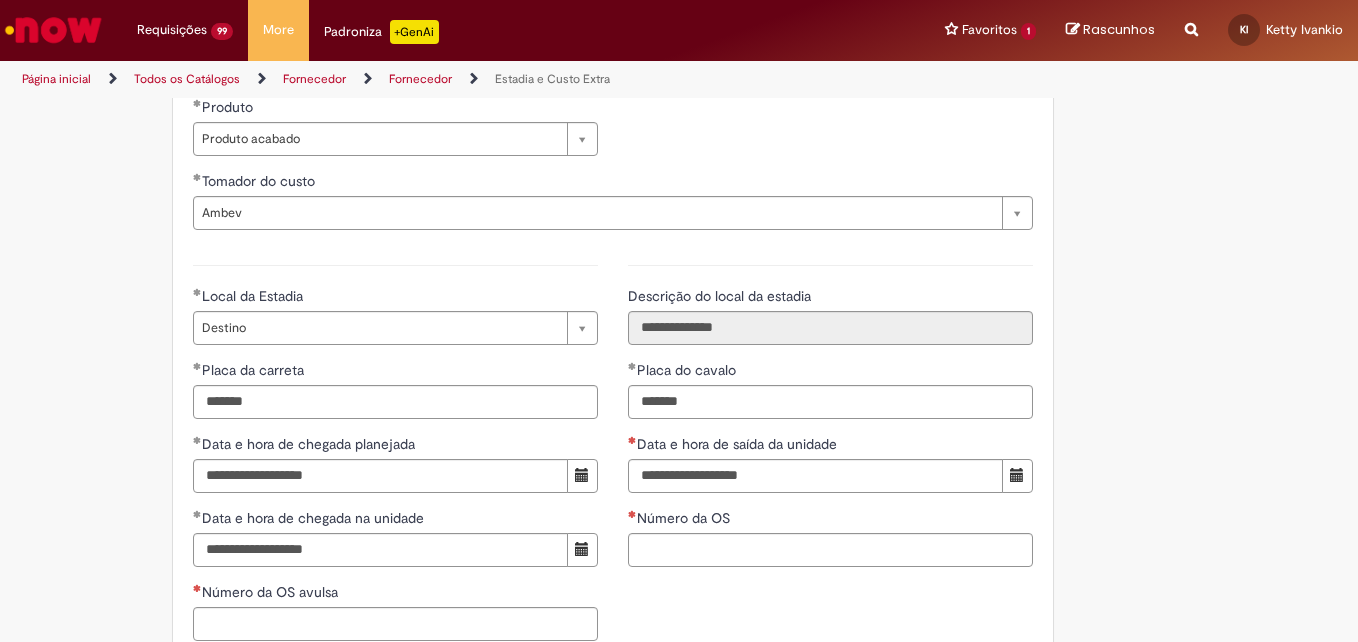type 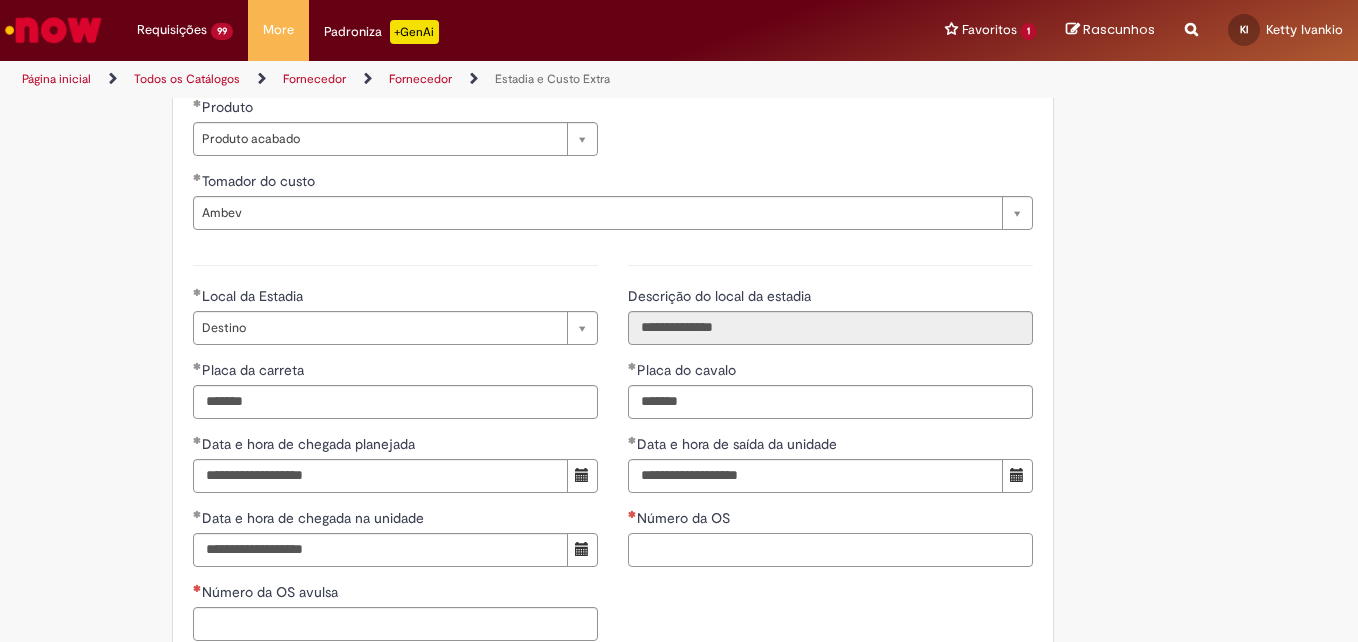 paste on "*******" 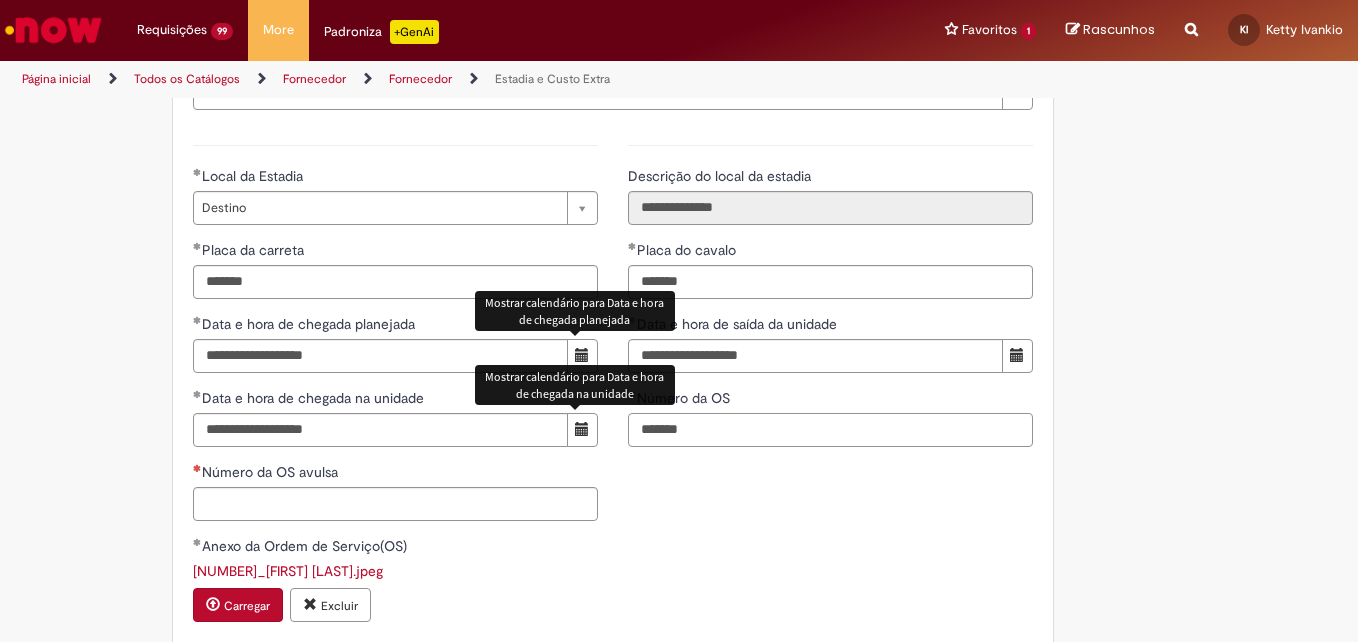 scroll, scrollTop: 3000, scrollLeft: 0, axis: vertical 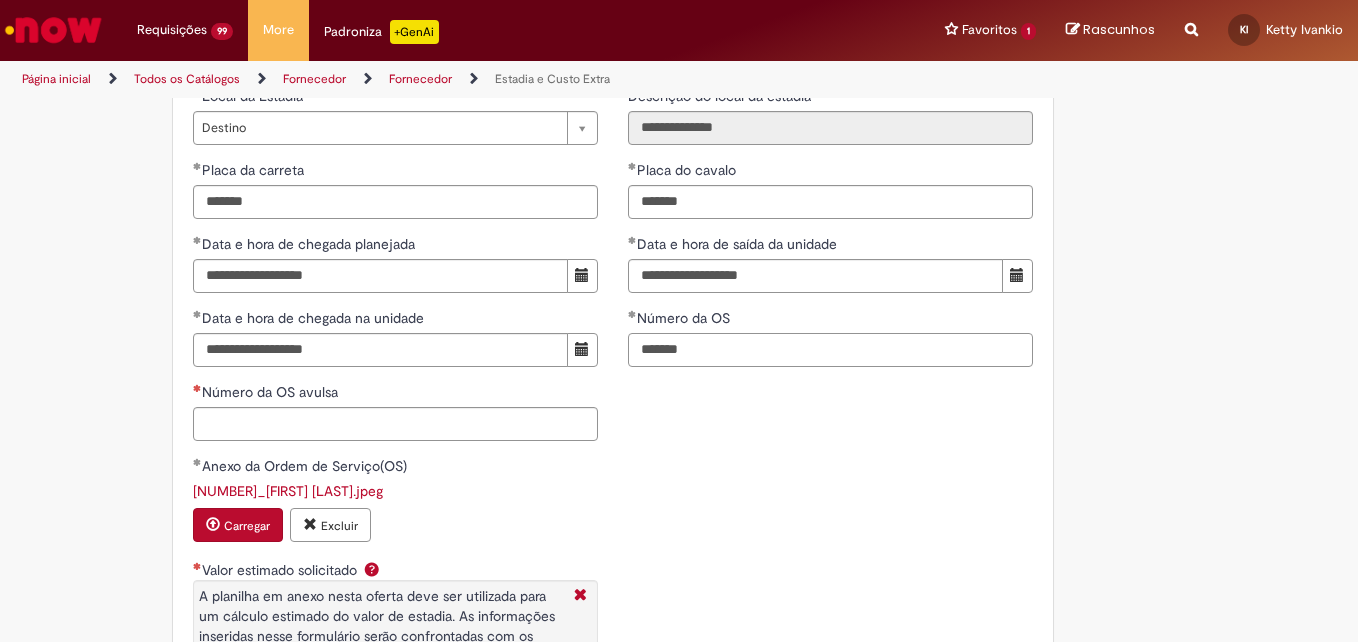 type on "*******" 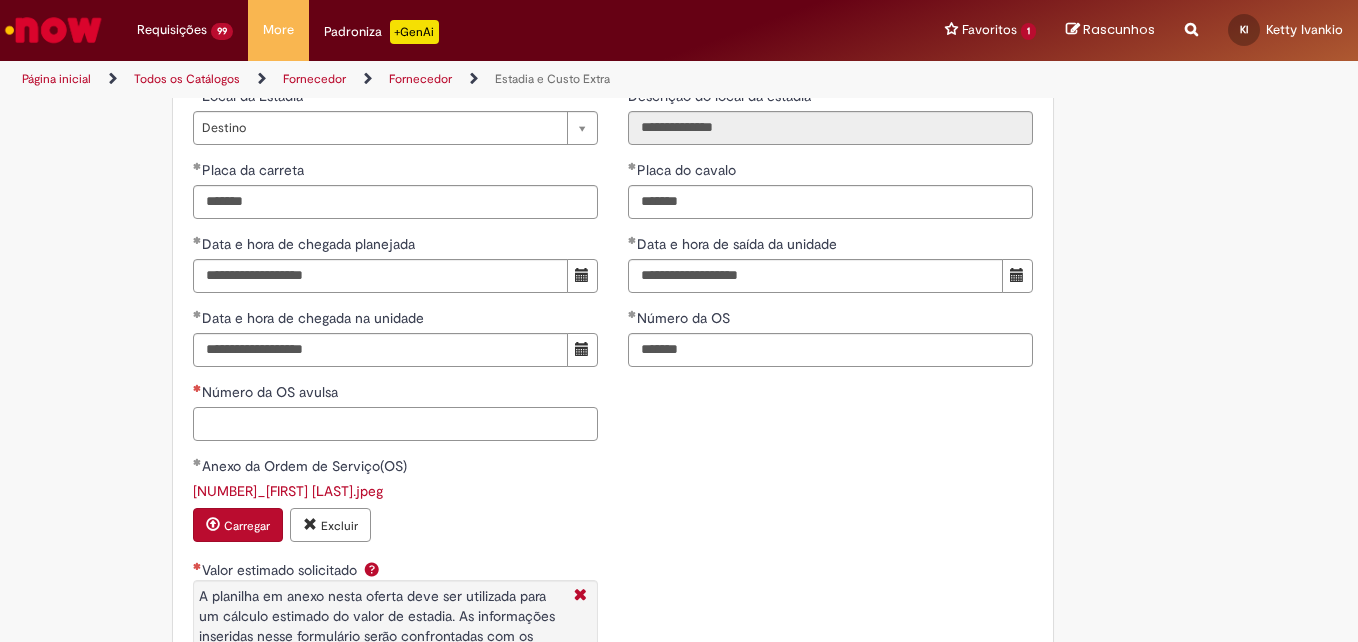 click on "Número da OS avulsa" at bounding box center (395, 424) 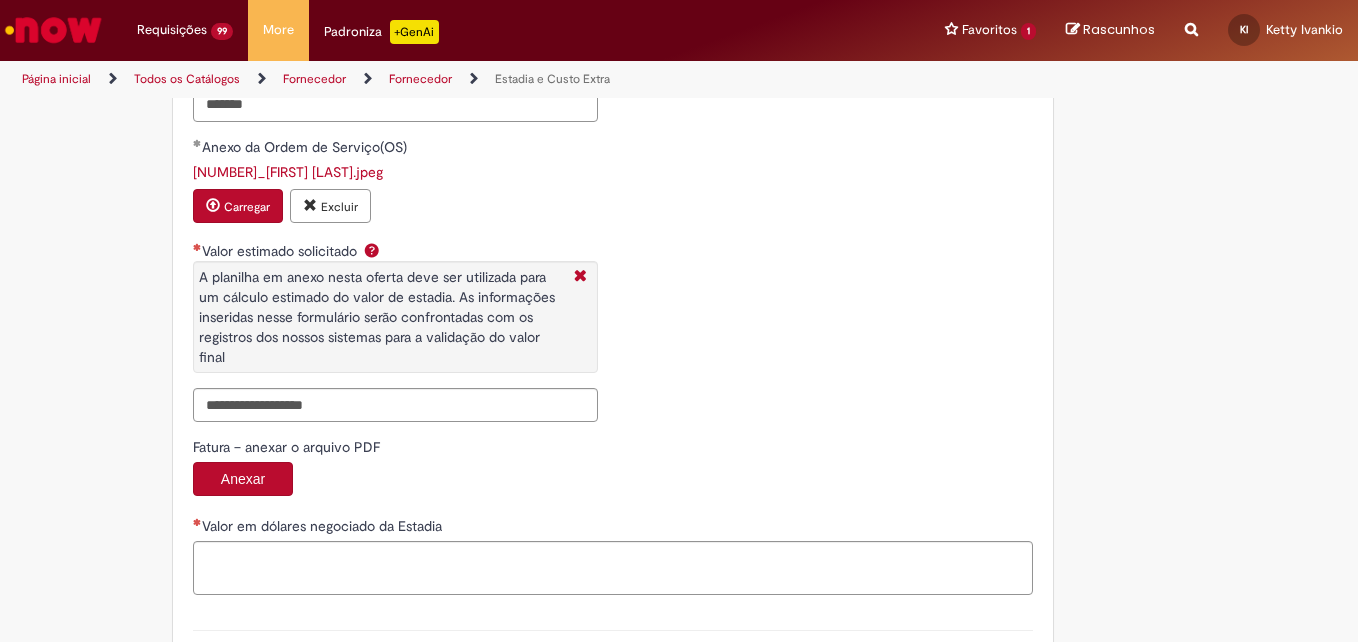 scroll, scrollTop: 3400, scrollLeft: 0, axis: vertical 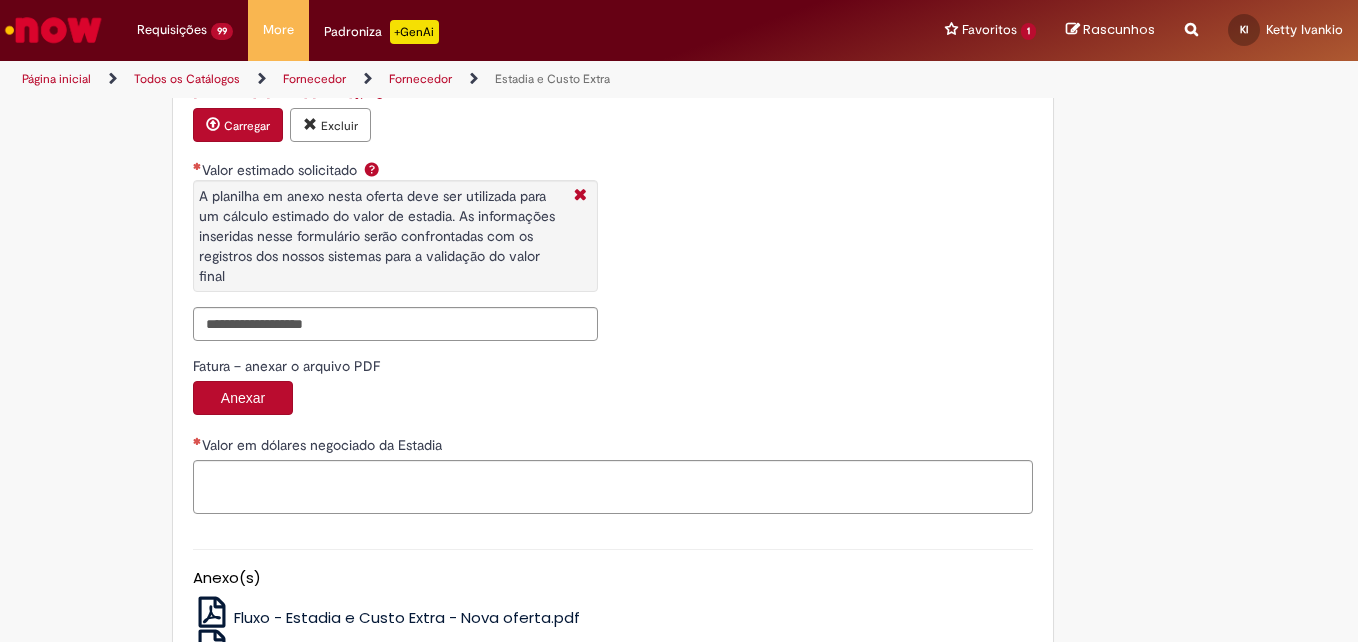 type on "*******" 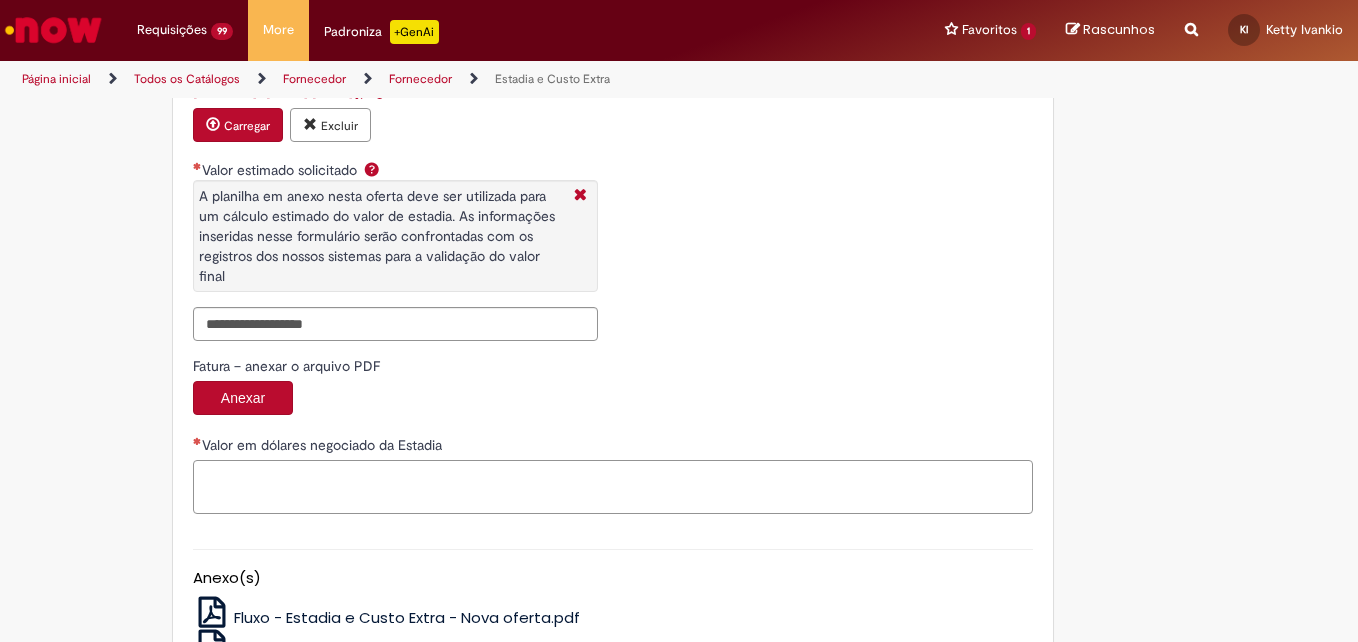 click on "Valor em dólares negociado da Estadia" at bounding box center [613, 487] 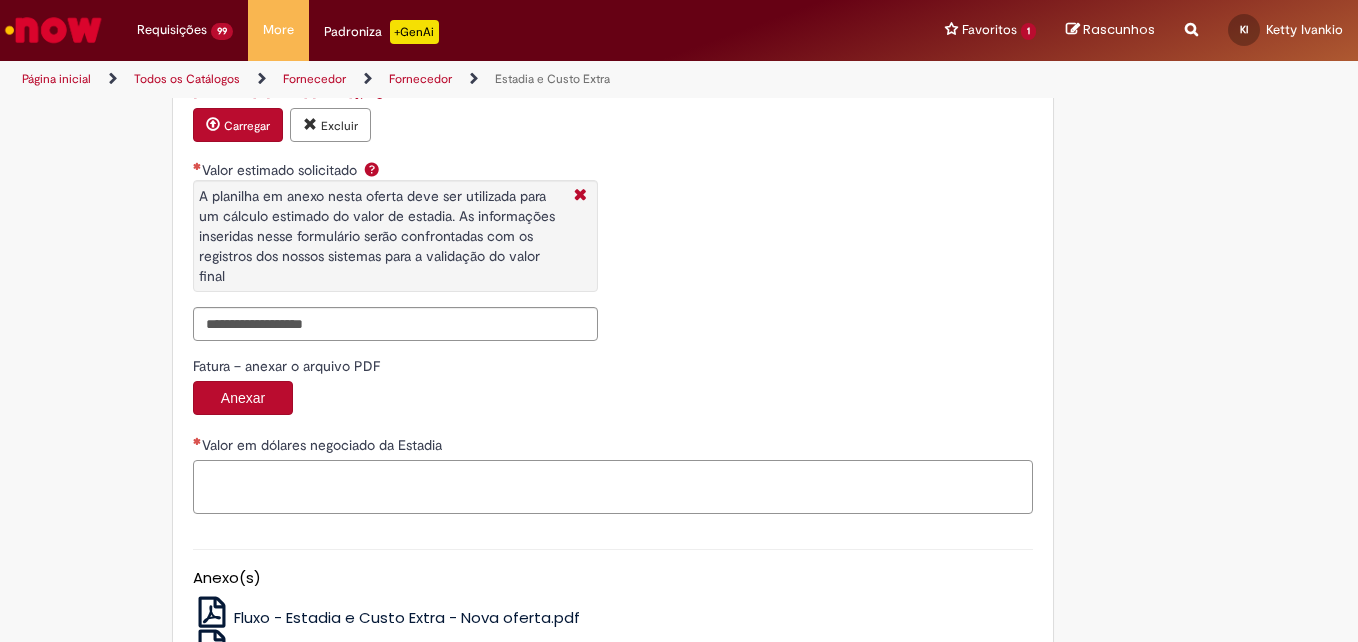paste on "**********" 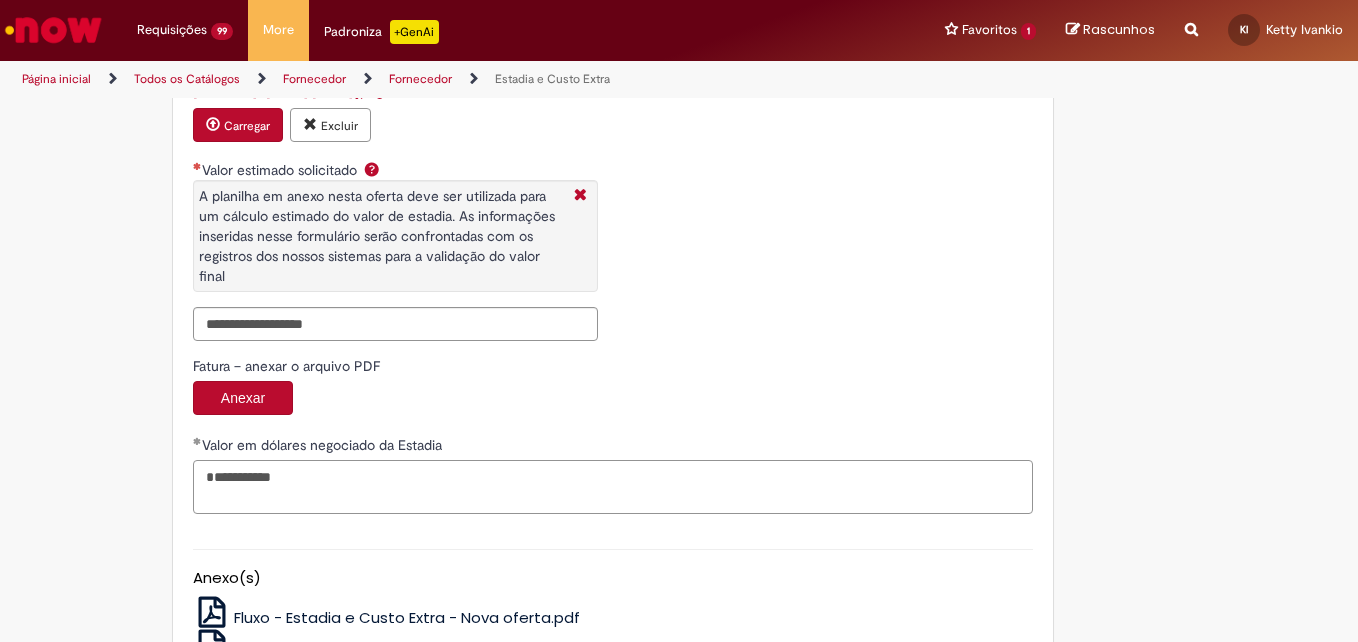 type on "**********" 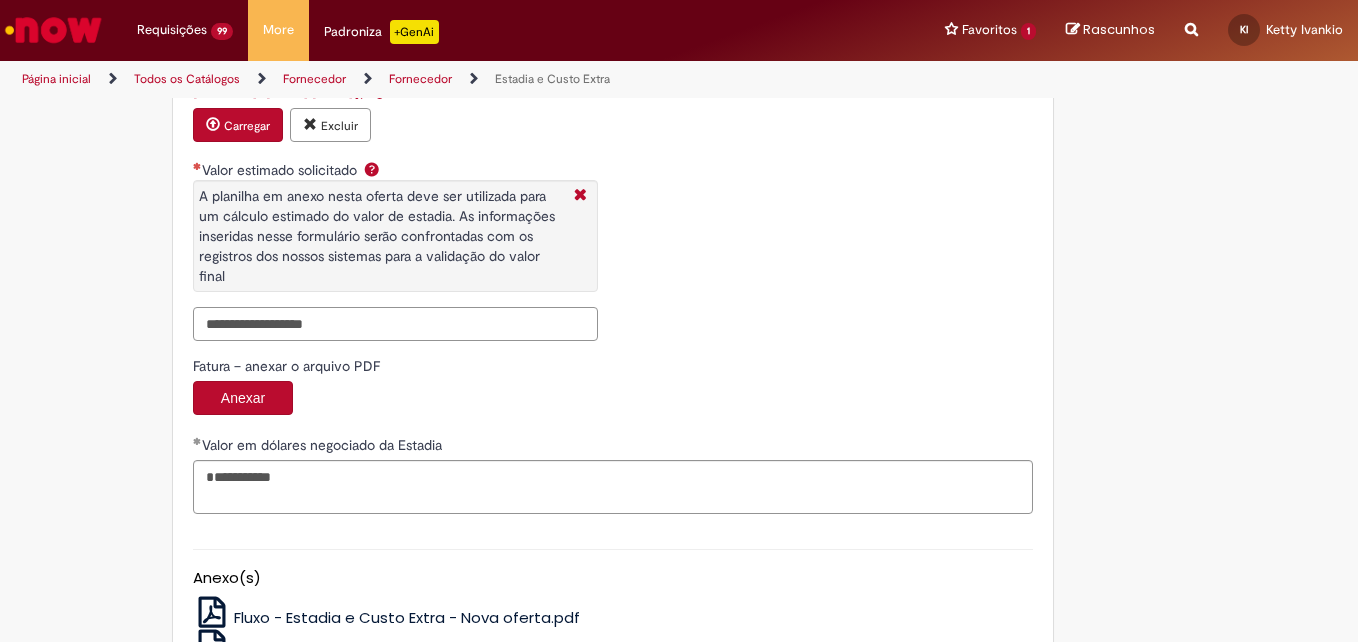 drag, startPoint x: 391, startPoint y: 312, endPoint x: 399, endPoint y: 319, distance: 10.630146 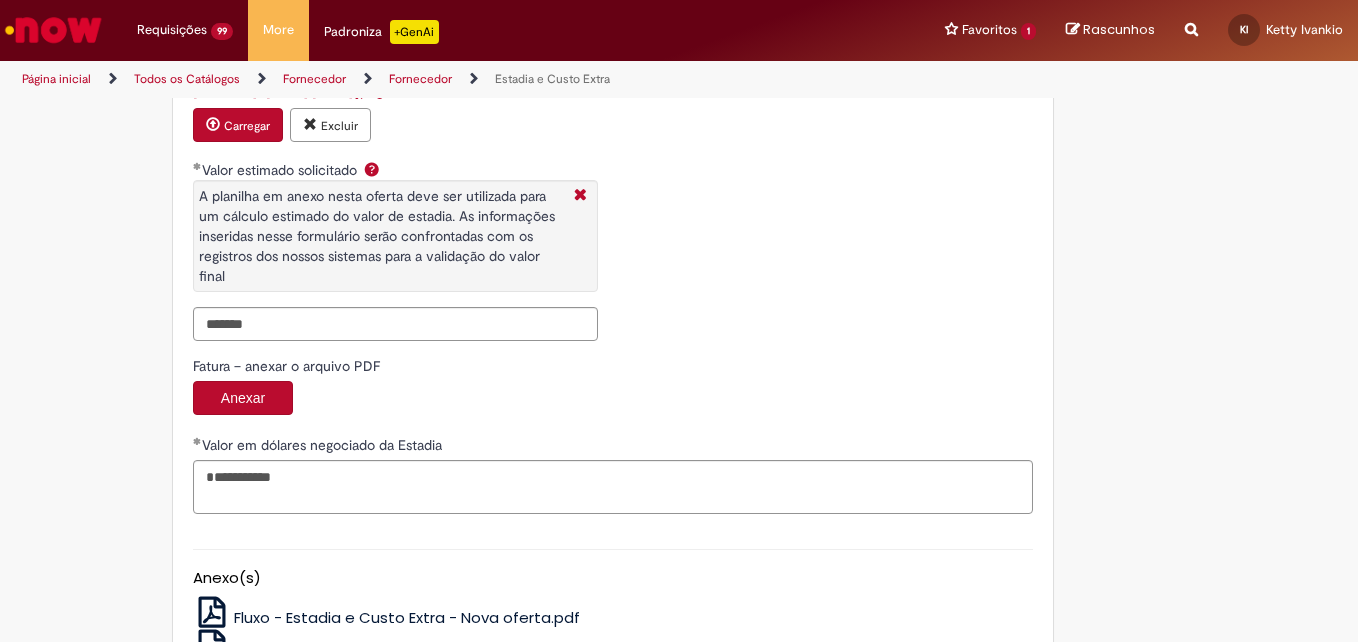 type on "**********" 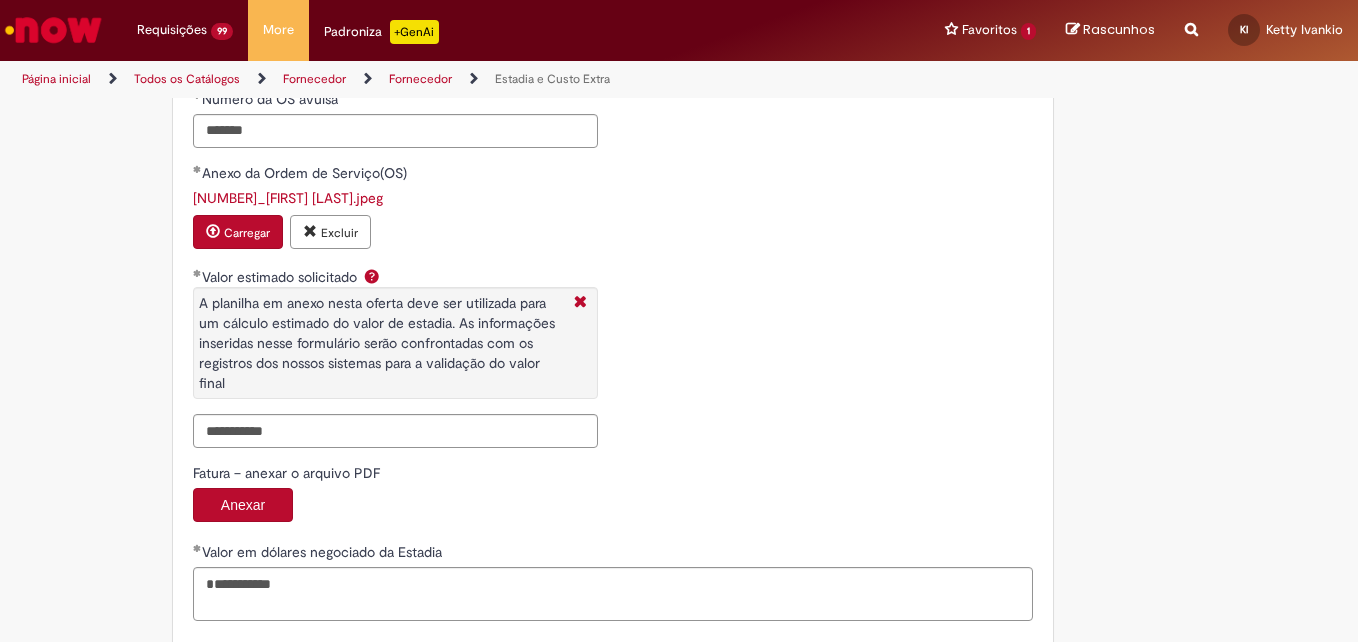 scroll, scrollTop: 3553, scrollLeft: 0, axis: vertical 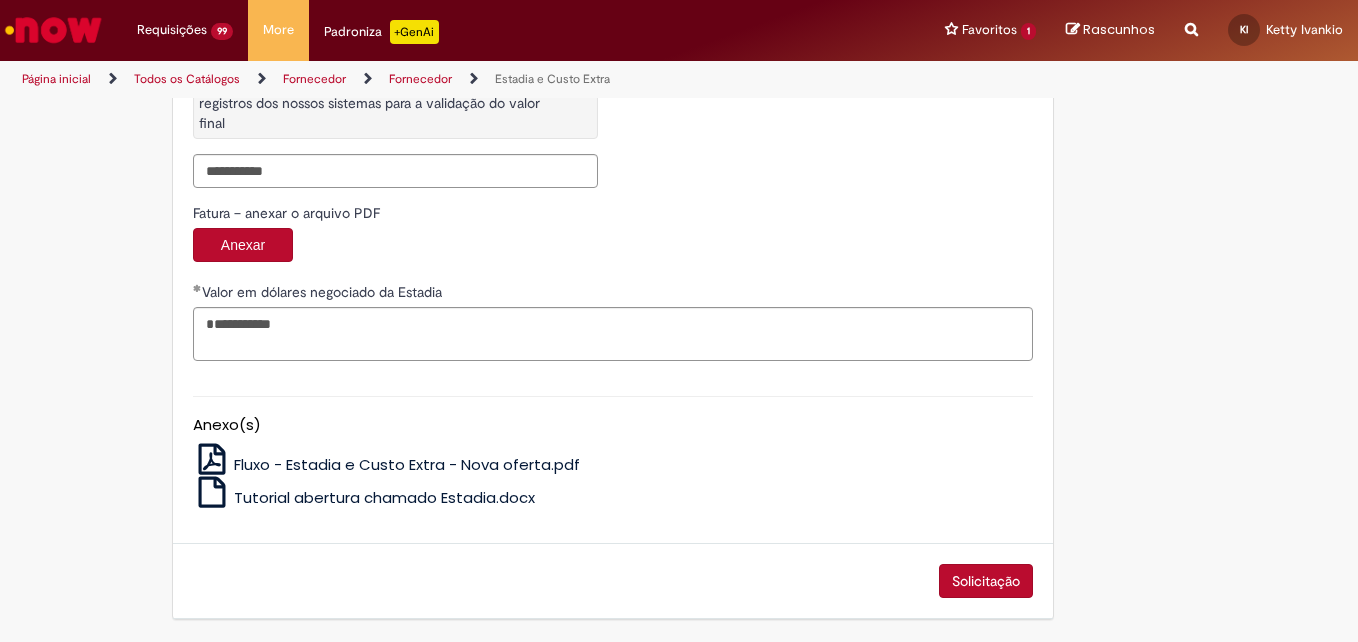click on "Solicitação" at bounding box center (986, 581) 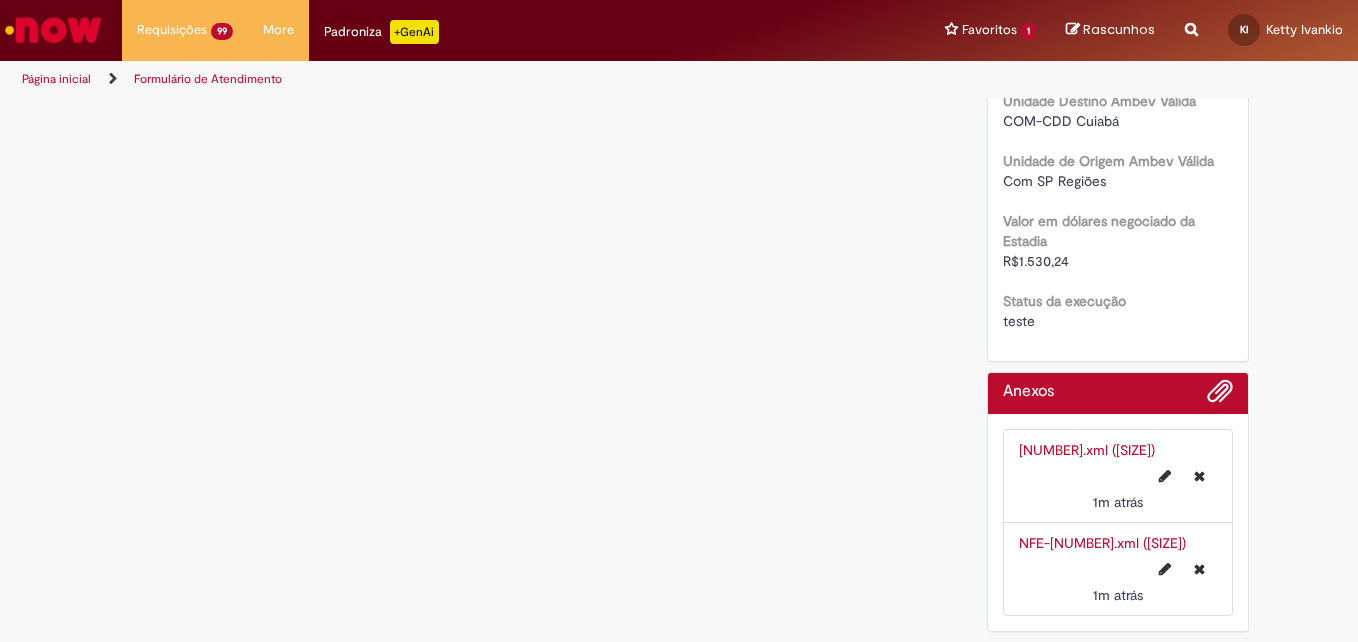 scroll, scrollTop: 0, scrollLeft: 0, axis: both 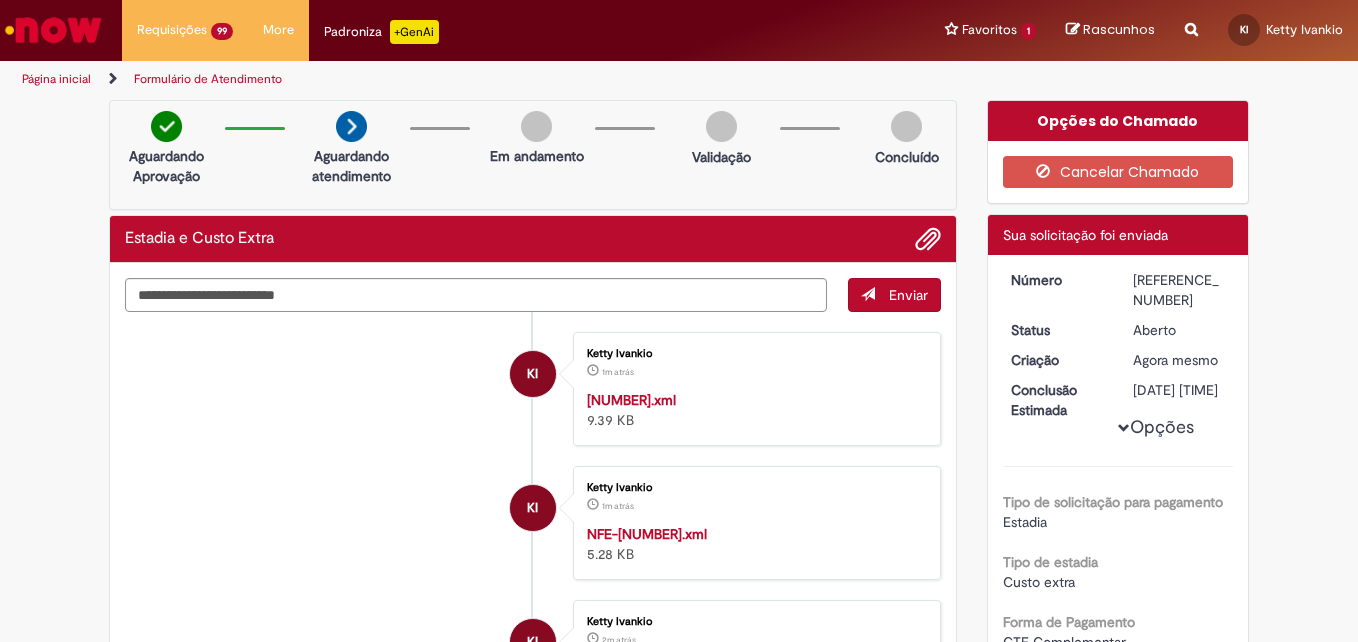 click on "[REFERENCE_NUMBER]" at bounding box center [1179, 290] 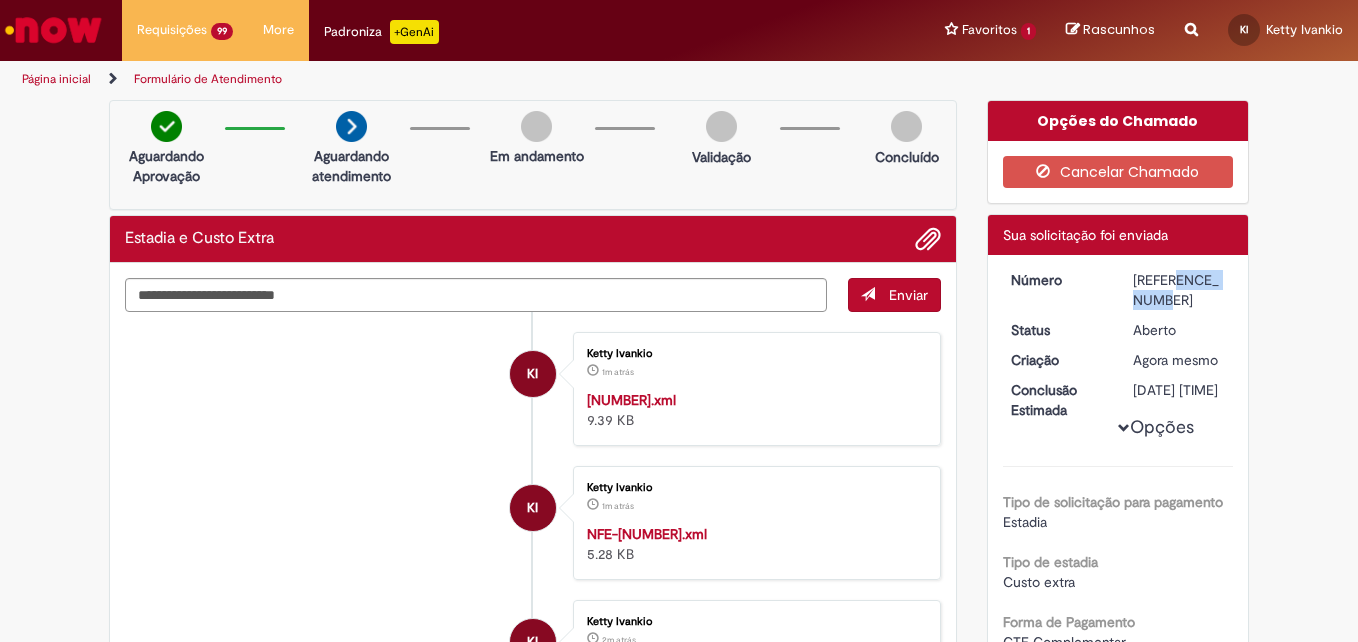click on "[REFERENCE_NUMBER]" at bounding box center [1179, 290] 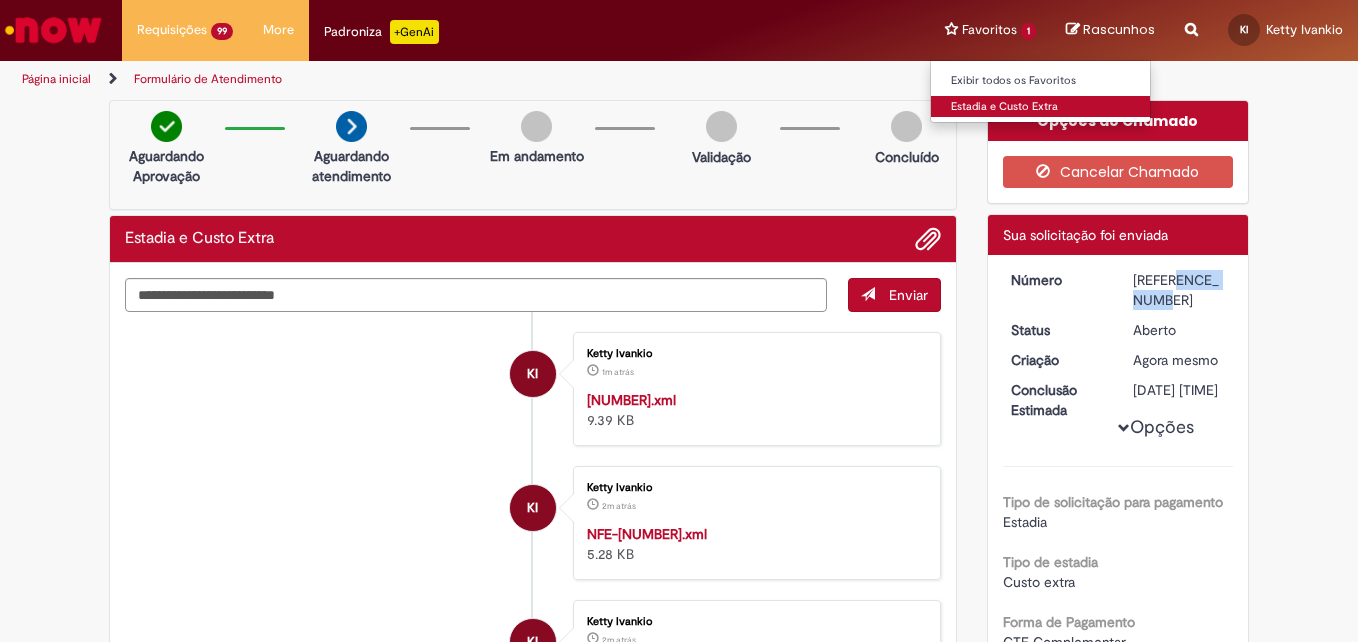 click on "Estadia e Custo Extra" at bounding box center [1041, 107] 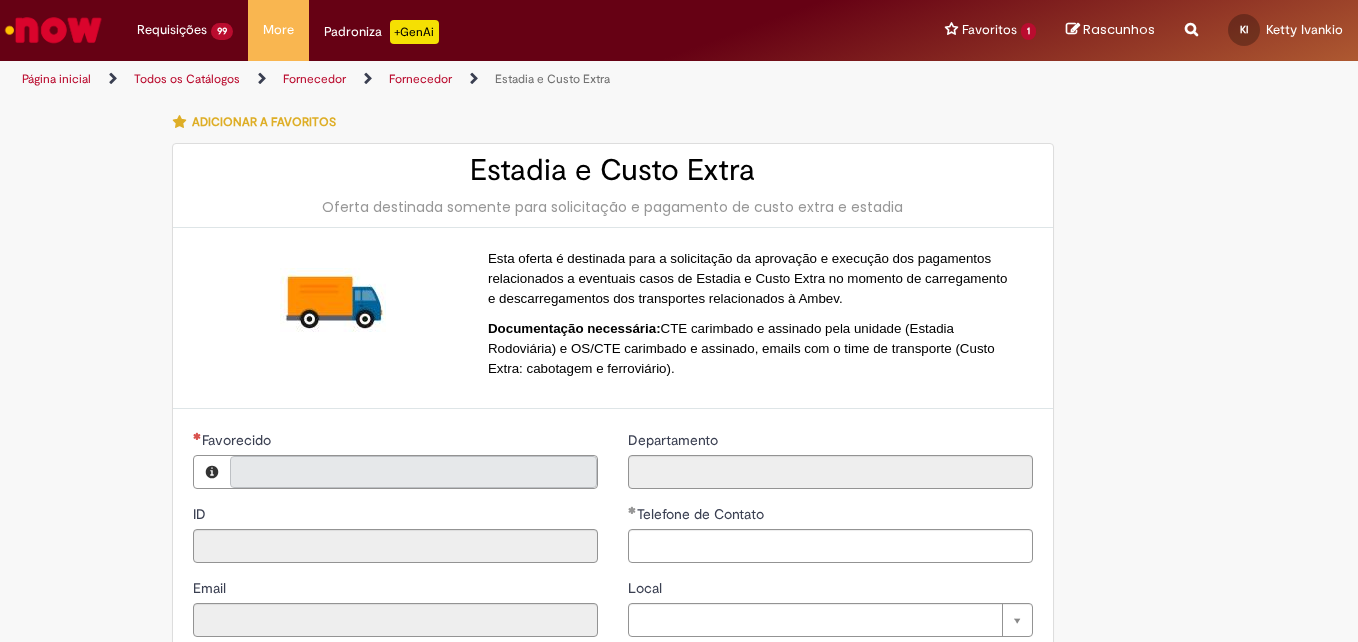 type on "**********" 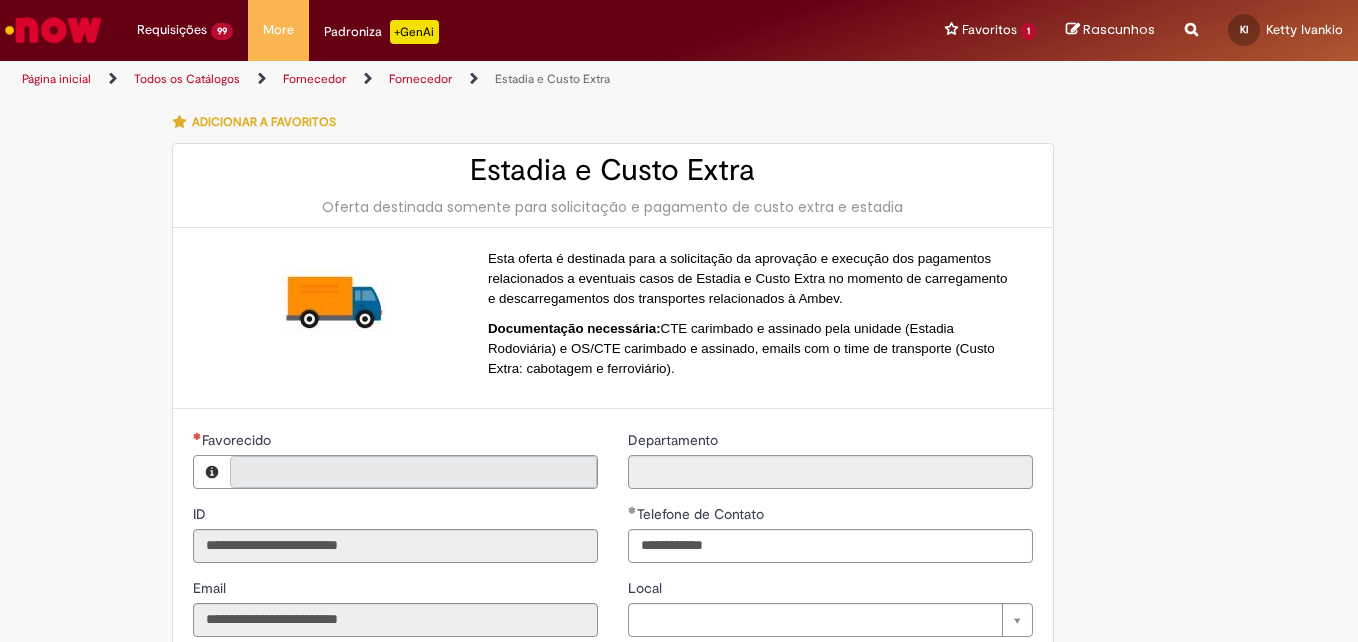 type on "**********" 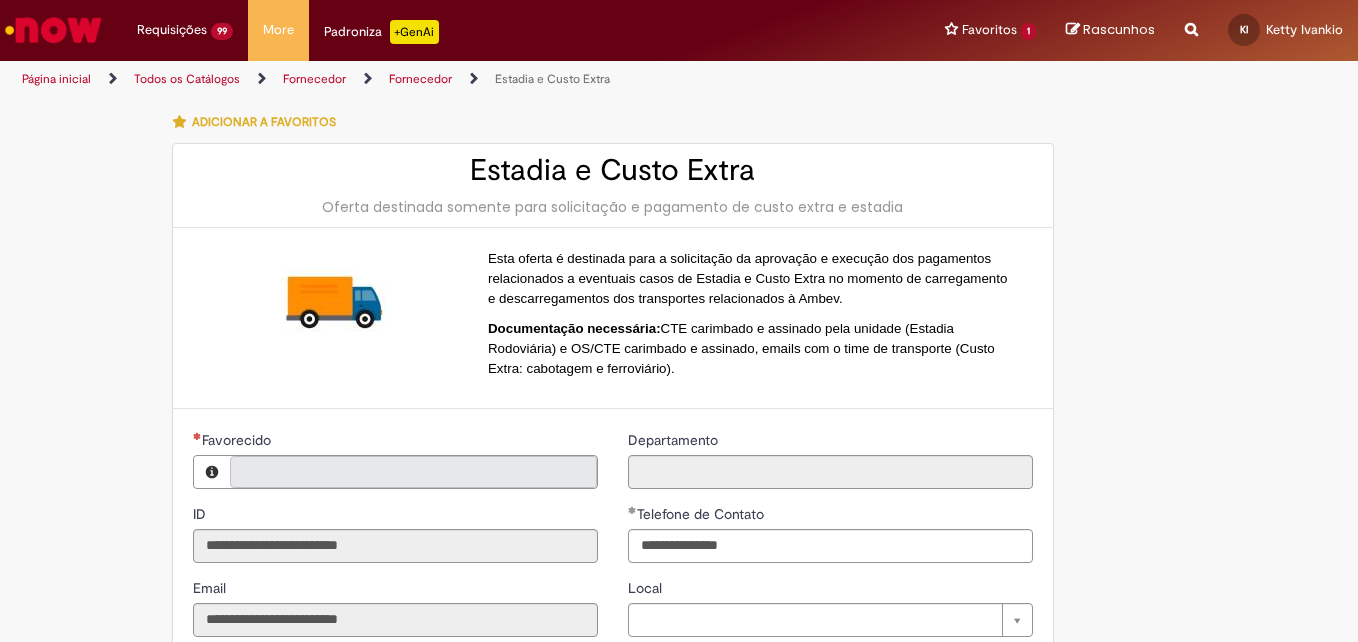 type on "**********" 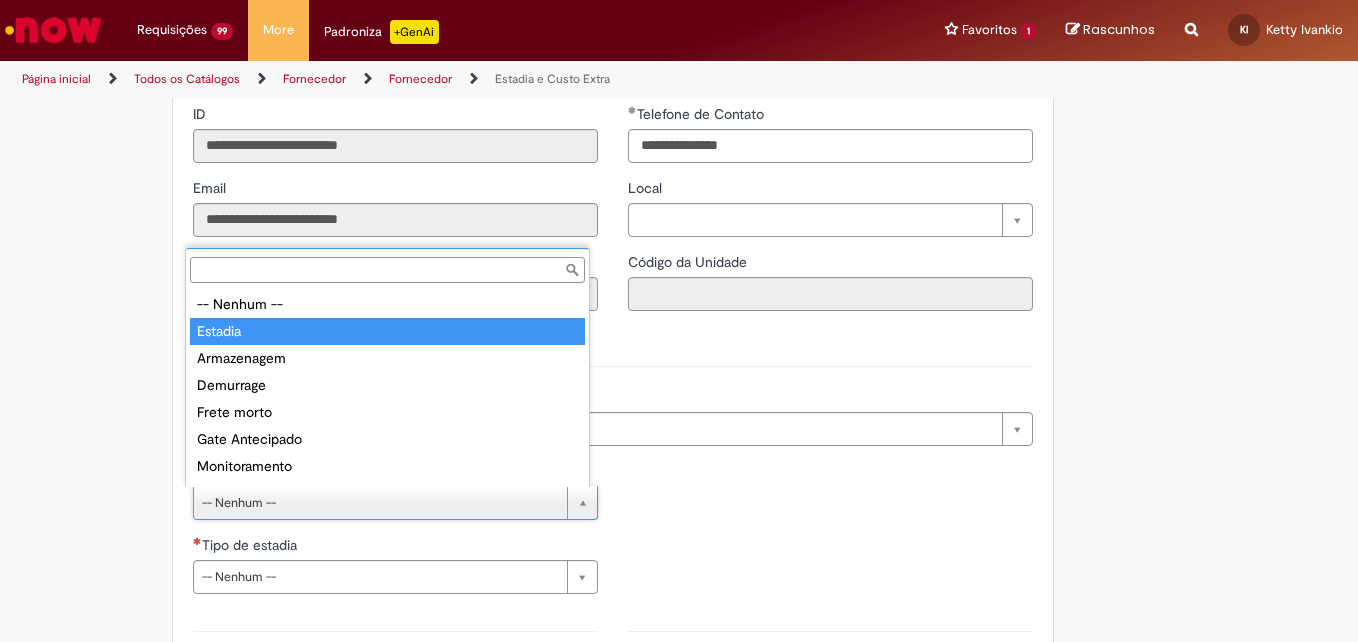drag, startPoint x: 258, startPoint y: 336, endPoint x: 272, endPoint y: 374, distance: 40.496914 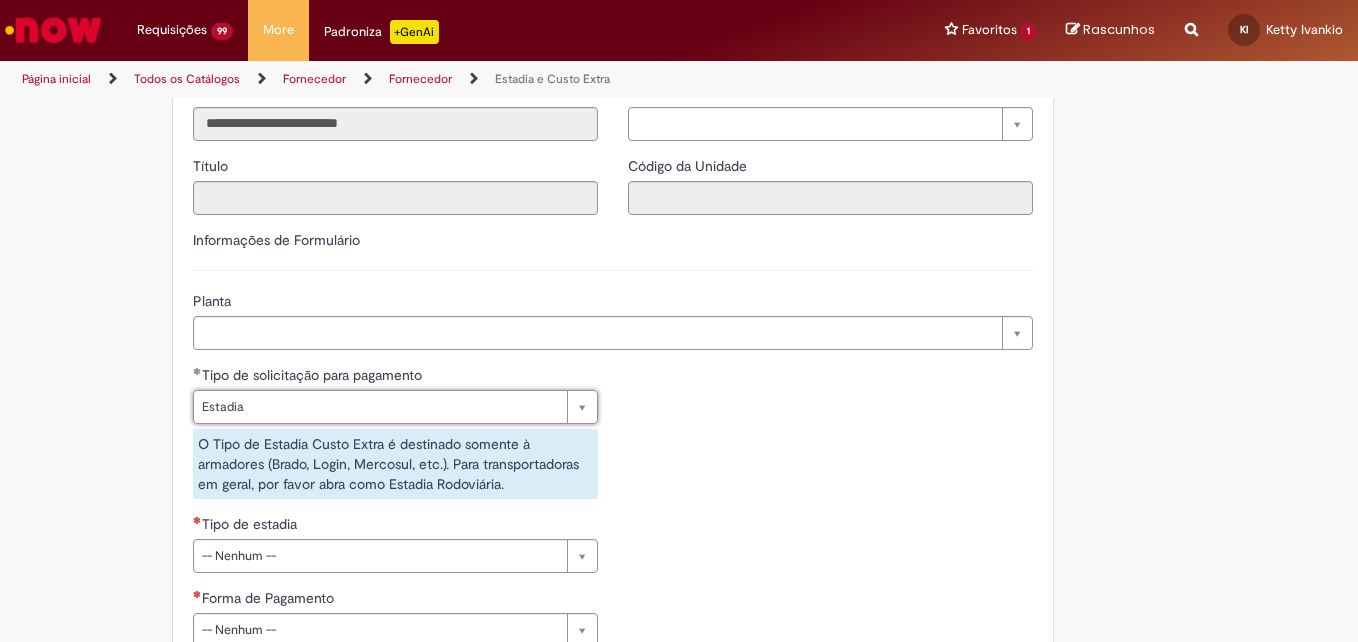 scroll, scrollTop: 500, scrollLeft: 0, axis: vertical 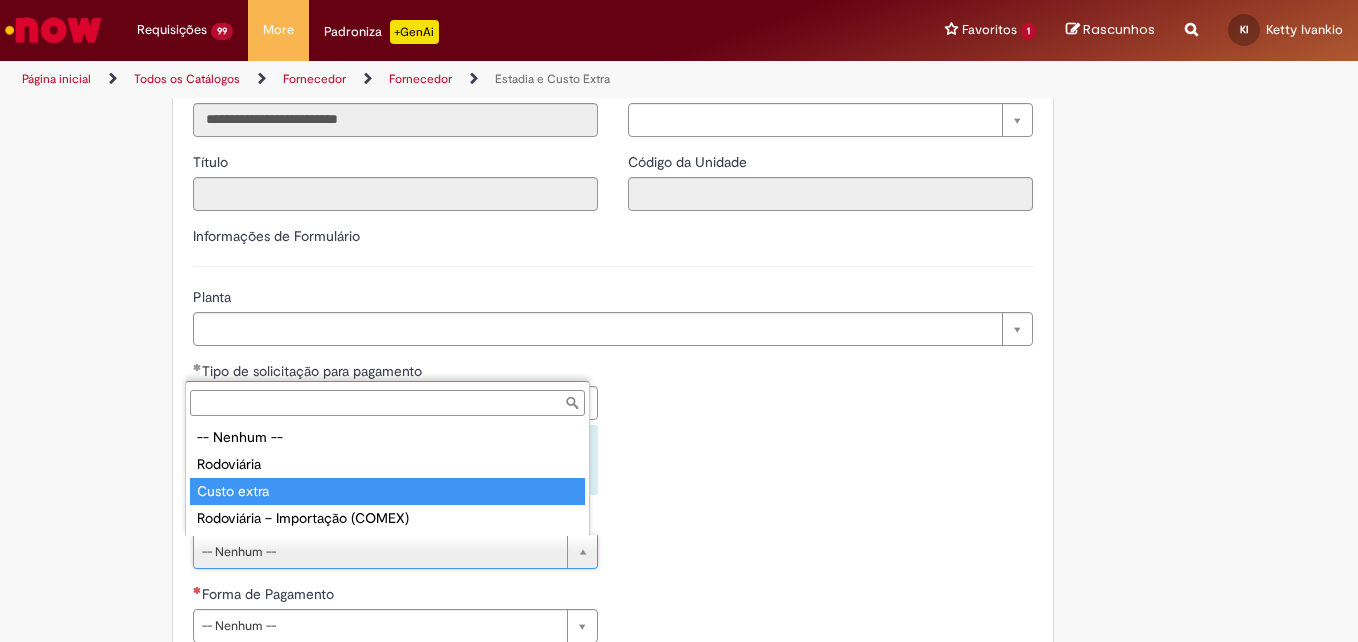 type on "**********" 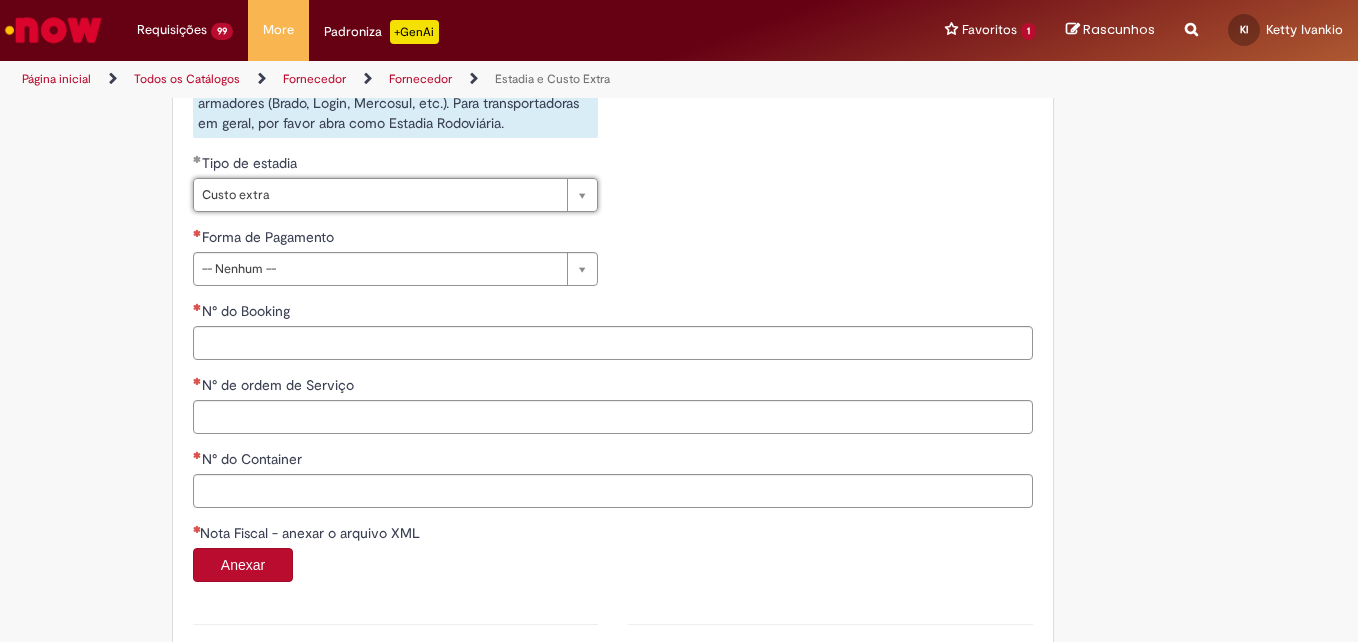 scroll, scrollTop: 900, scrollLeft: 0, axis: vertical 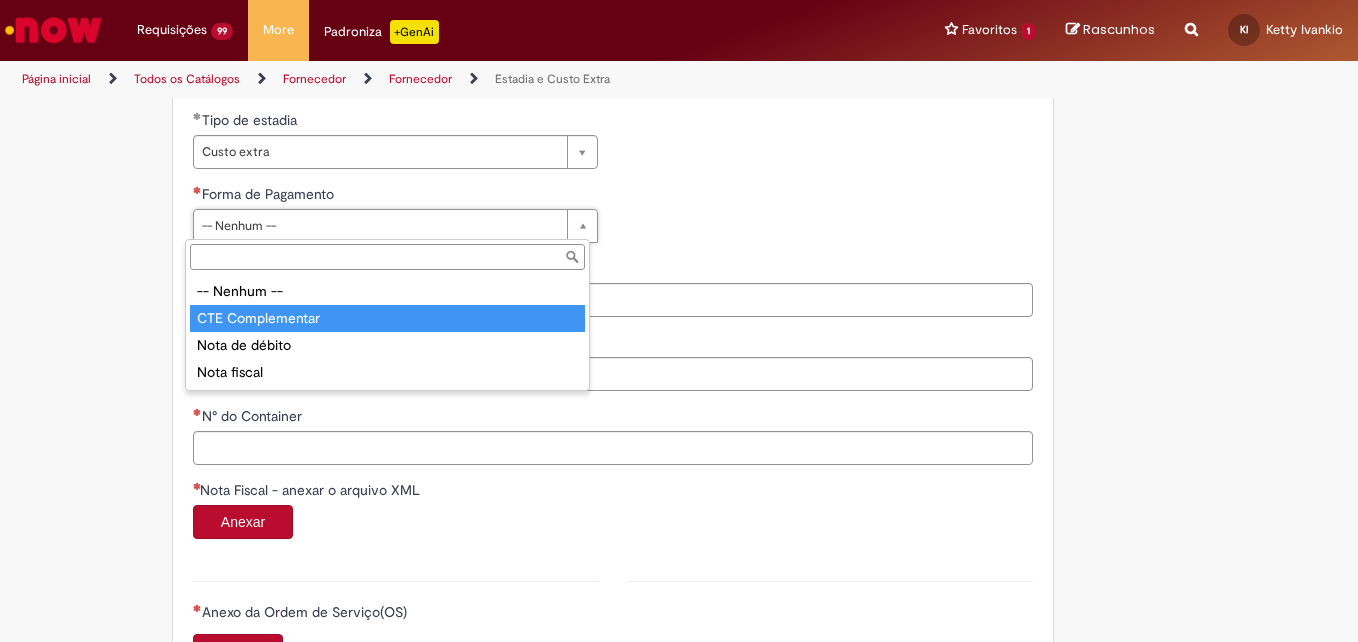 drag, startPoint x: 234, startPoint y: 319, endPoint x: 234, endPoint y: 296, distance: 23 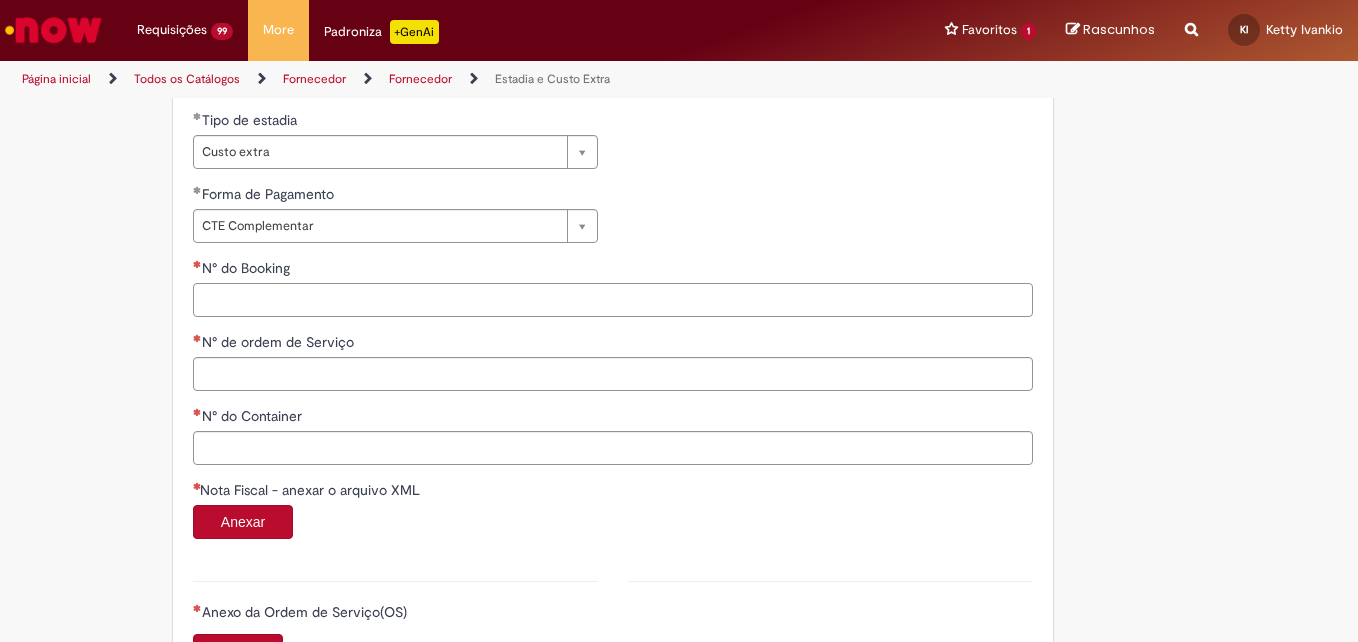click on "N° do Booking" at bounding box center (613, 300) 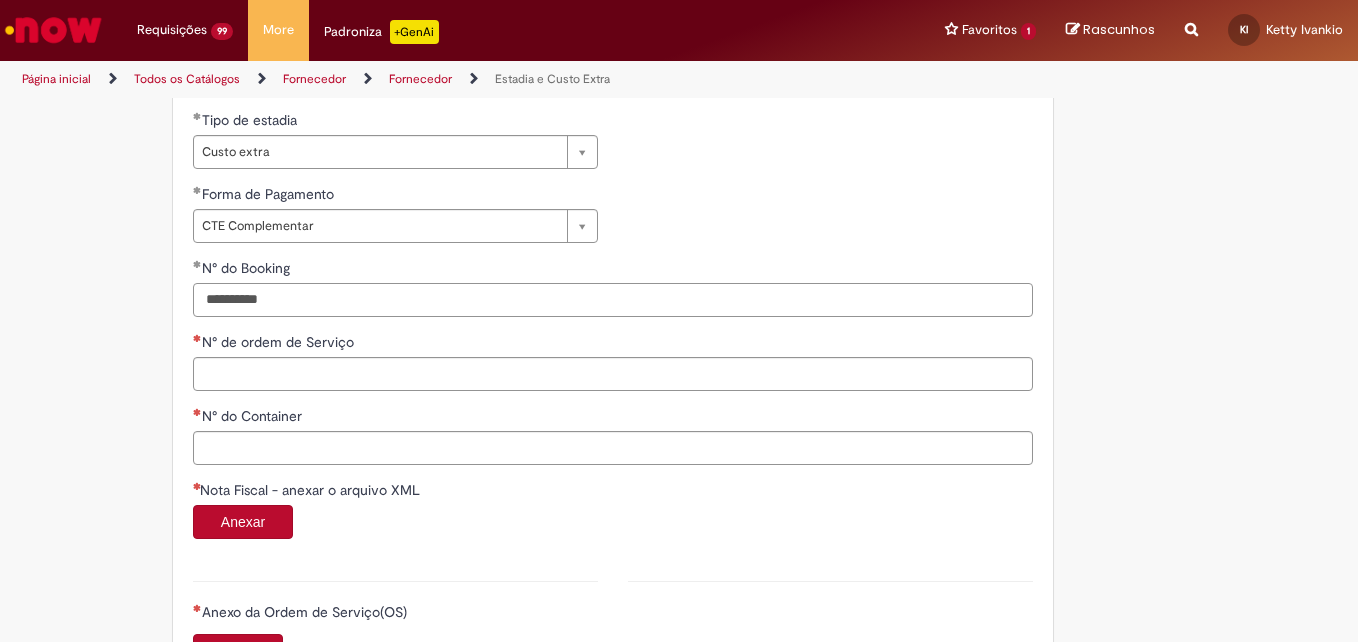 type on "**********" 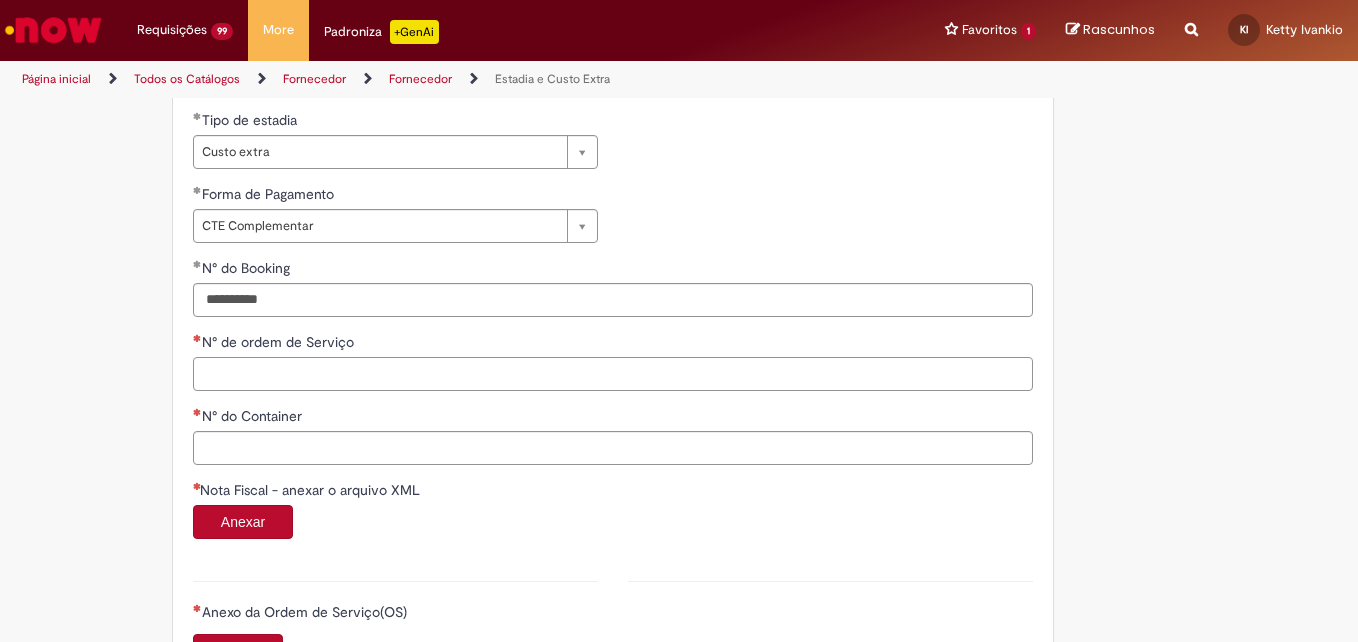paste on "*******" 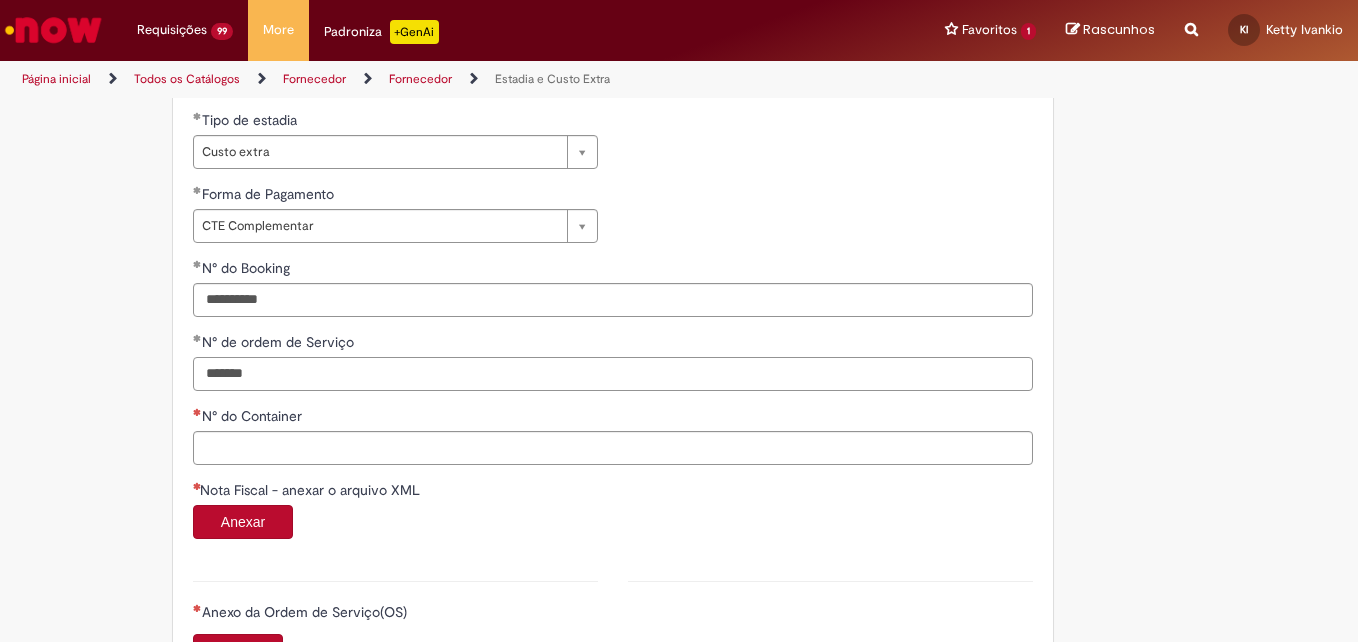 type on "*******" 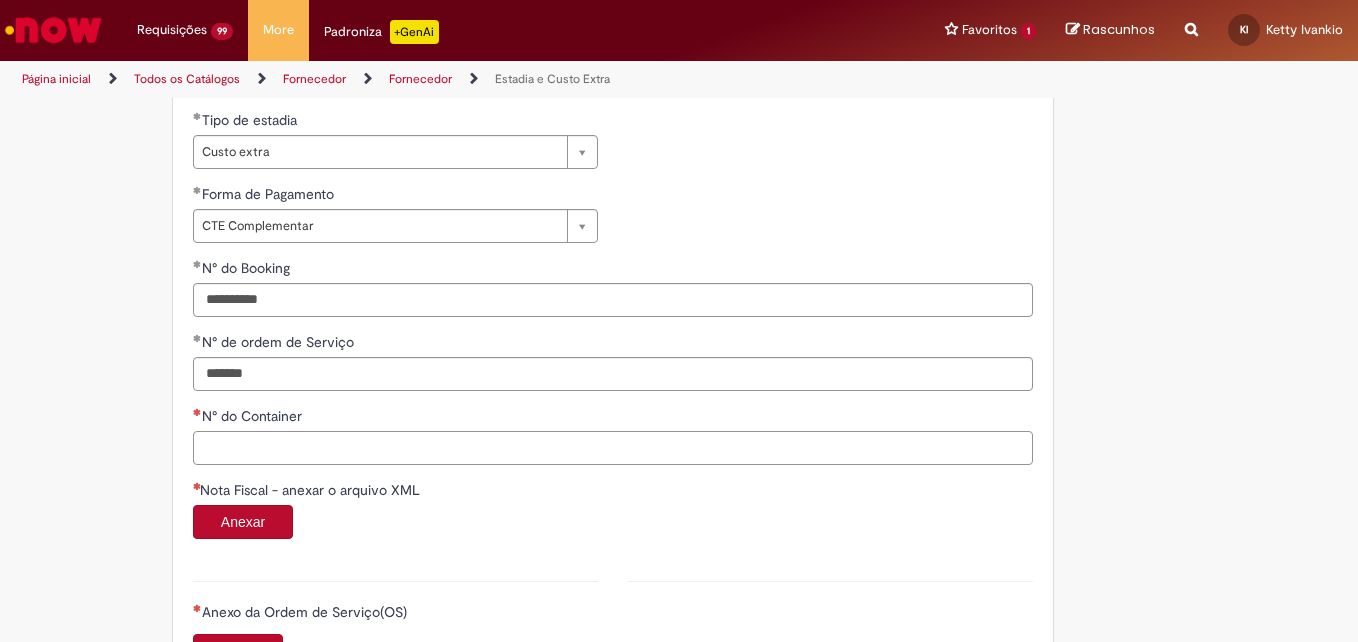 paste on "**********" 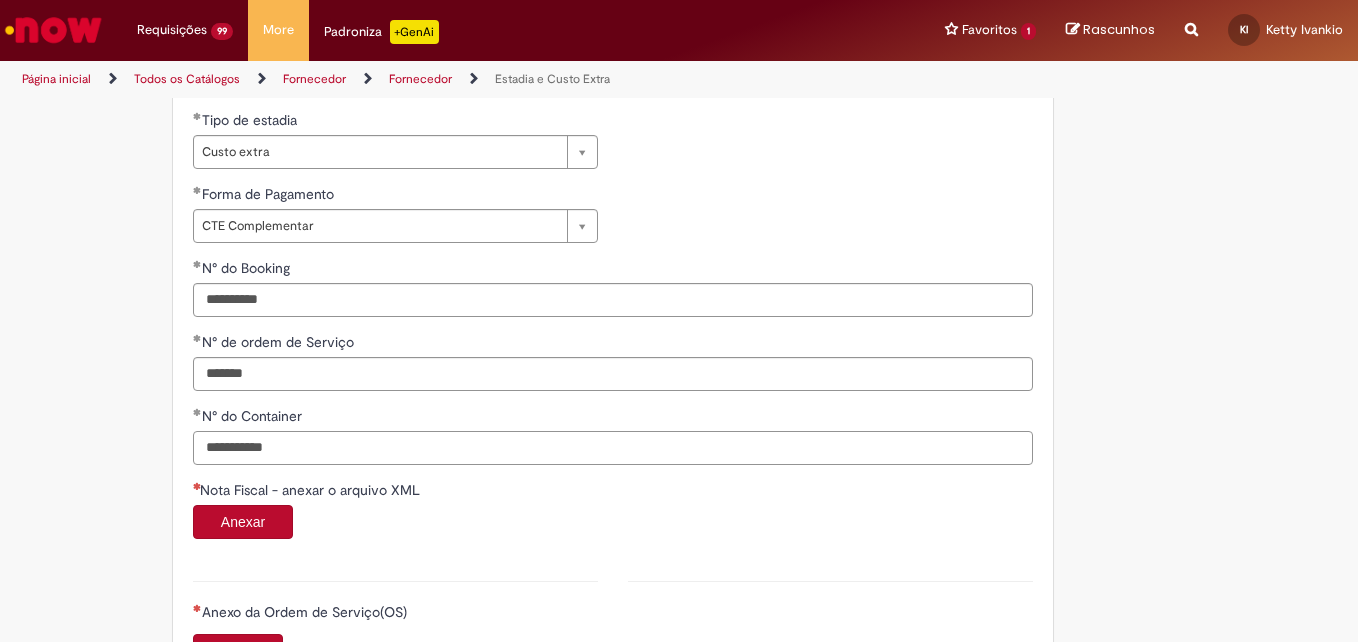 type on "**********" 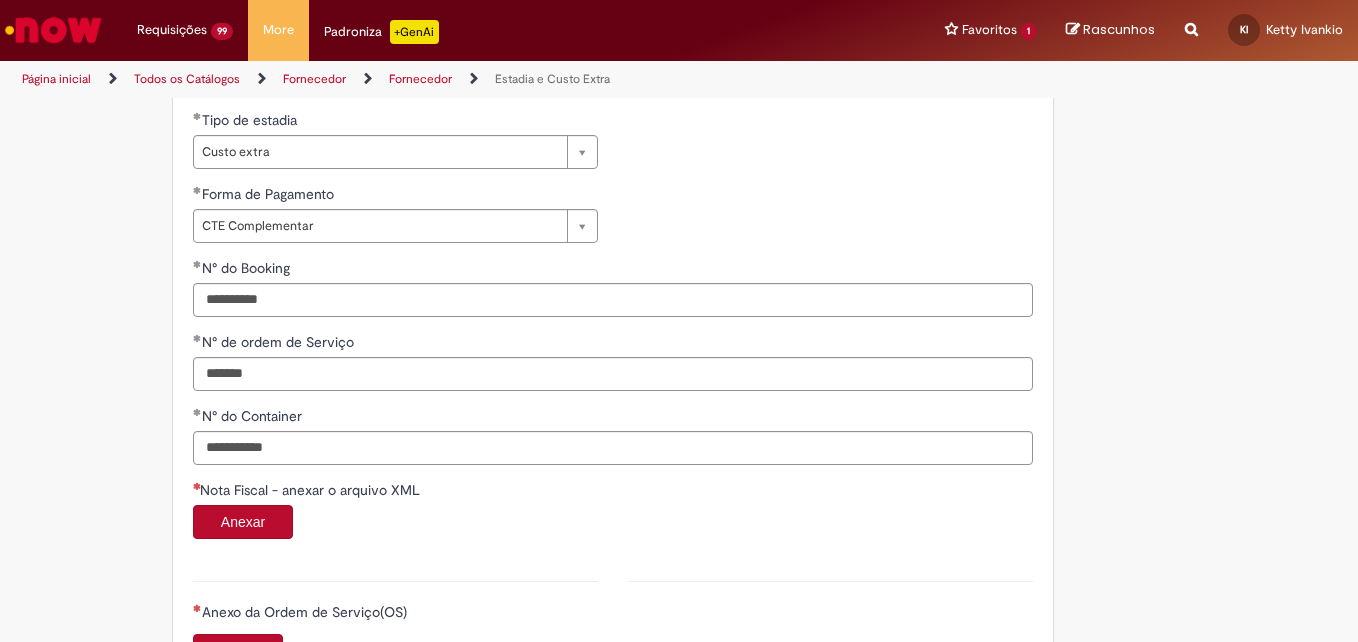 type 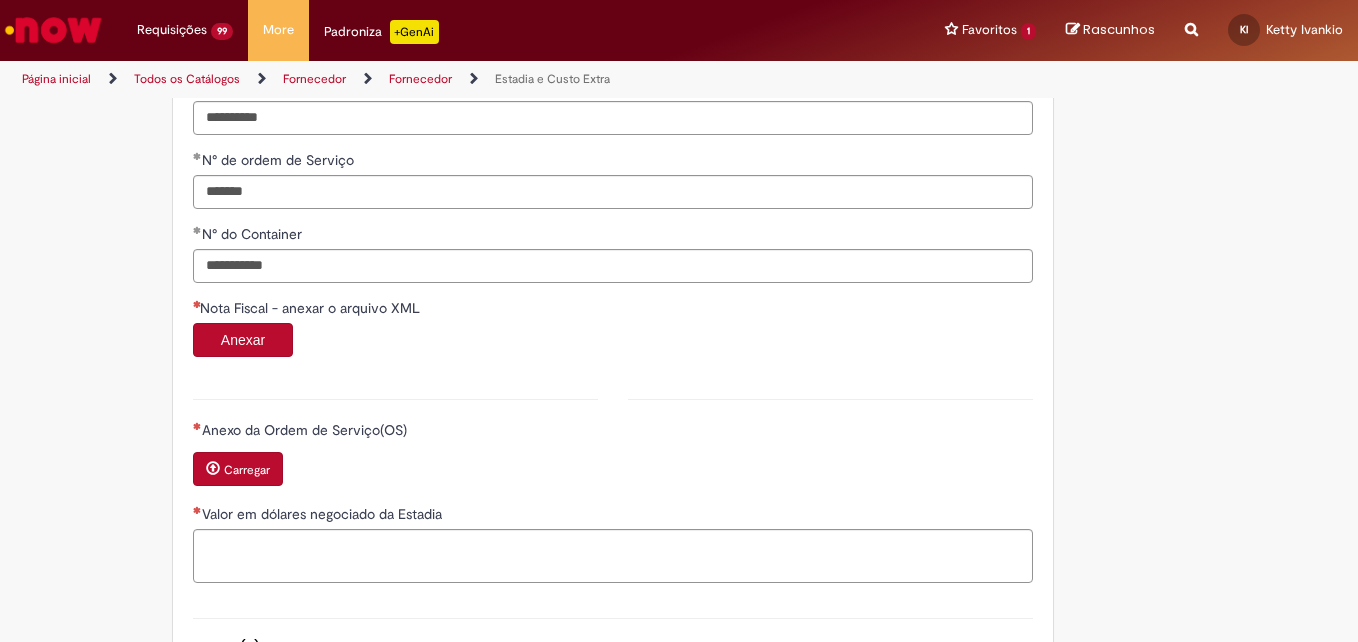 scroll, scrollTop: 1300, scrollLeft: 0, axis: vertical 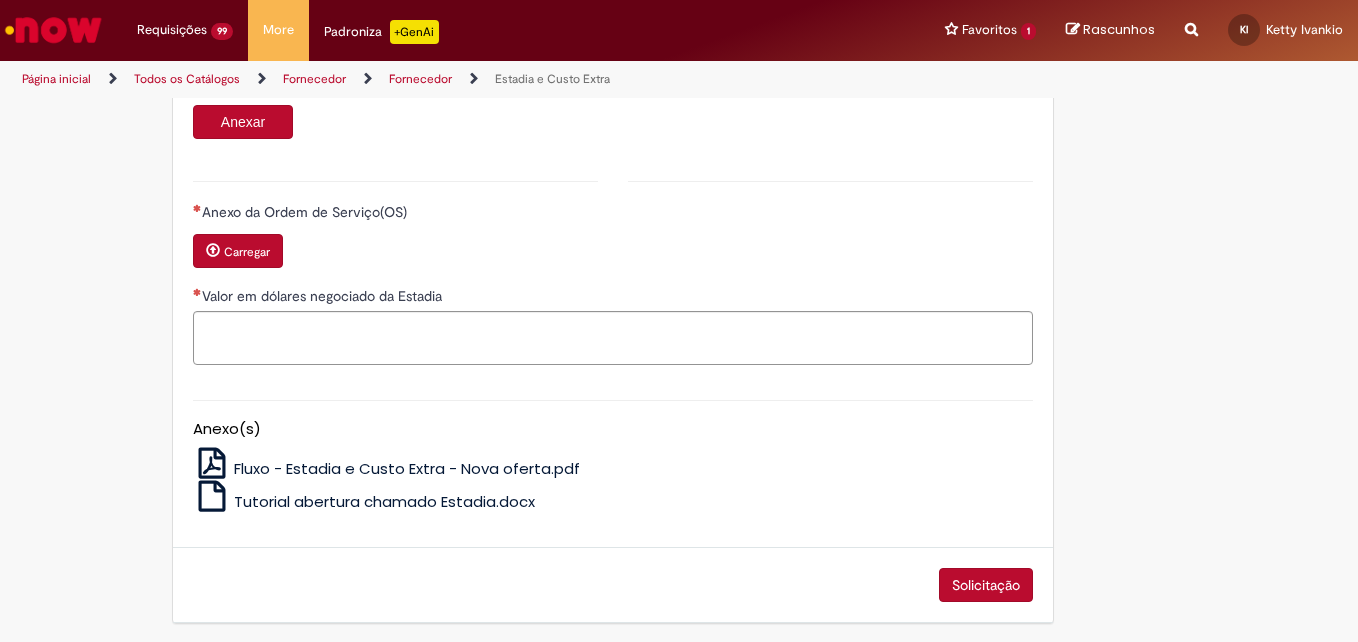 click on "Carregar" at bounding box center (247, 252) 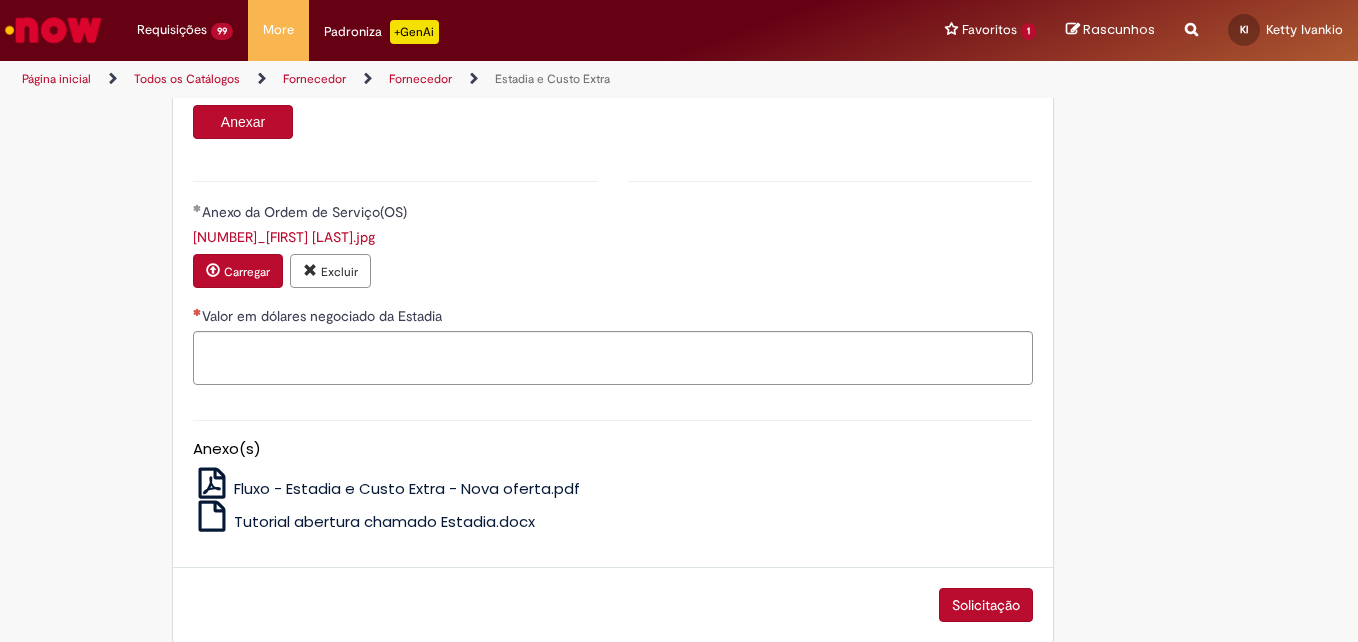 click on "Anexar" at bounding box center [243, 122] 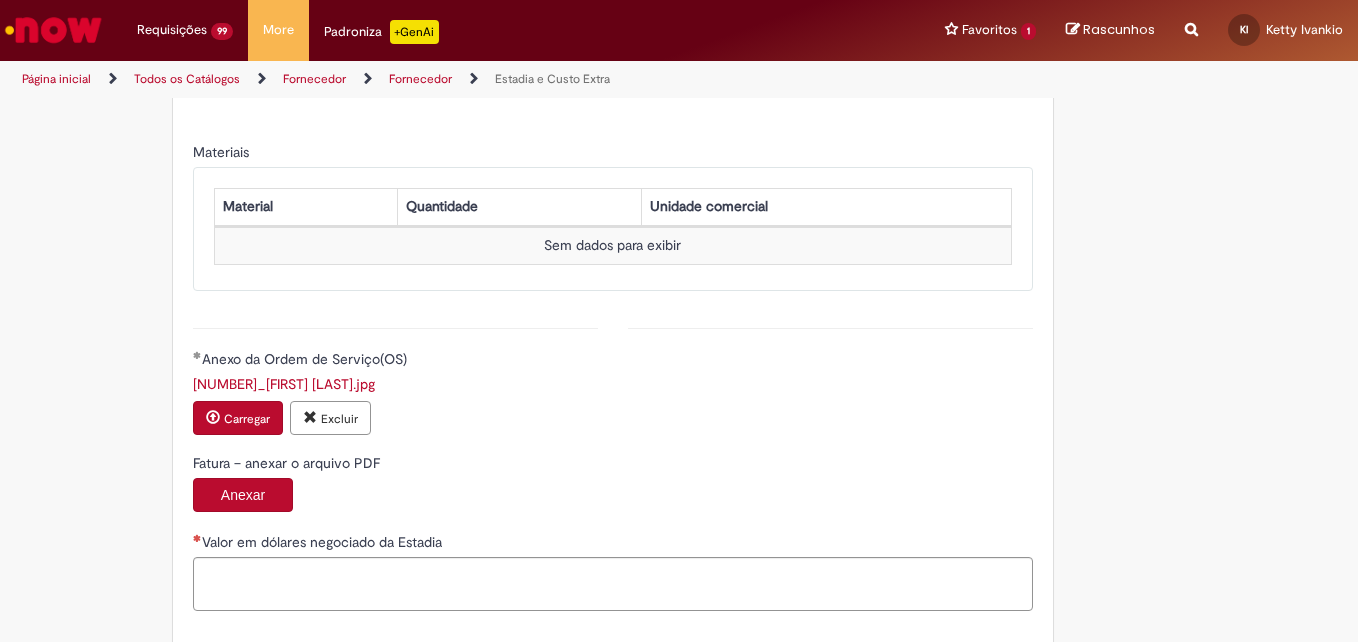 type on "*******" 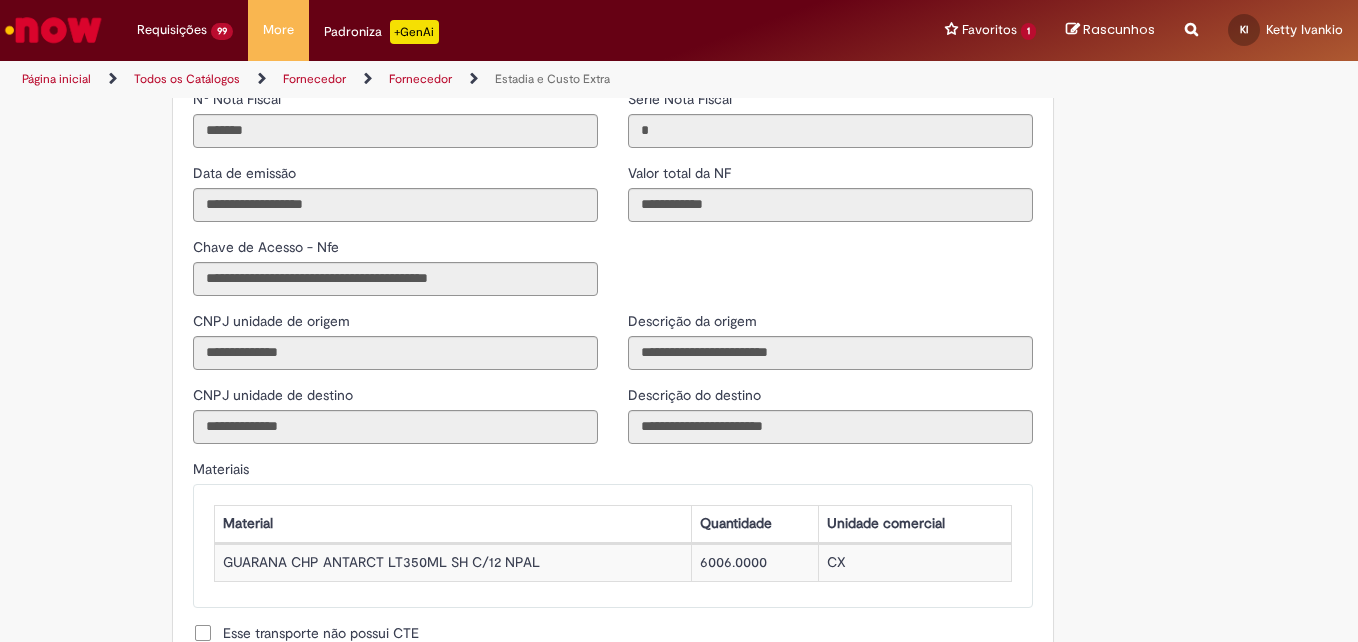 scroll, scrollTop: 1700, scrollLeft: 0, axis: vertical 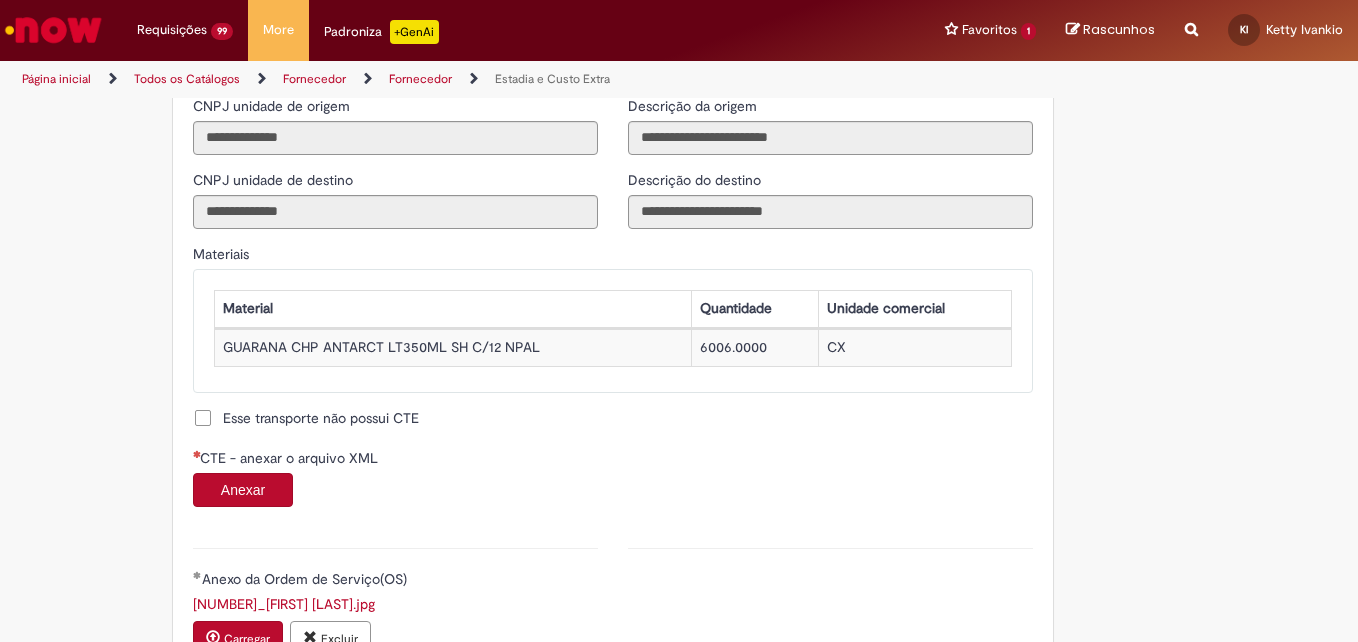 click on "Anexar" at bounding box center [243, 490] 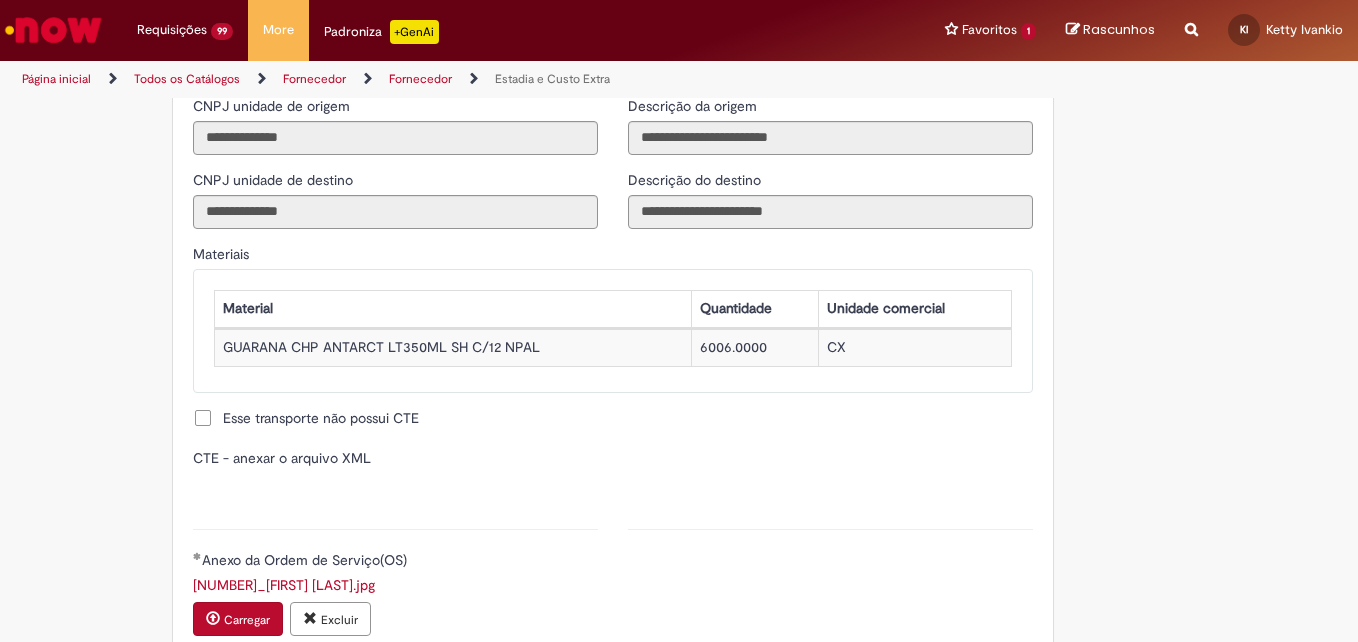 type on "**********" 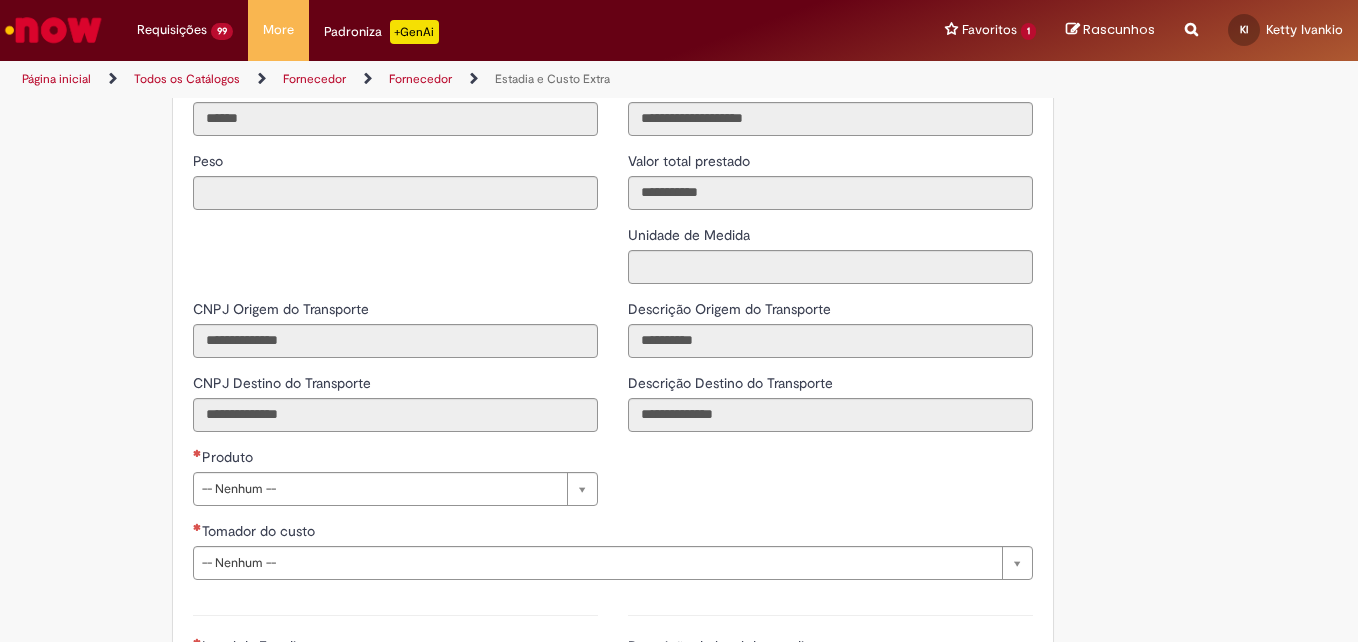 scroll, scrollTop: 2600, scrollLeft: 0, axis: vertical 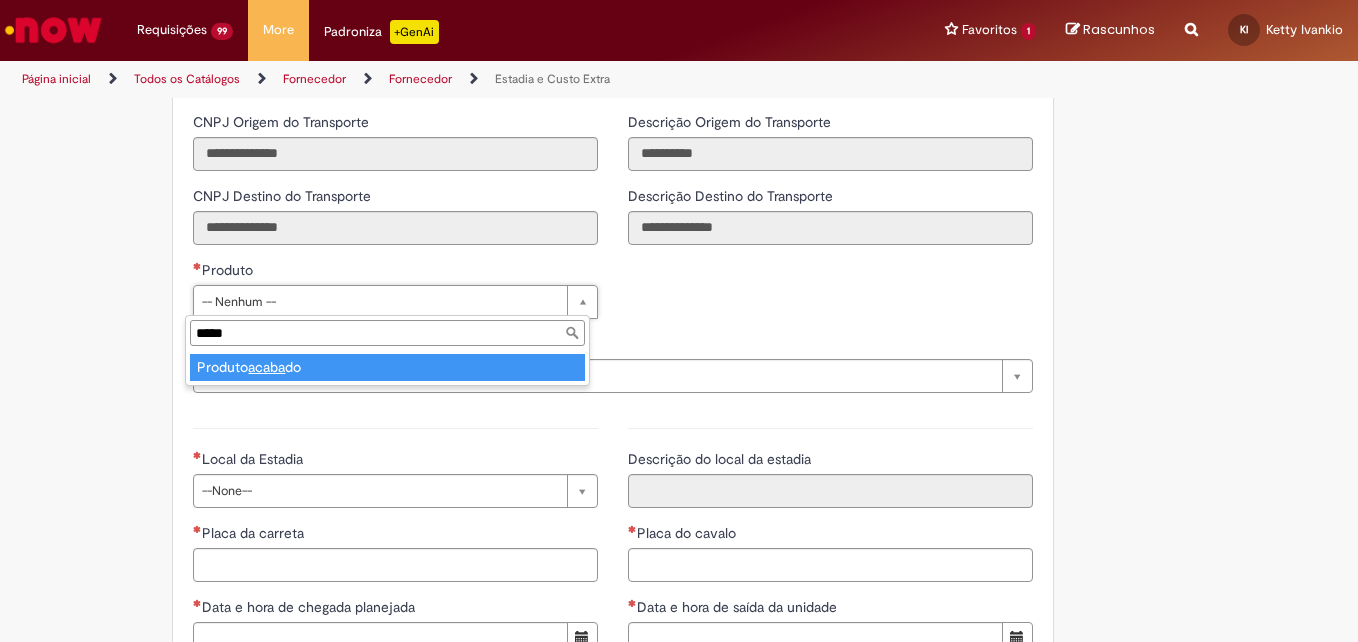 type on "*****" 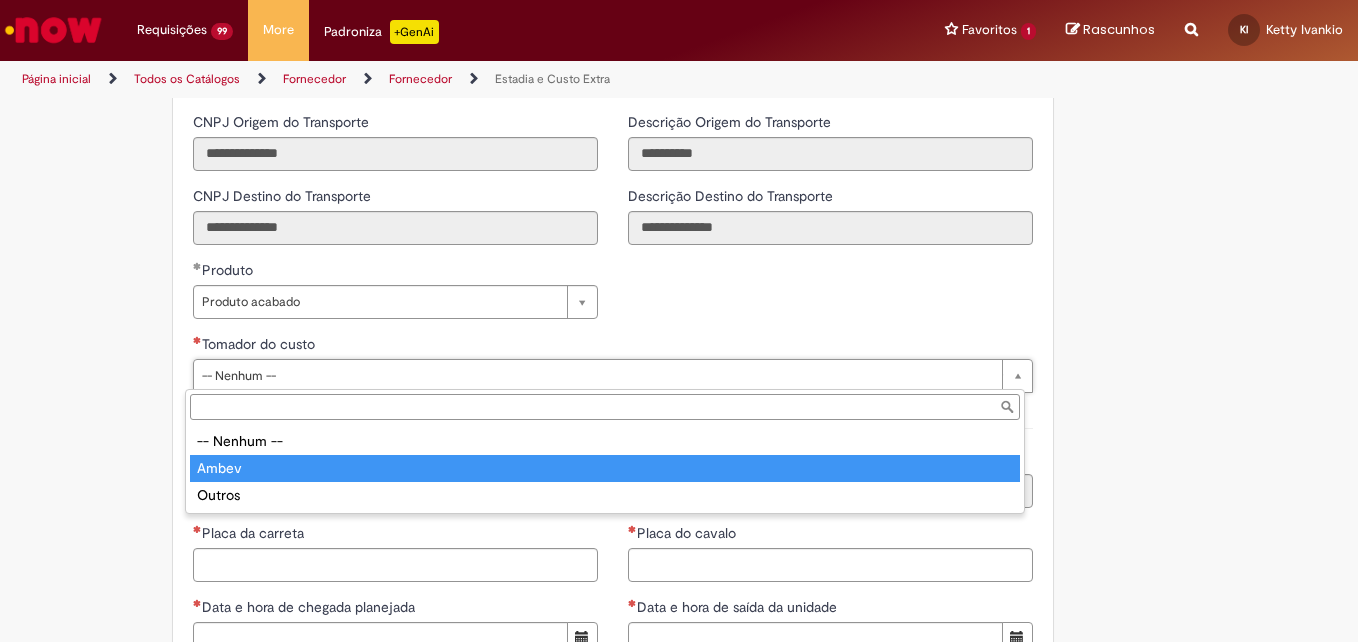 type on "*****" 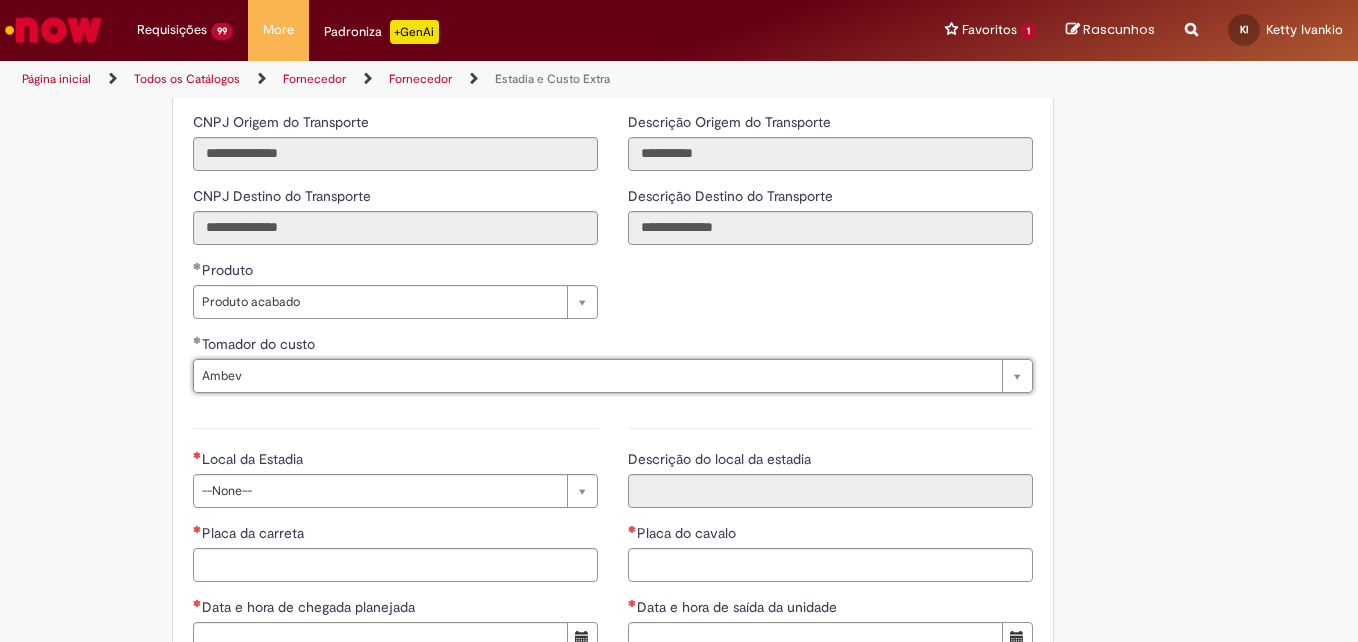 drag, startPoint x: 234, startPoint y: 475, endPoint x: 231, endPoint y: 492, distance: 17.262676 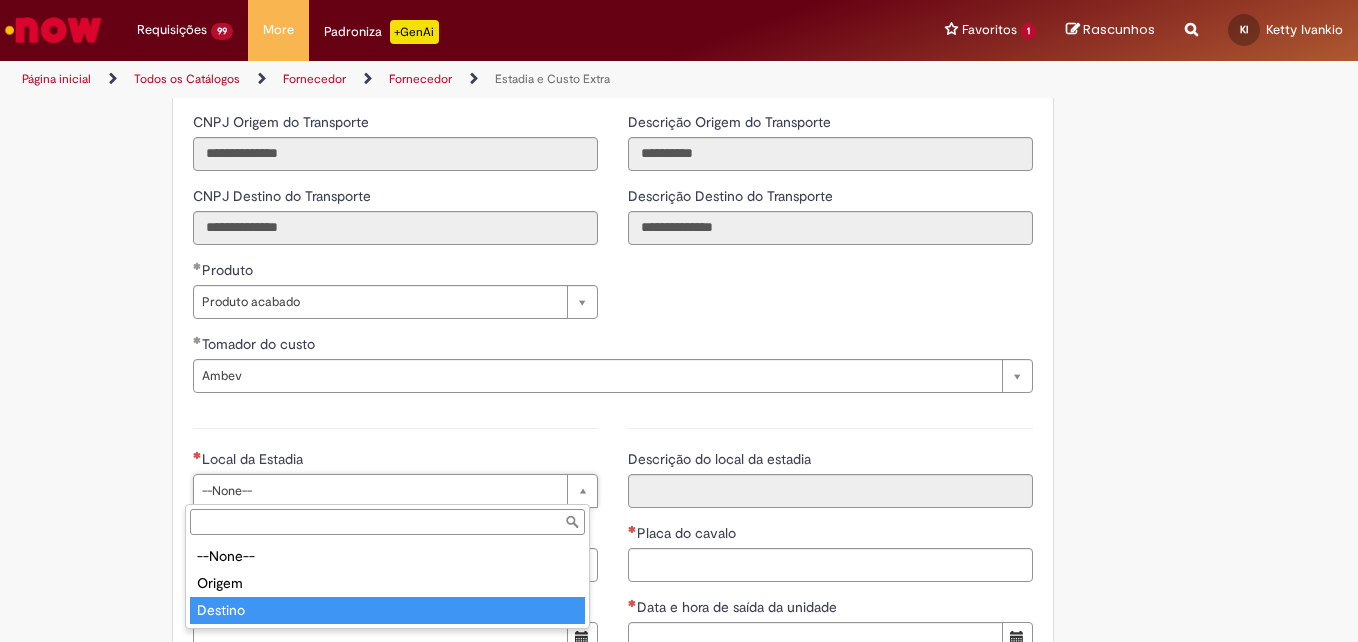 type on "*******" 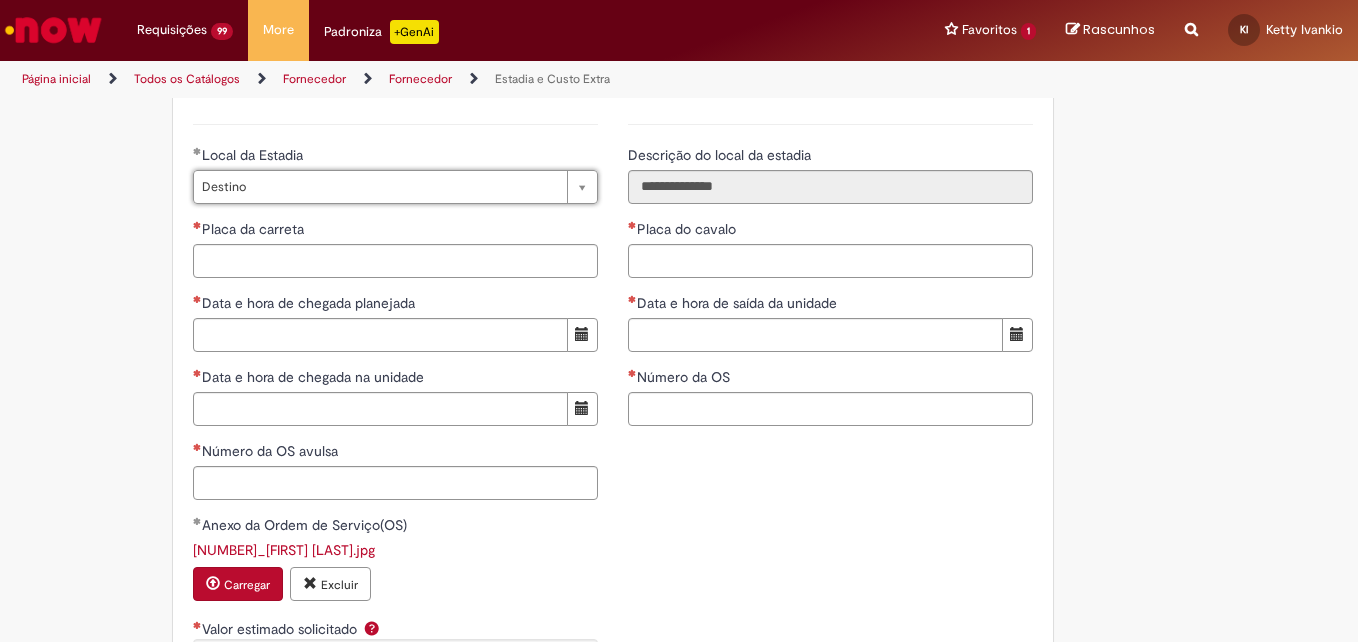 scroll, scrollTop: 3000, scrollLeft: 0, axis: vertical 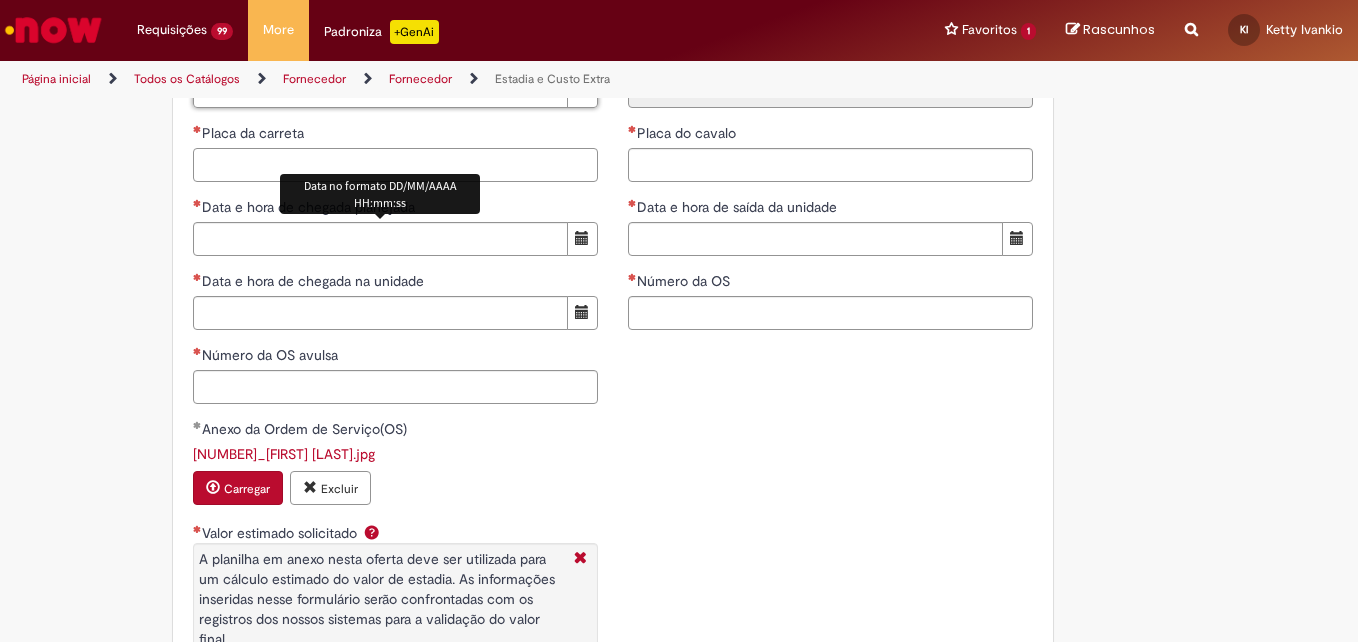 click on "Placa da carreta" at bounding box center (395, 165) 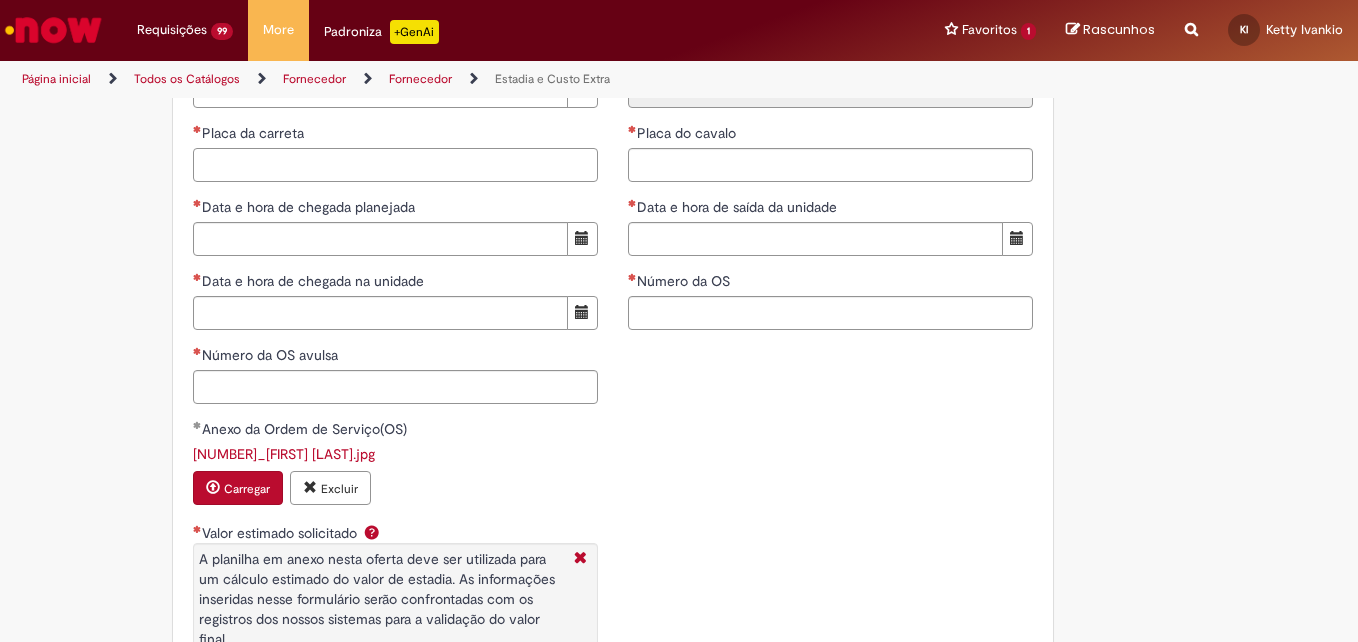 paste on "*******" 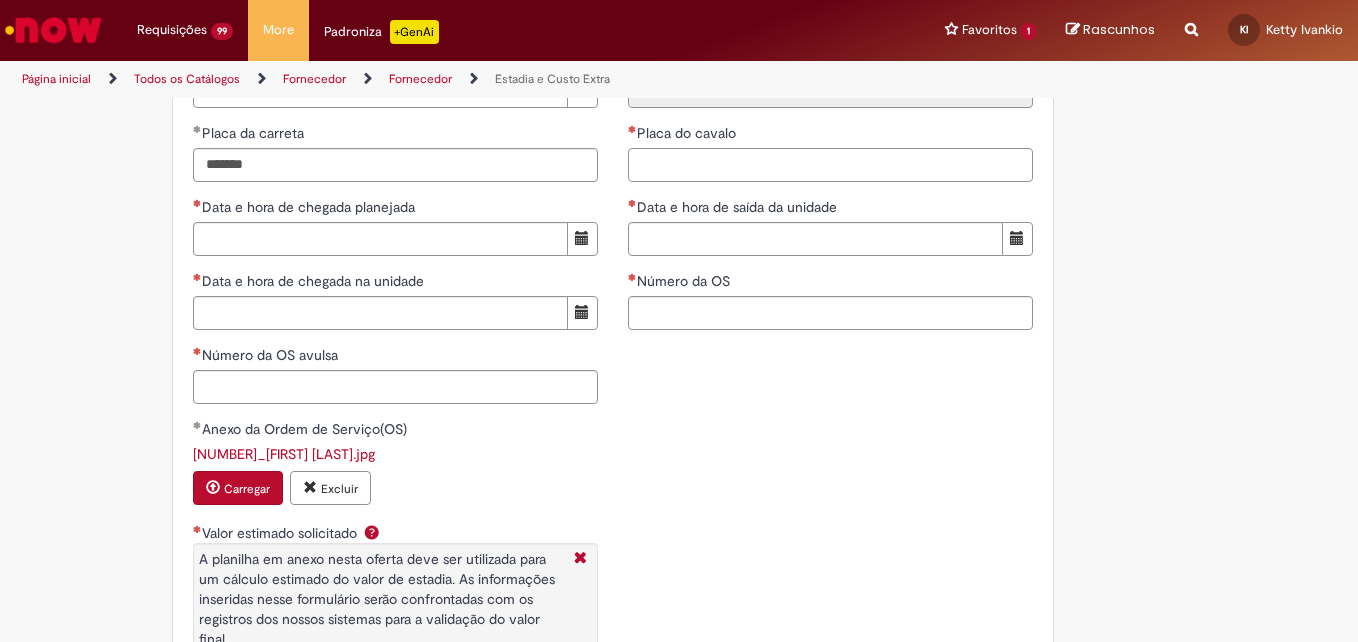 click on "Placa do cavalo" at bounding box center (830, 165) 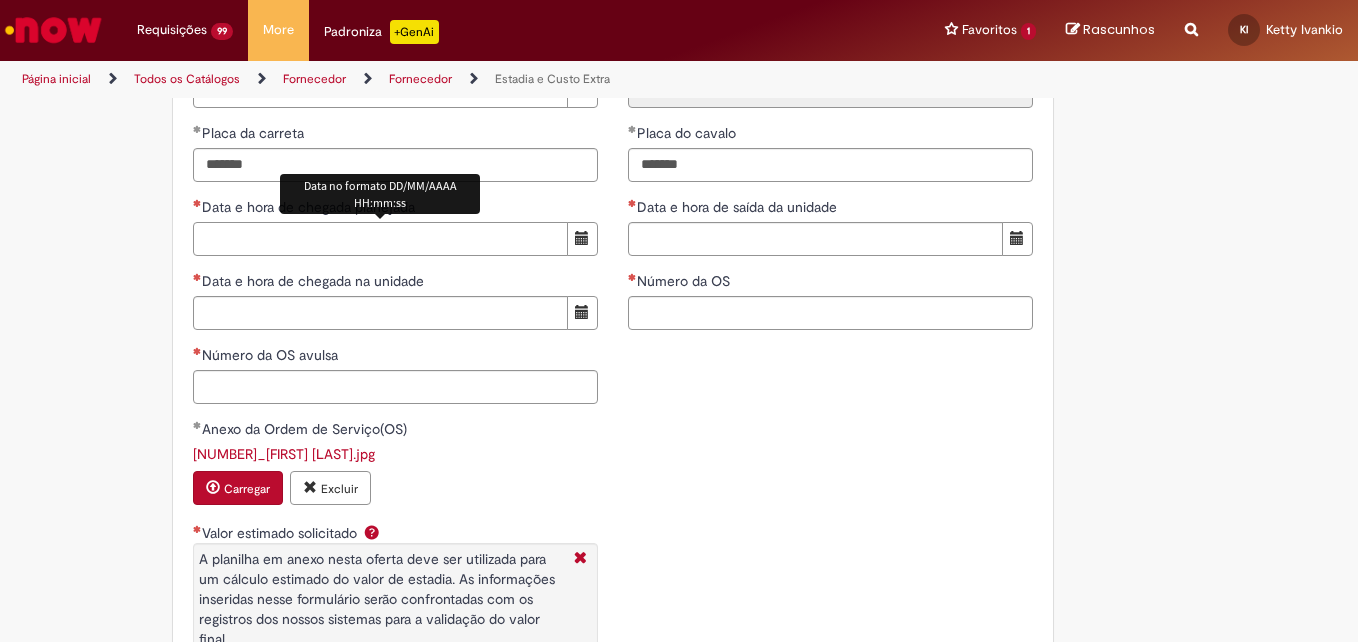 click on "Data e hora de chegada planejada" at bounding box center [380, 239] 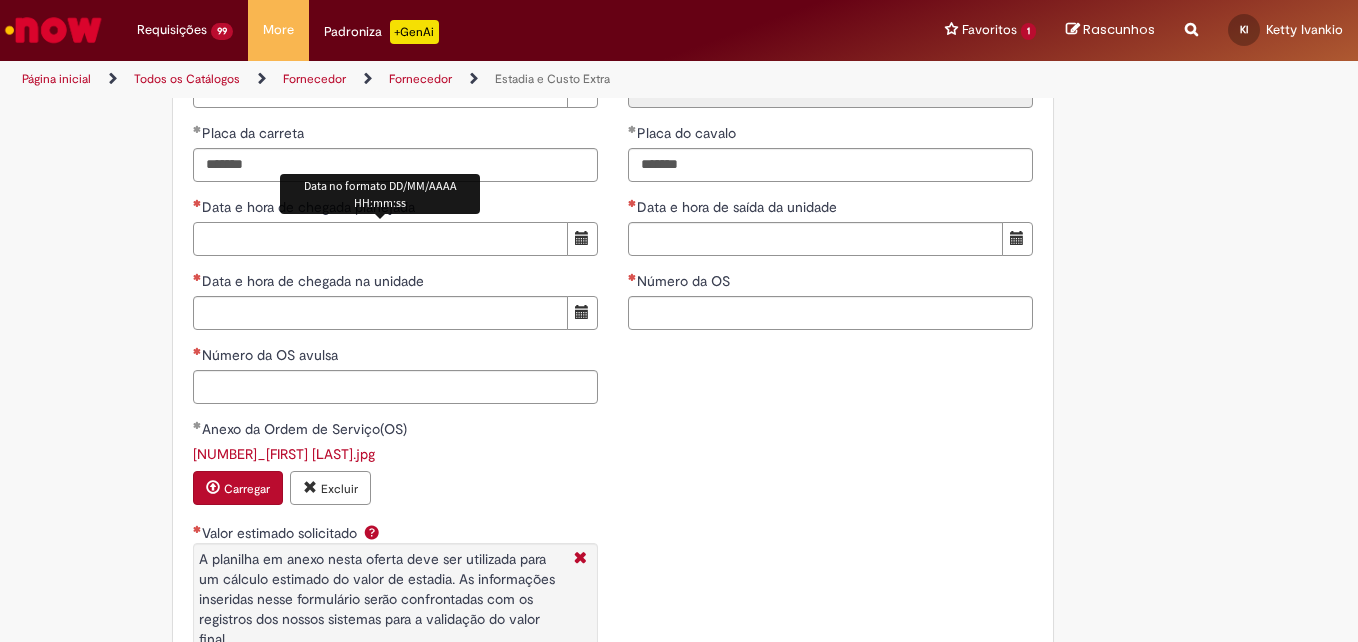 paste on "**********" 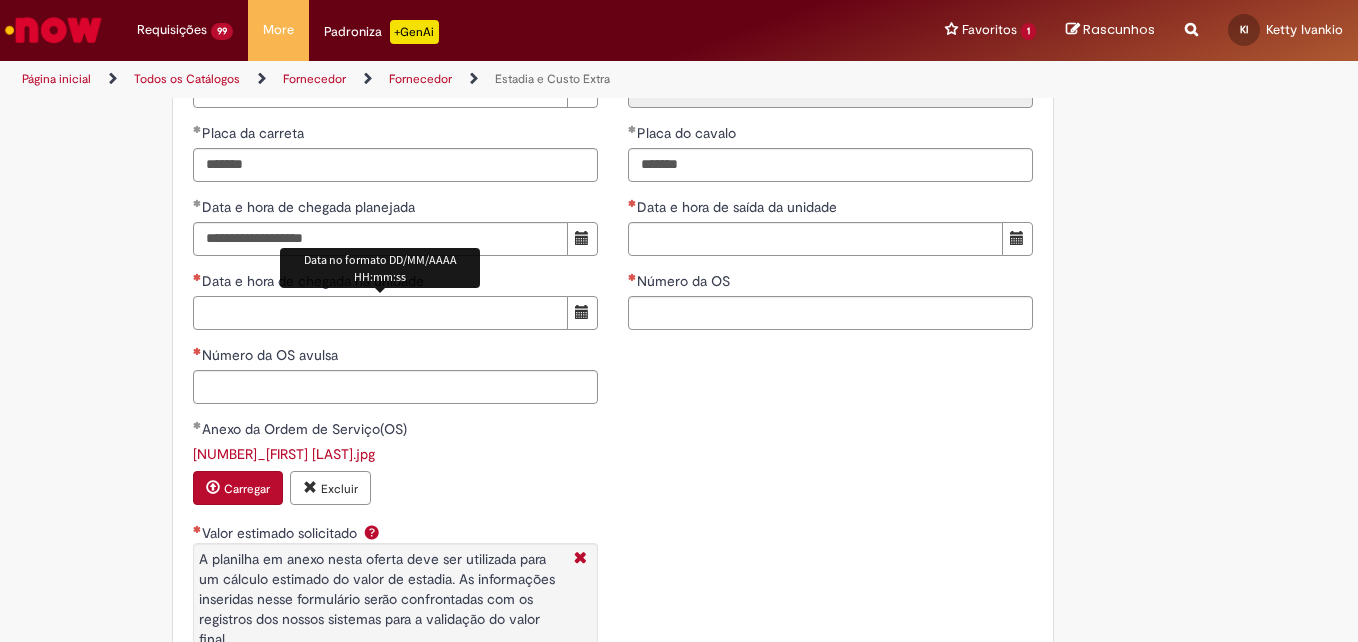 paste on "**********" 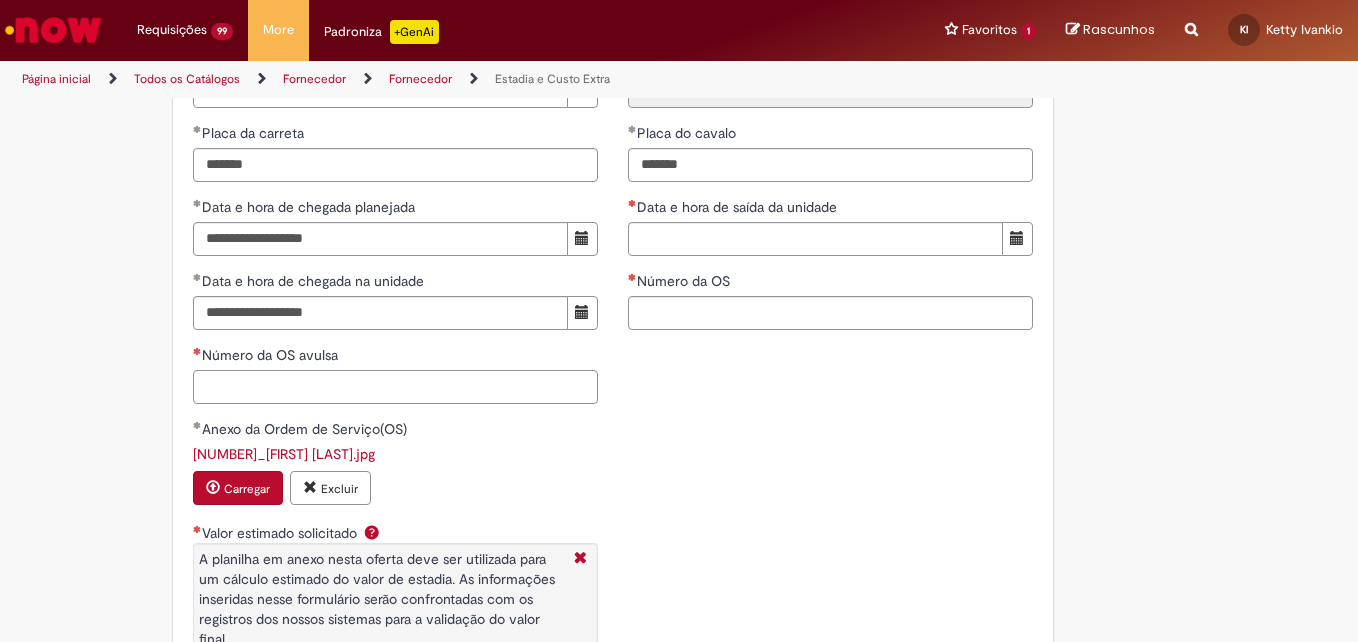 paste on "*******" 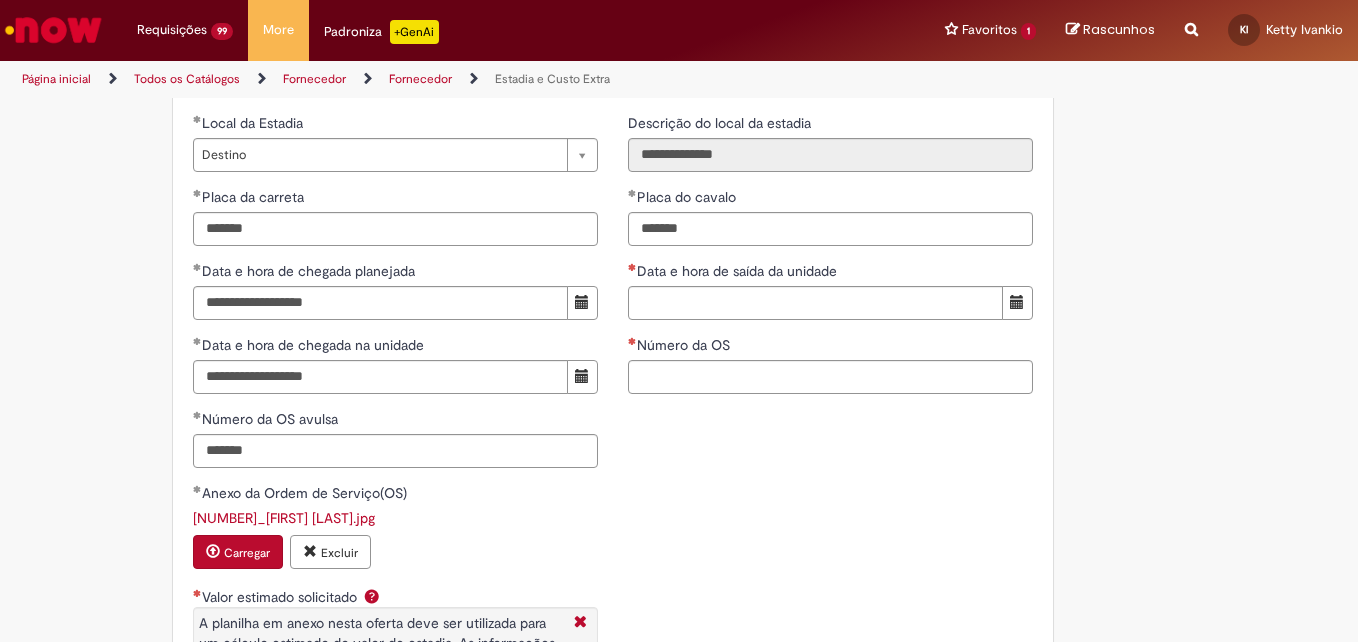 scroll, scrollTop: 2900, scrollLeft: 0, axis: vertical 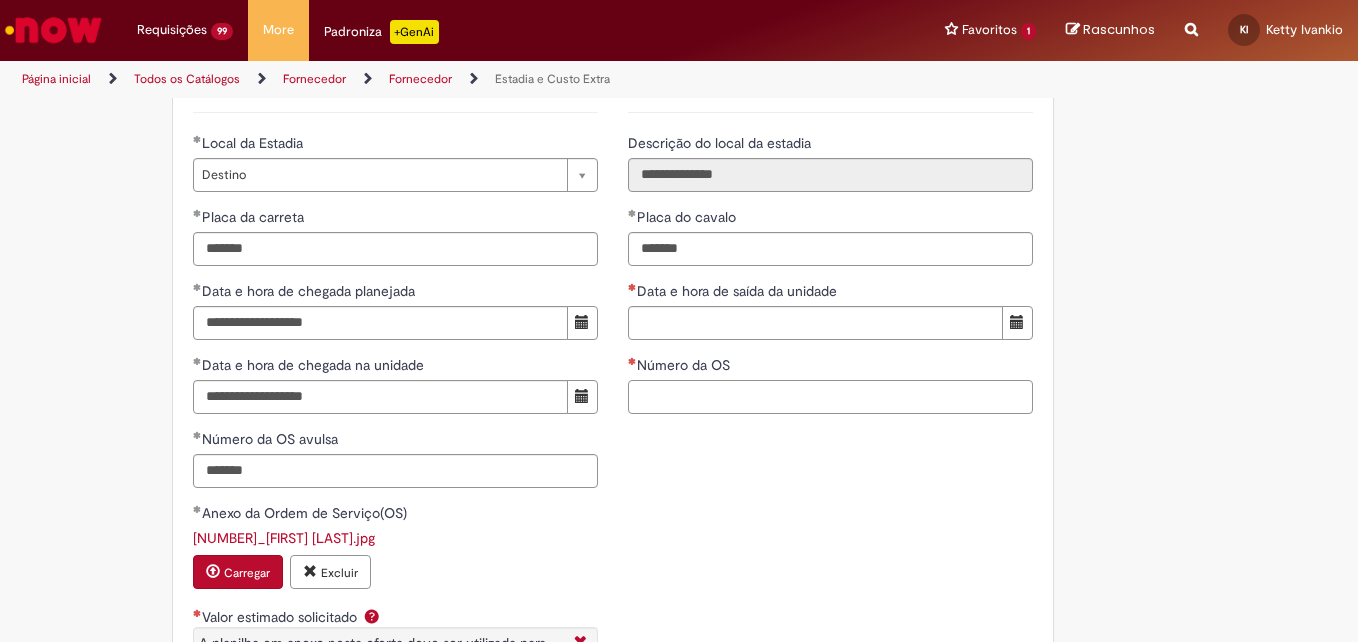 click on "Número da OS" at bounding box center [830, 397] 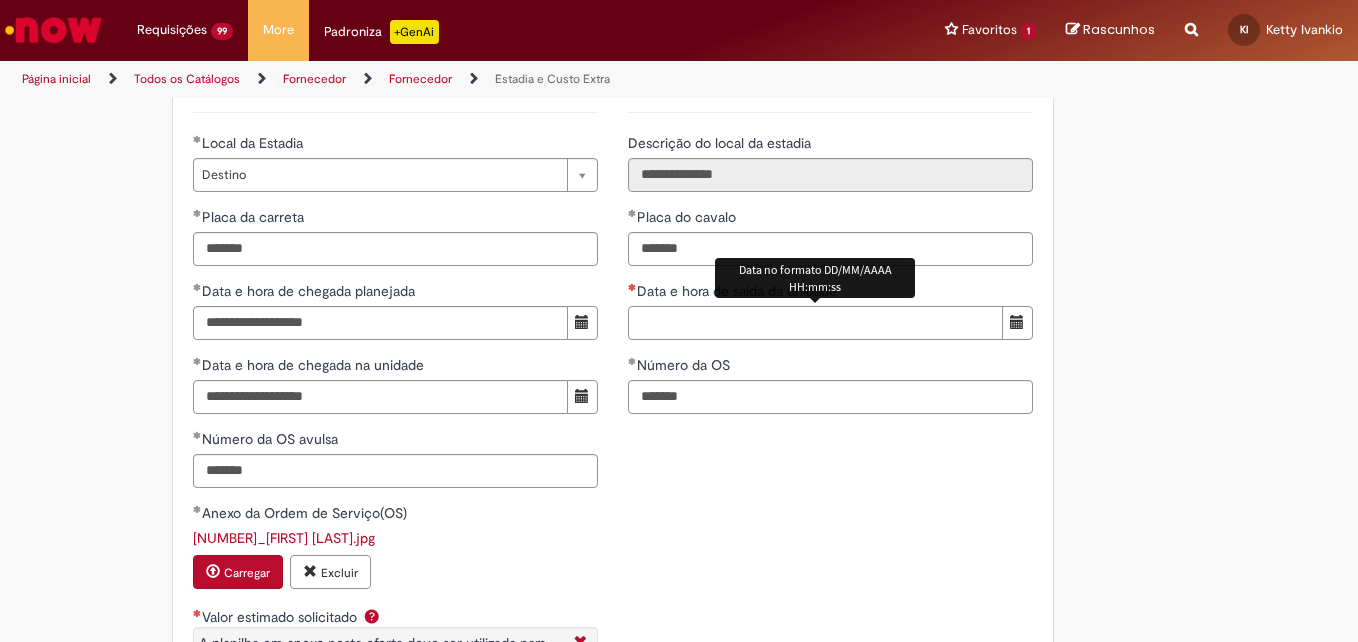 drag, startPoint x: 682, startPoint y: 312, endPoint x: 669, endPoint y: 442, distance: 130.64838 